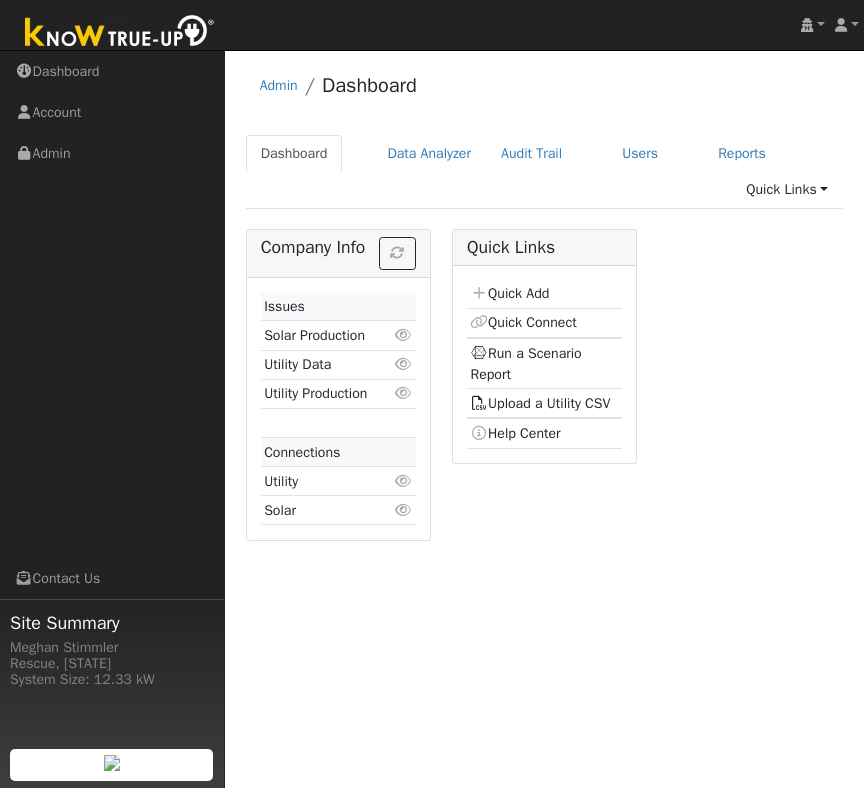 scroll, scrollTop: 0, scrollLeft: 0, axis: both 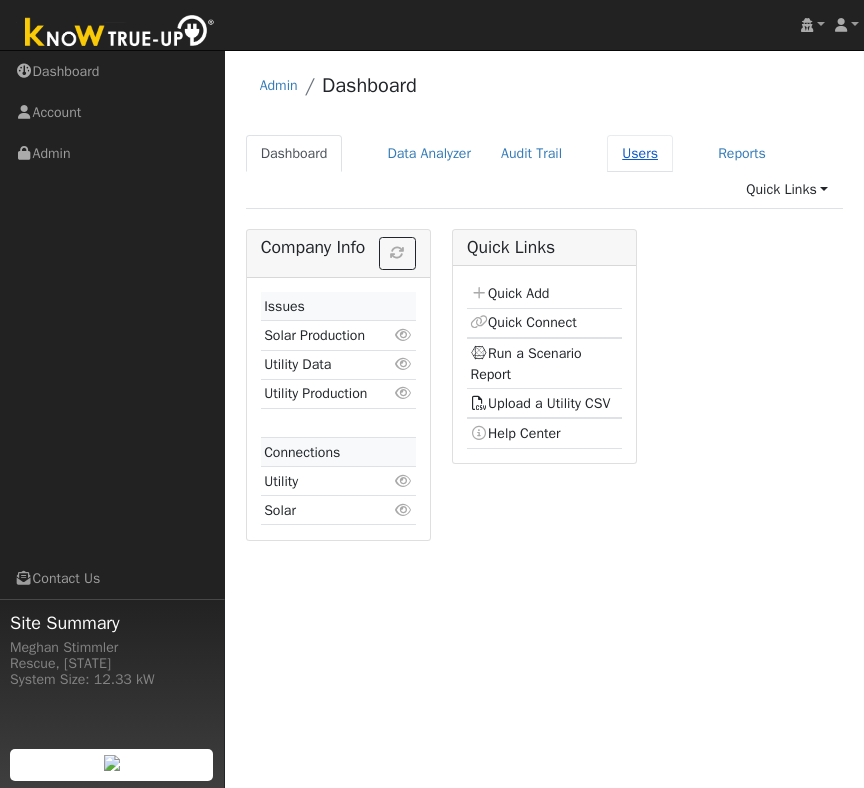 click on "Users" at bounding box center (640, 153) 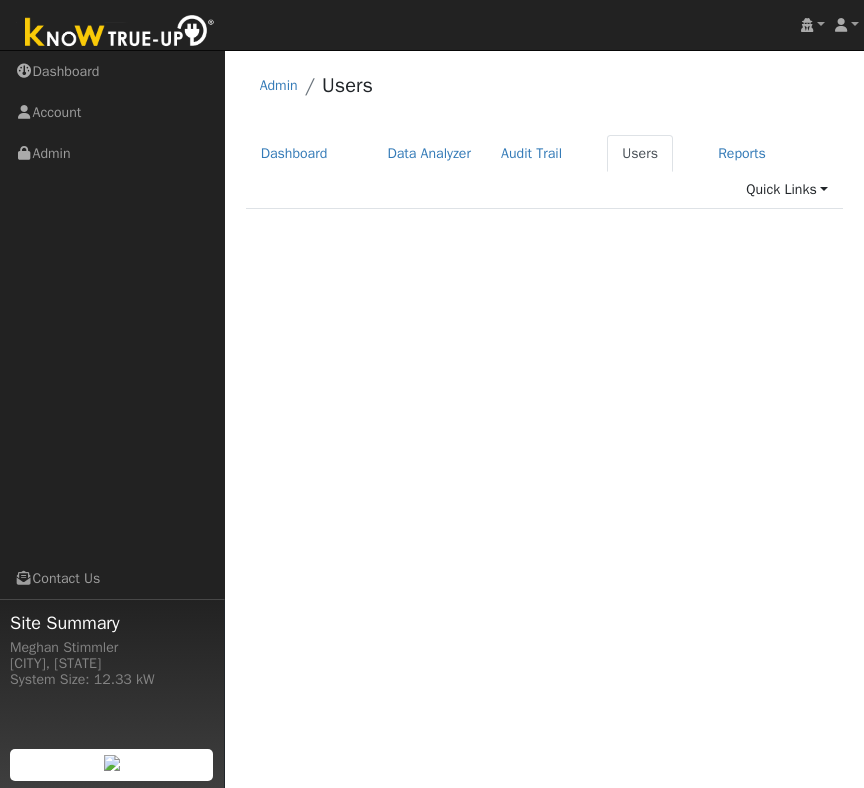 scroll, scrollTop: 0, scrollLeft: 0, axis: both 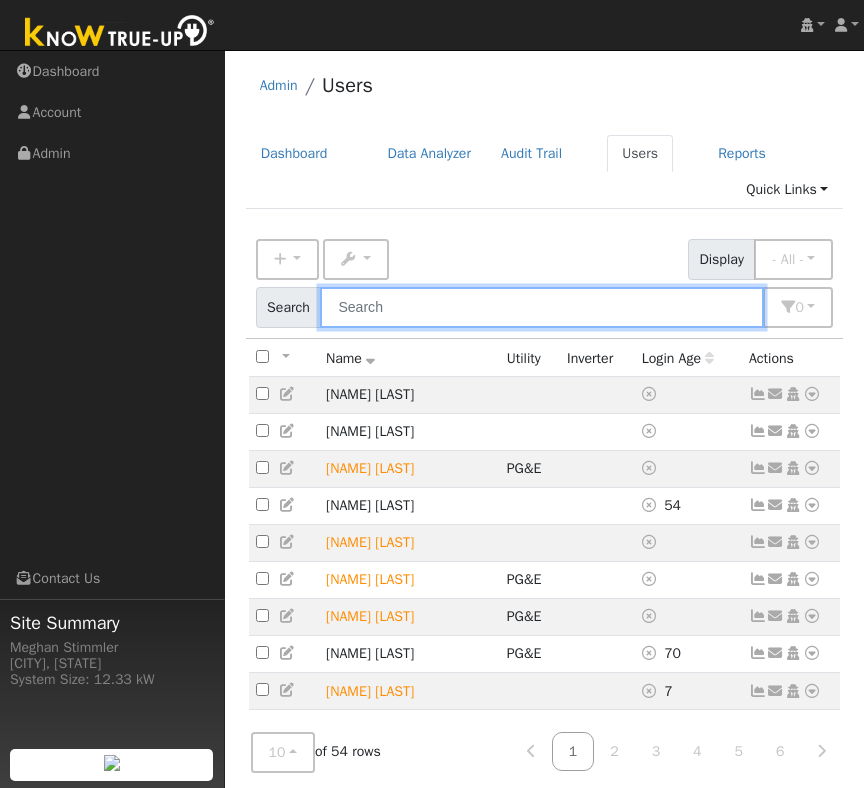 click at bounding box center [542, 307] 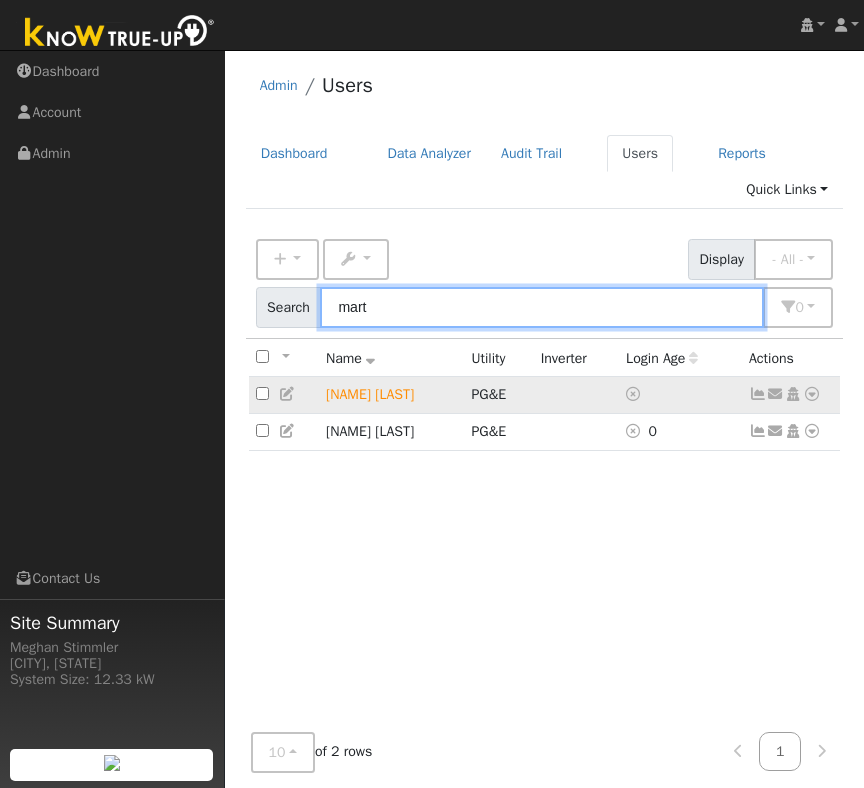 type on "mart" 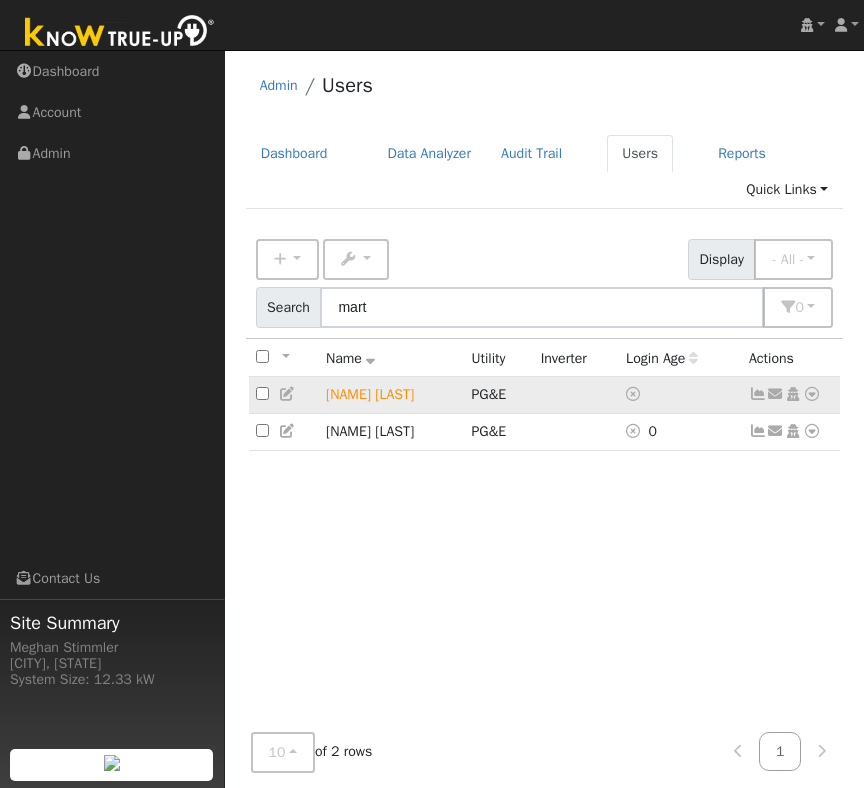 click on "Send Email... Copy a Link Reset Password Open Access  Data Analyzer  Reports Scenario Health Check Energy Audit Account Timeline User Audit Trail  Interval Data Import From CSV Export to CSV  Connect  Solar  Disconnect  Utility  Delete User" 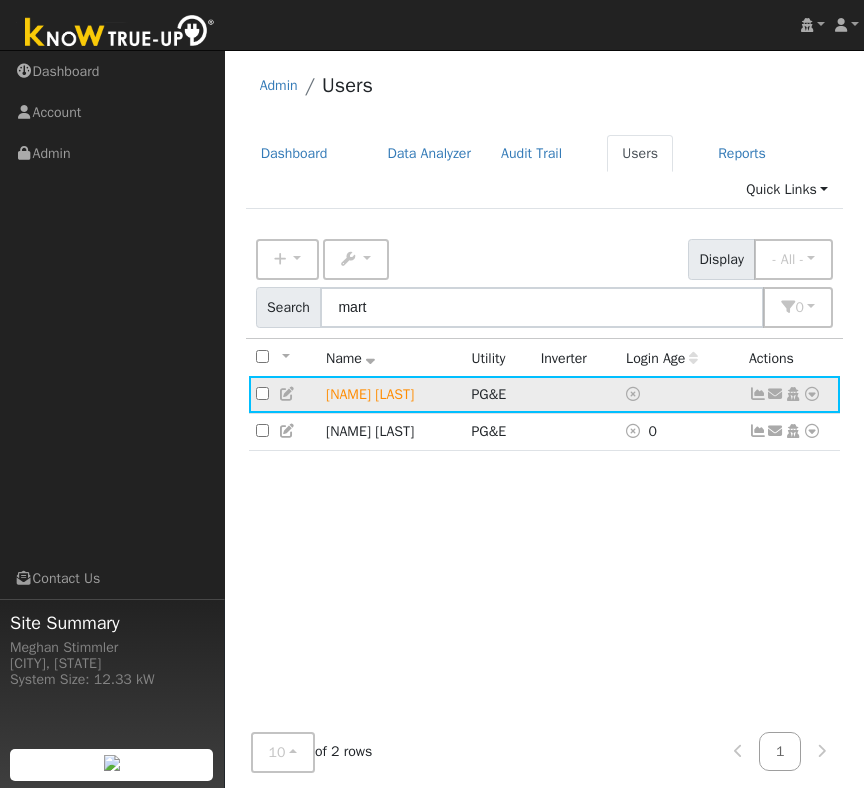 click at bounding box center [812, 394] 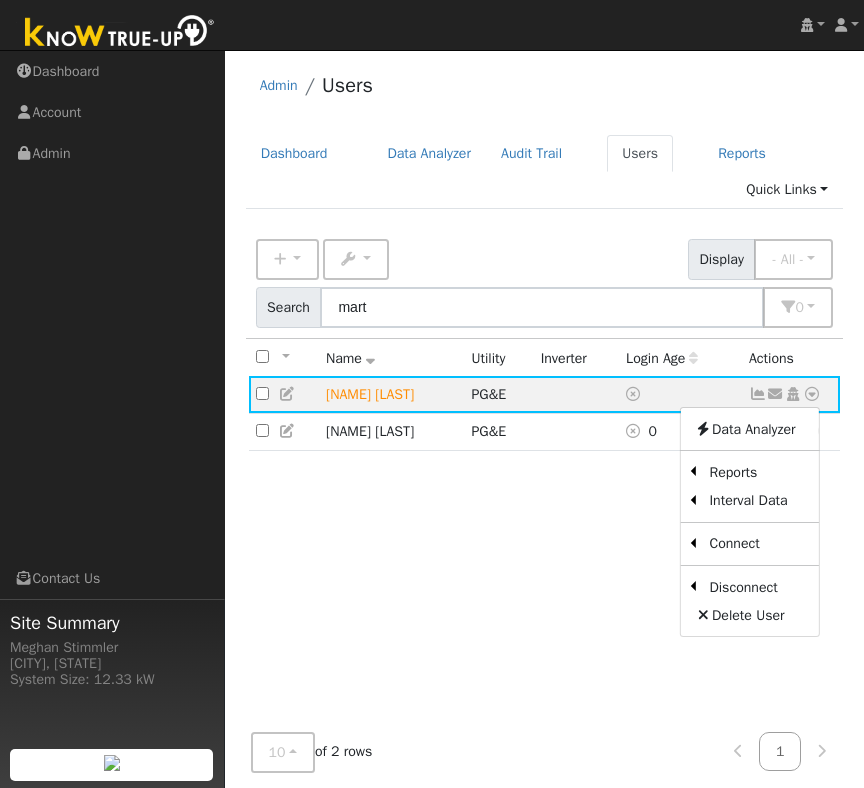 click on "Utility" at bounding box center (0, 0) 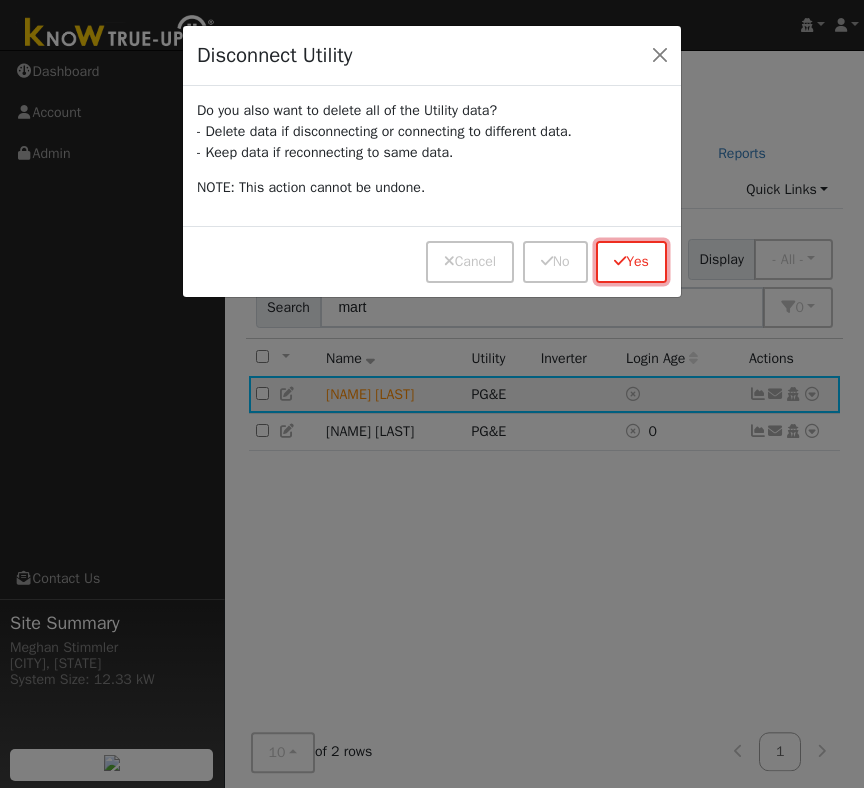 click on "Yes" at bounding box center [631, 261] 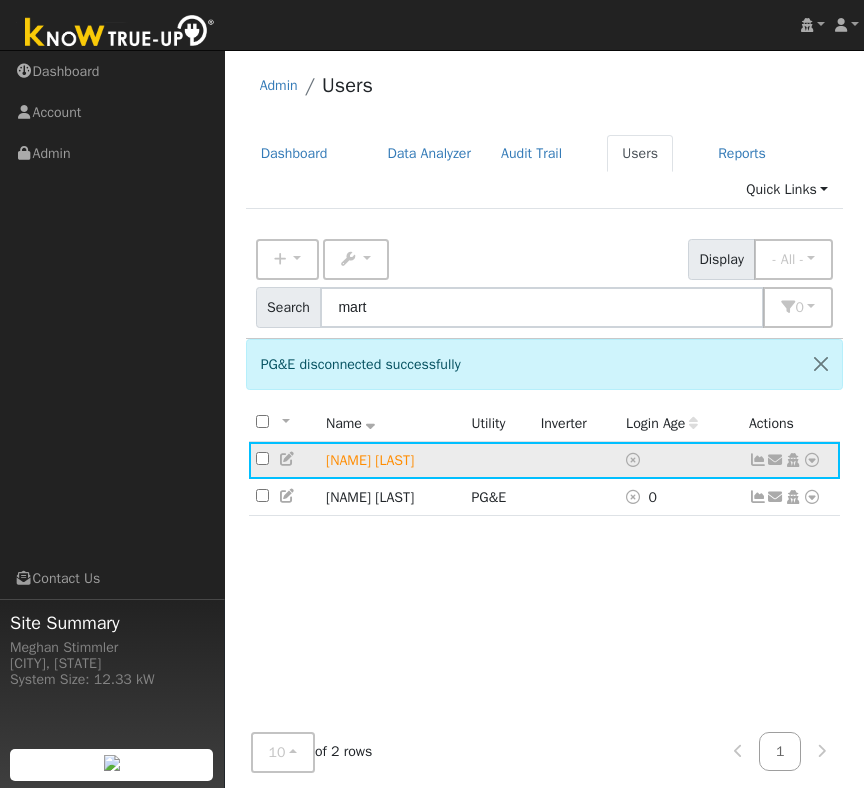 click at bounding box center (812, 460) 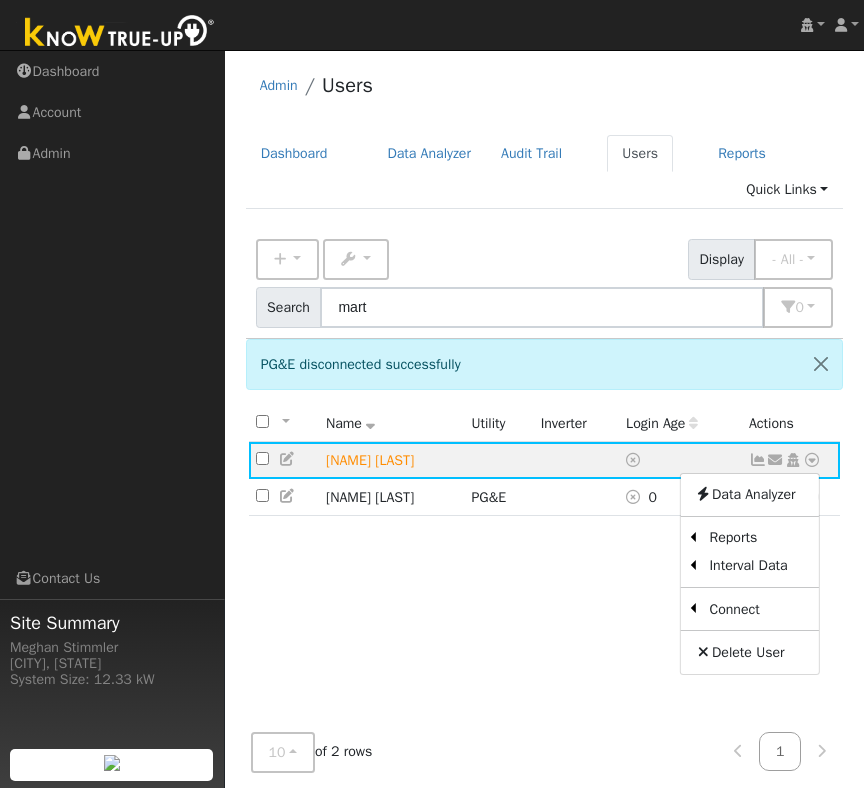 click on "Delete User" at bounding box center [749, 652] 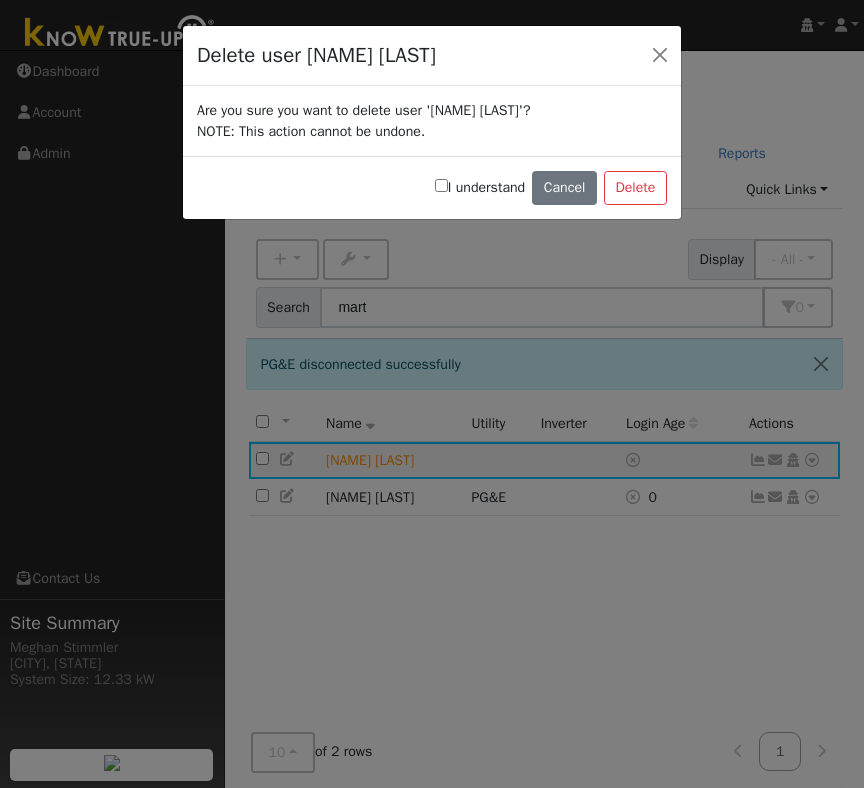 click on "I understand" at bounding box center (480, 187) 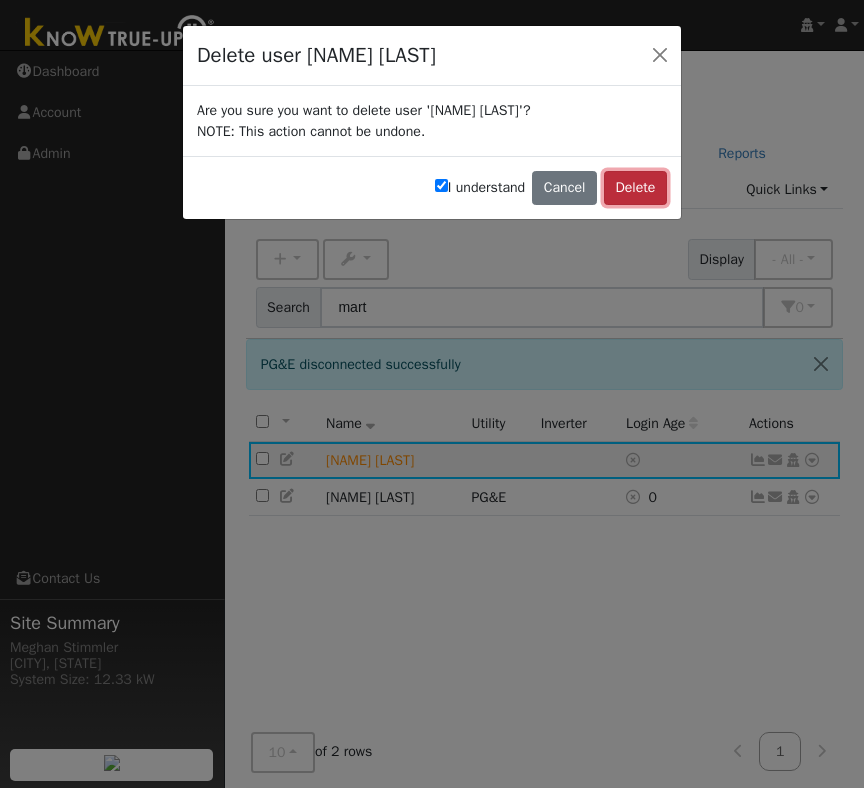 click on "Delete" at bounding box center [635, 188] 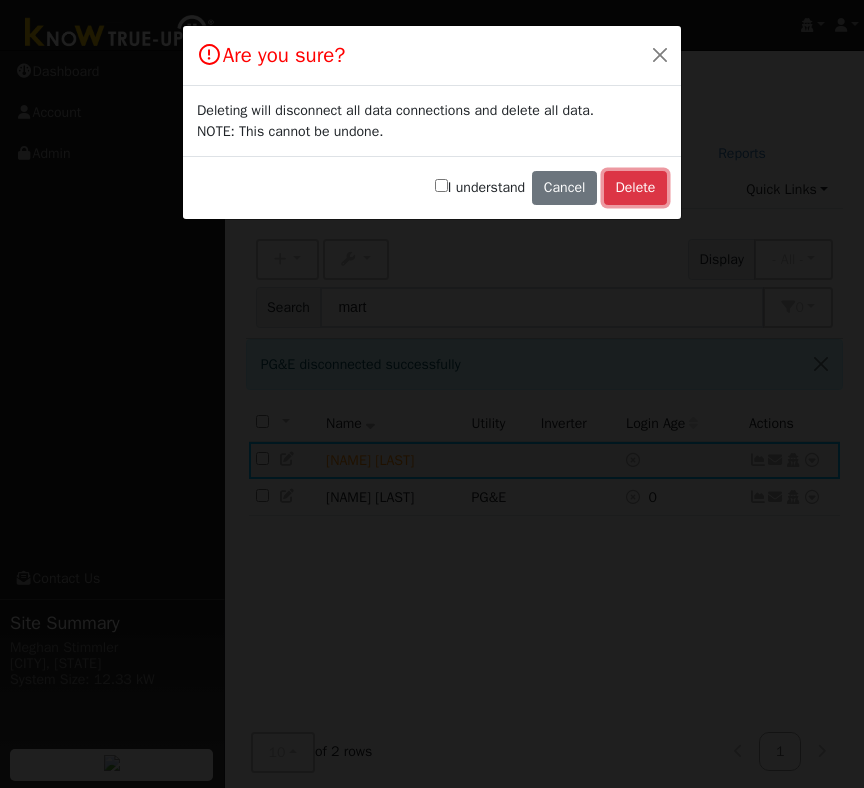 click on "Delete" at bounding box center [635, 188] 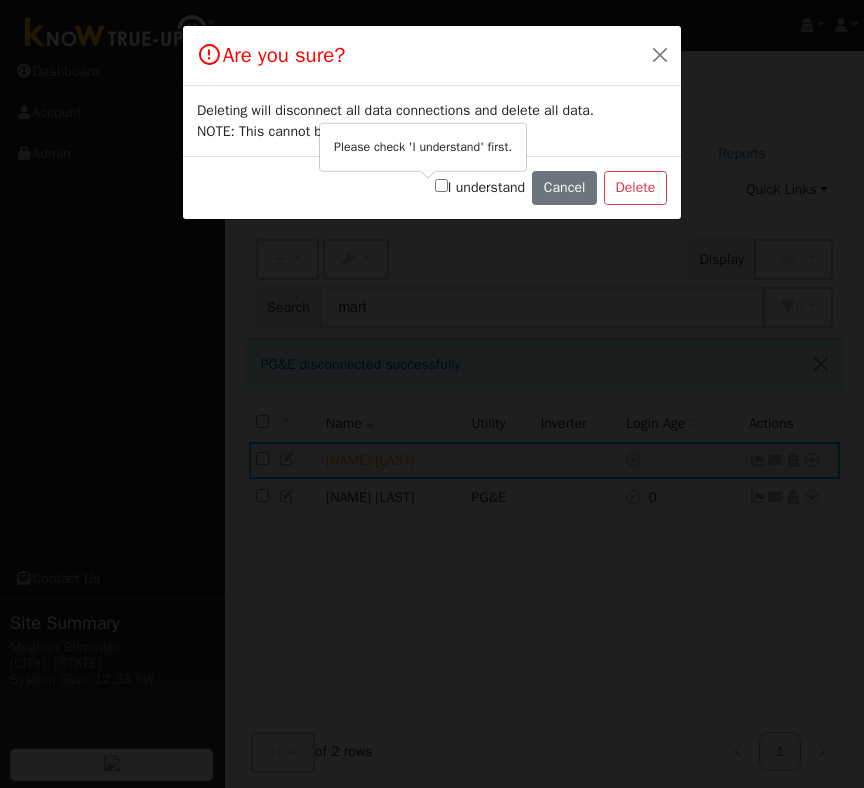 click on "I understand" at bounding box center (480, 187) 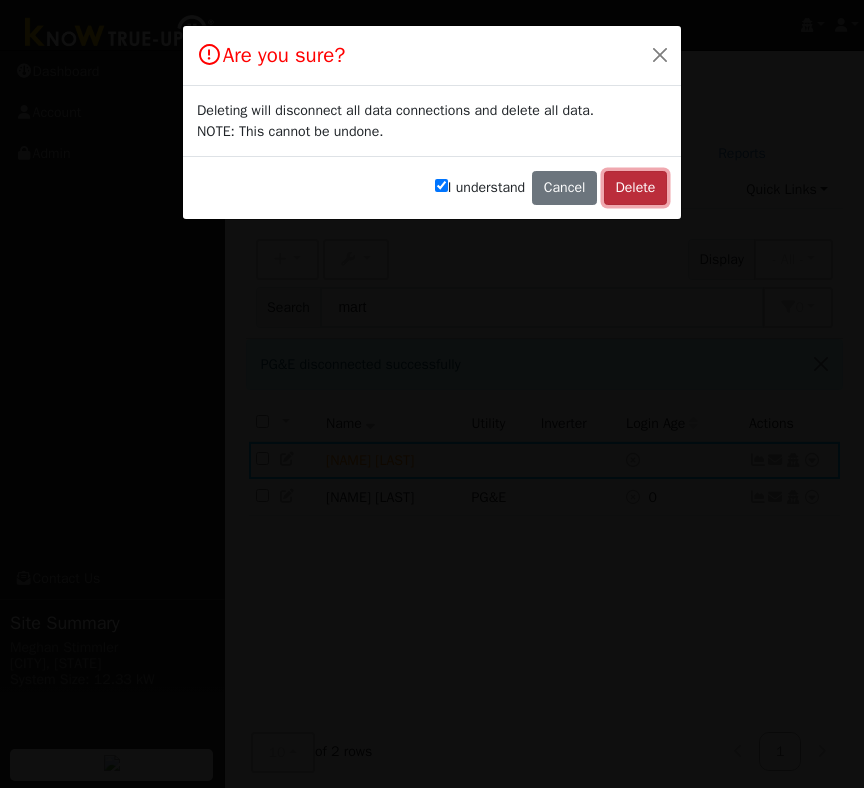click on "Delete" at bounding box center [635, 188] 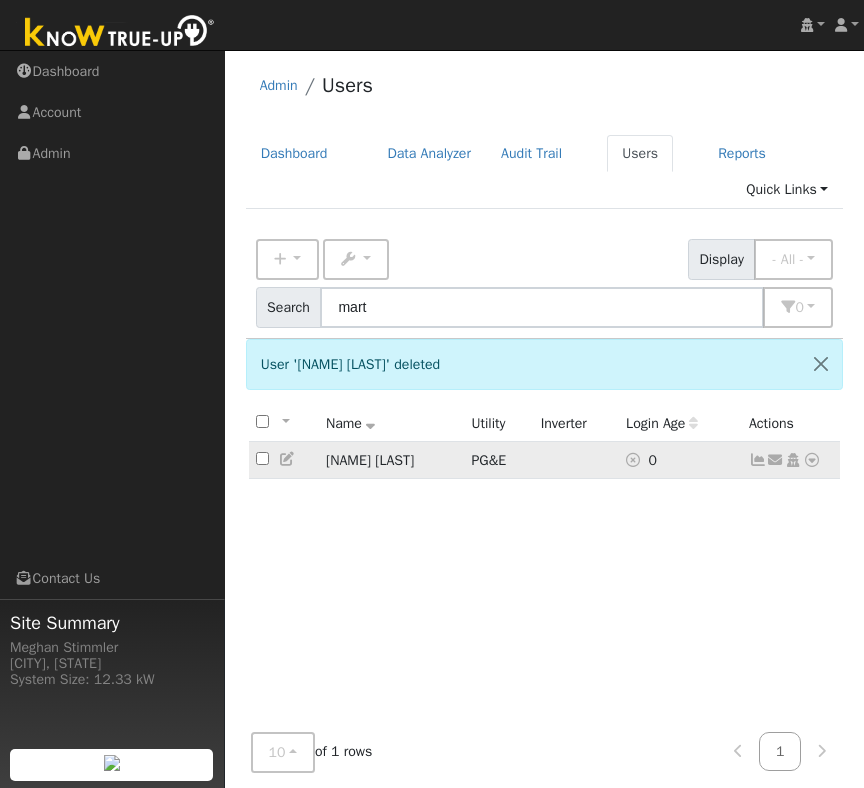 click at bounding box center (812, 460) 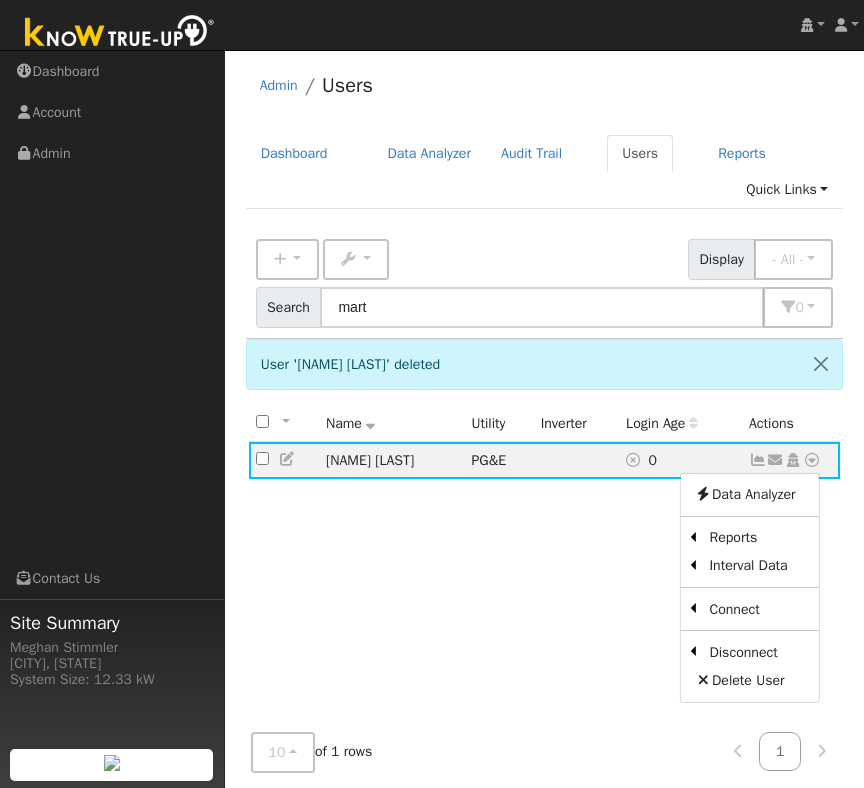 click on "Health Check" at bounding box center (0, 0) 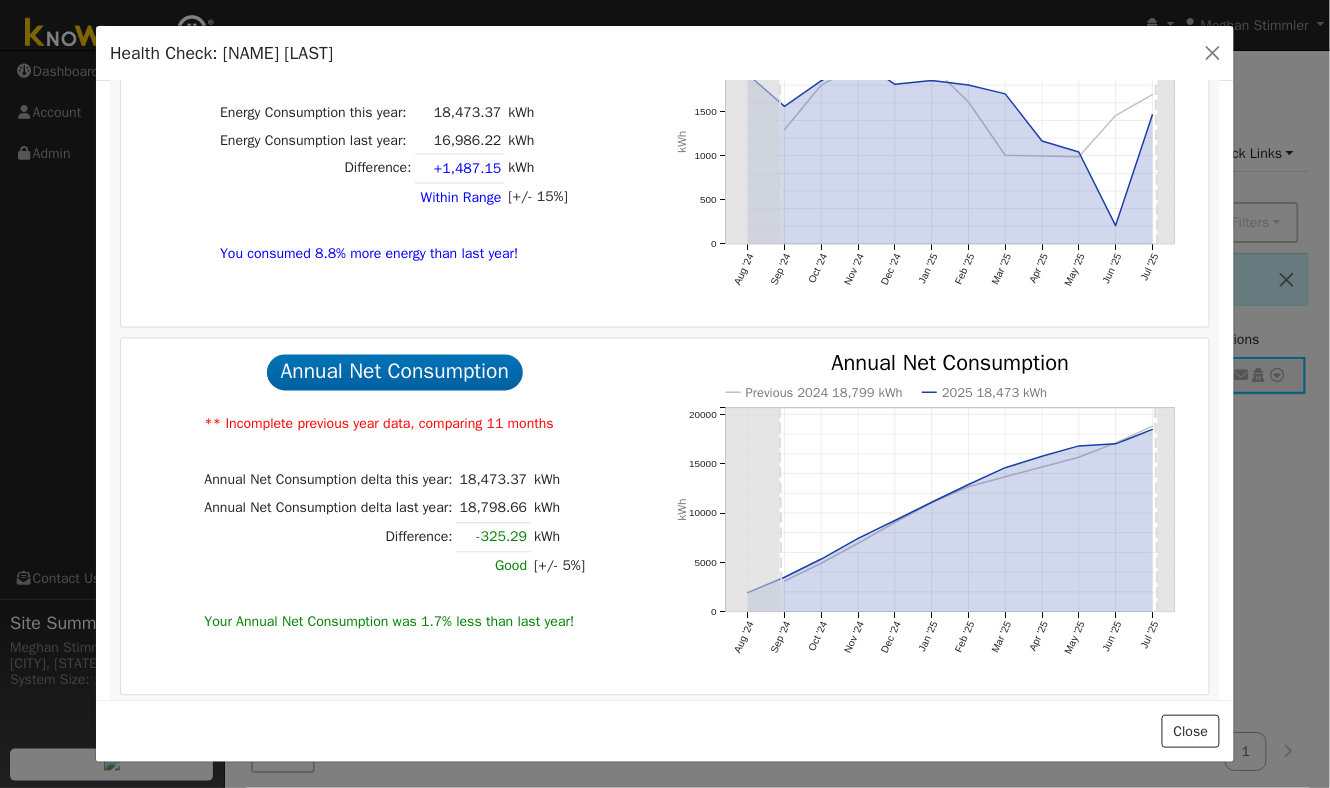scroll, scrollTop: 0, scrollLeft: 0, axis: both 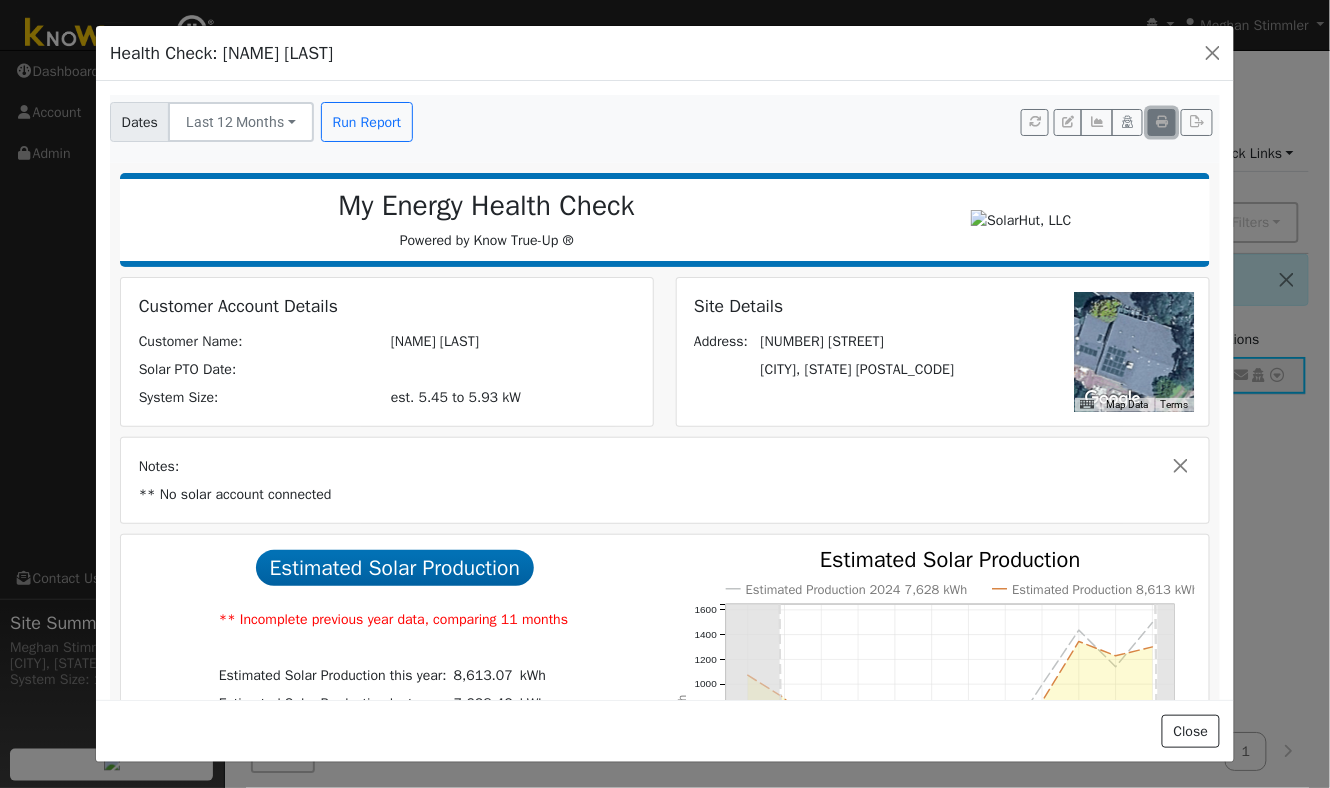 click at bounding box center [1162, 122] 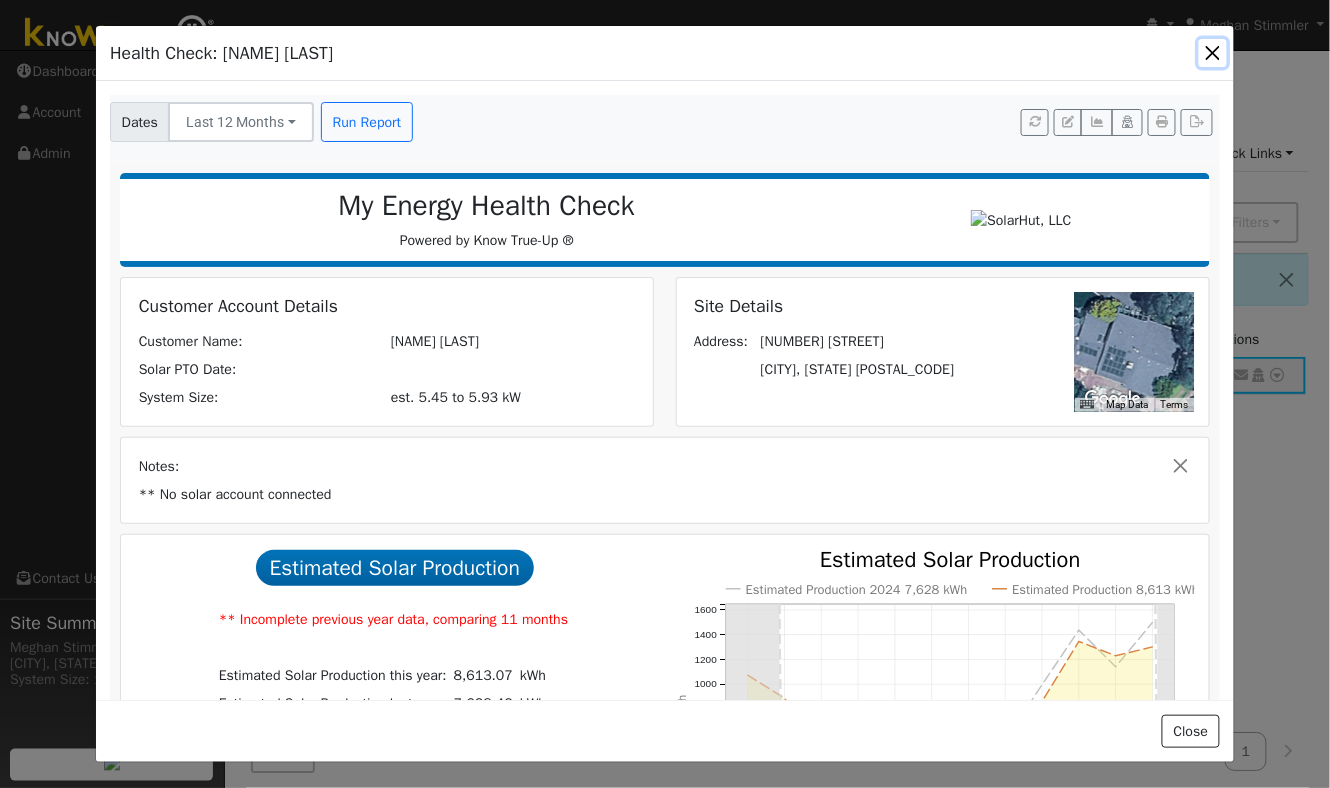 click at bounding box center [1213, 53] 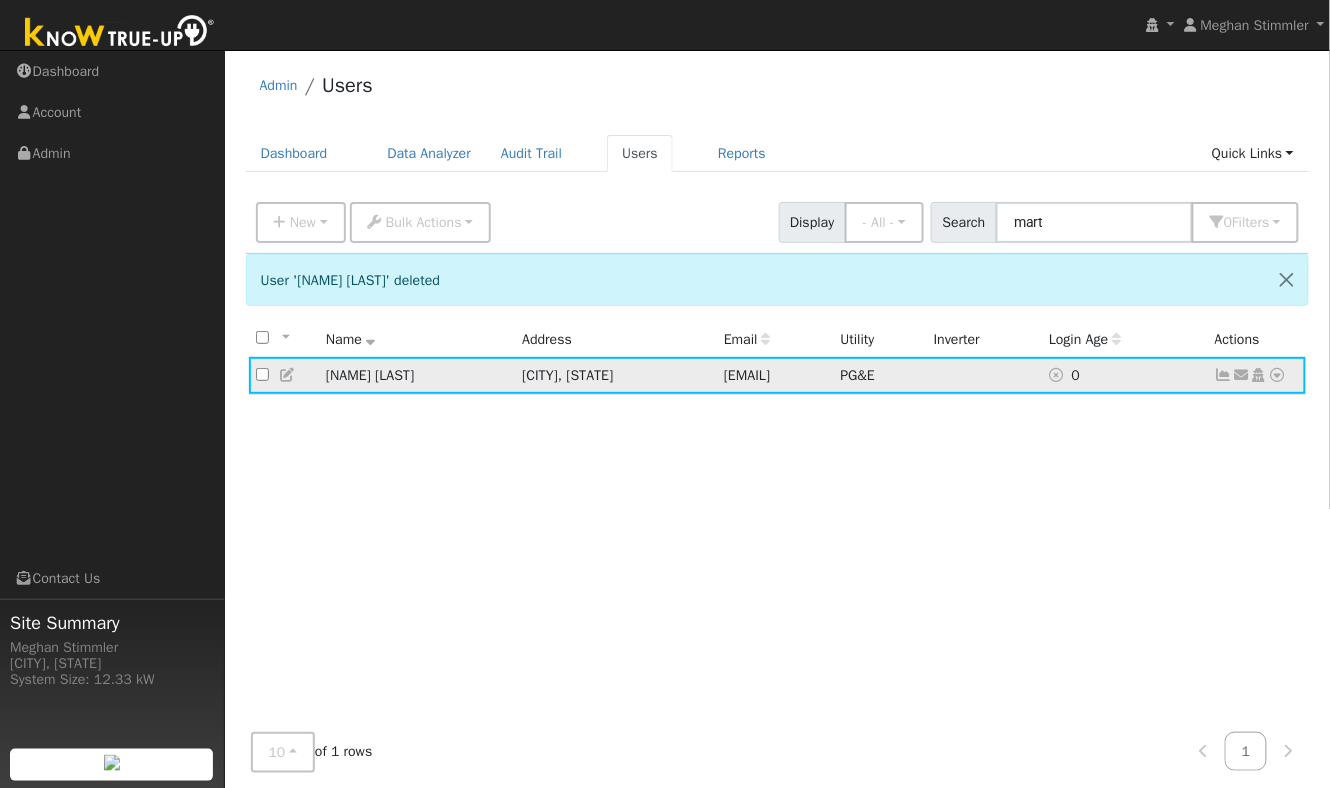 click at bounding box center [1278, 375] 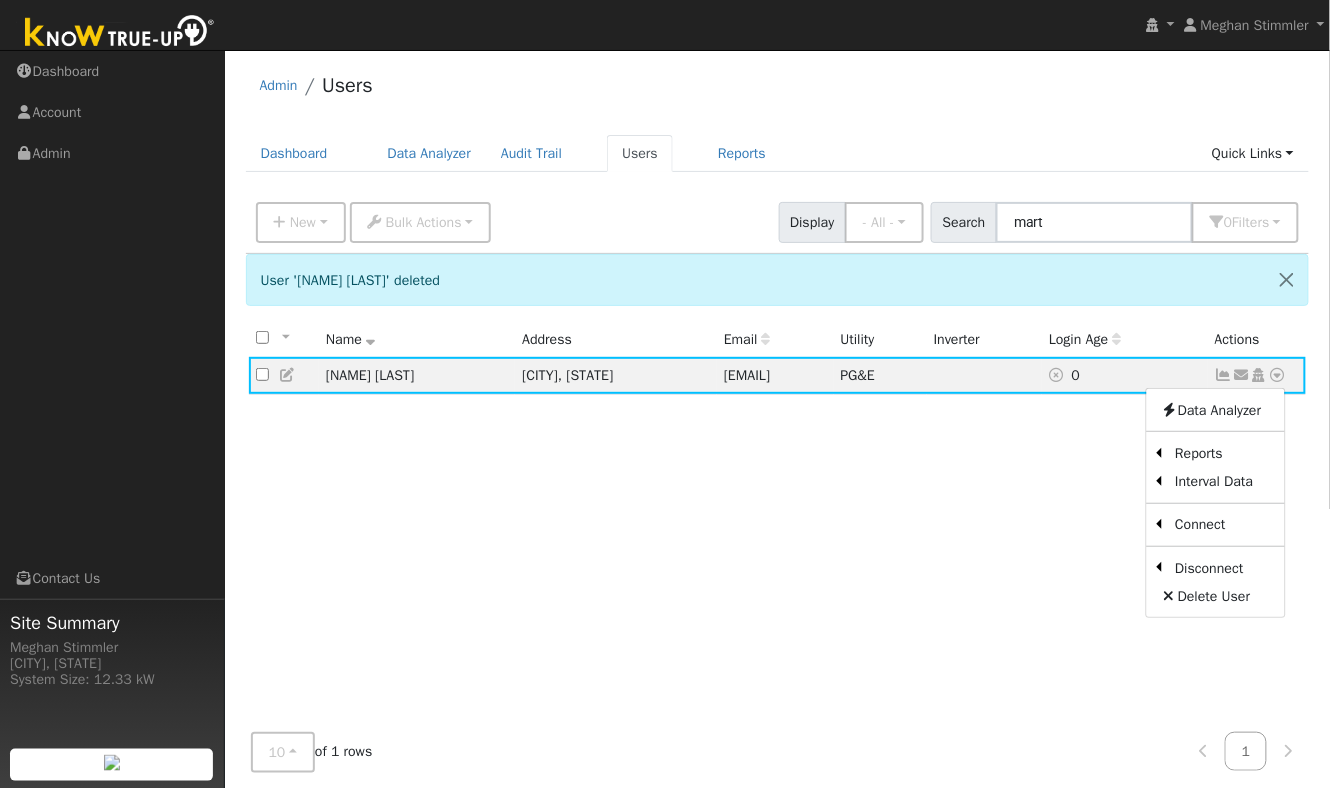 drag, startPoint x: 1079, startPoint y: 453, endPoint x: 1065, endPoint y: 451, distance: 14.142136 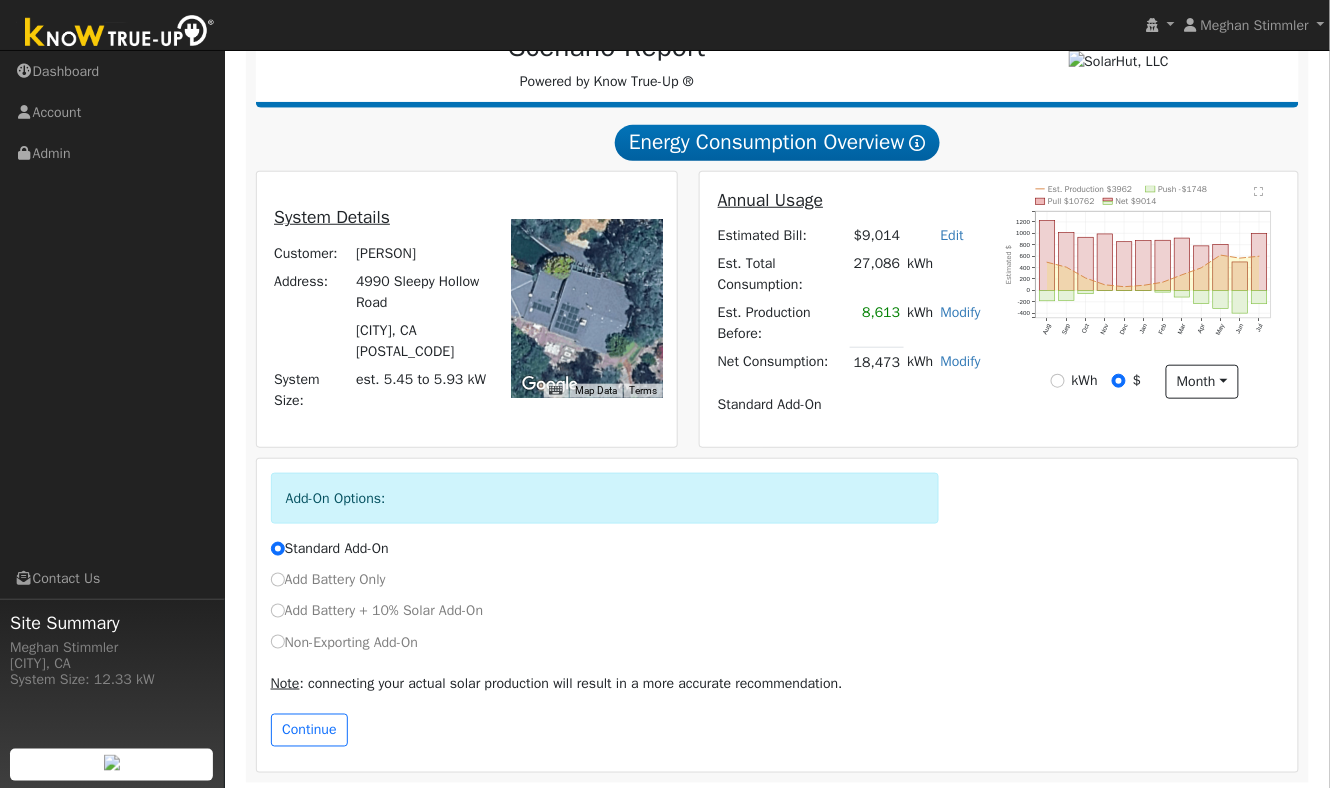scroll, scrollTop: 290, scrollLeft: 0, axis: vertical 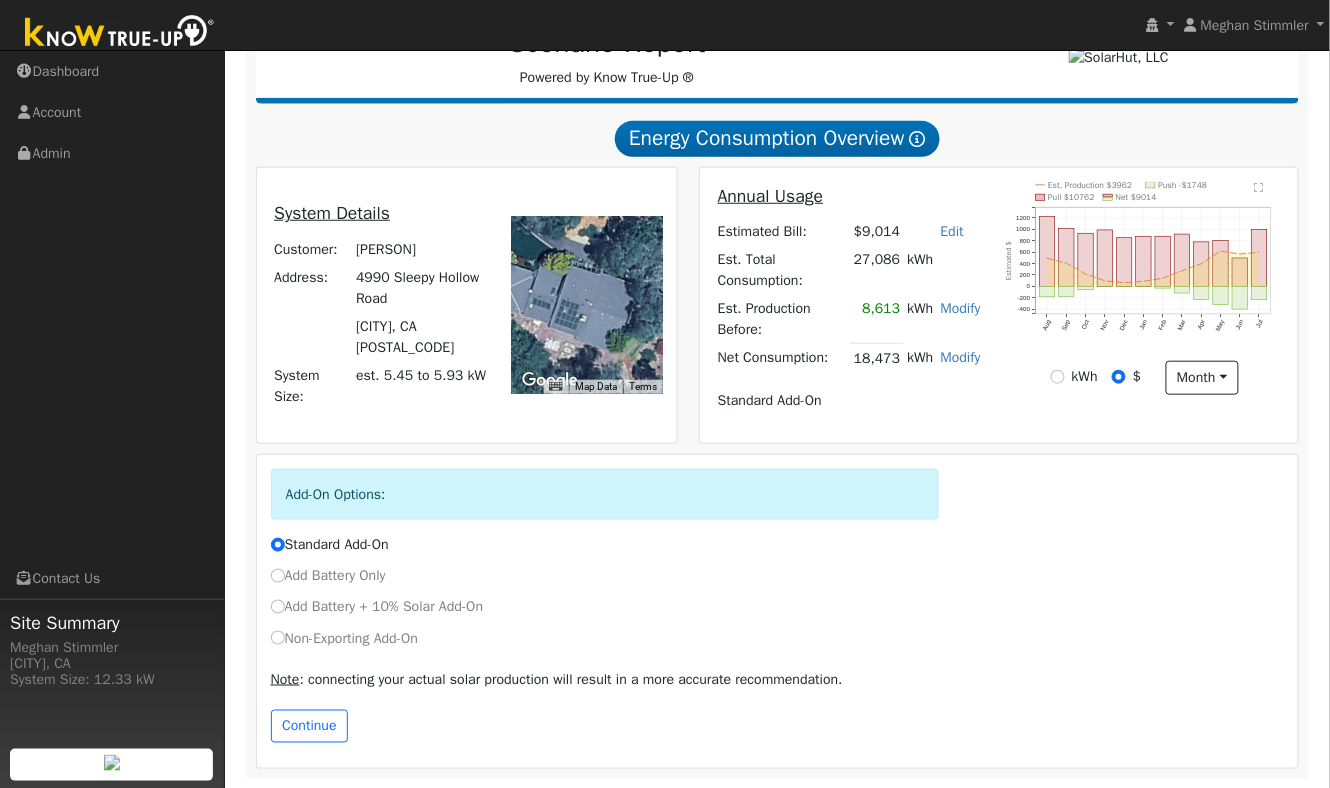 click on "Non-Exporting Add-On" at bounding box center [344, 638] 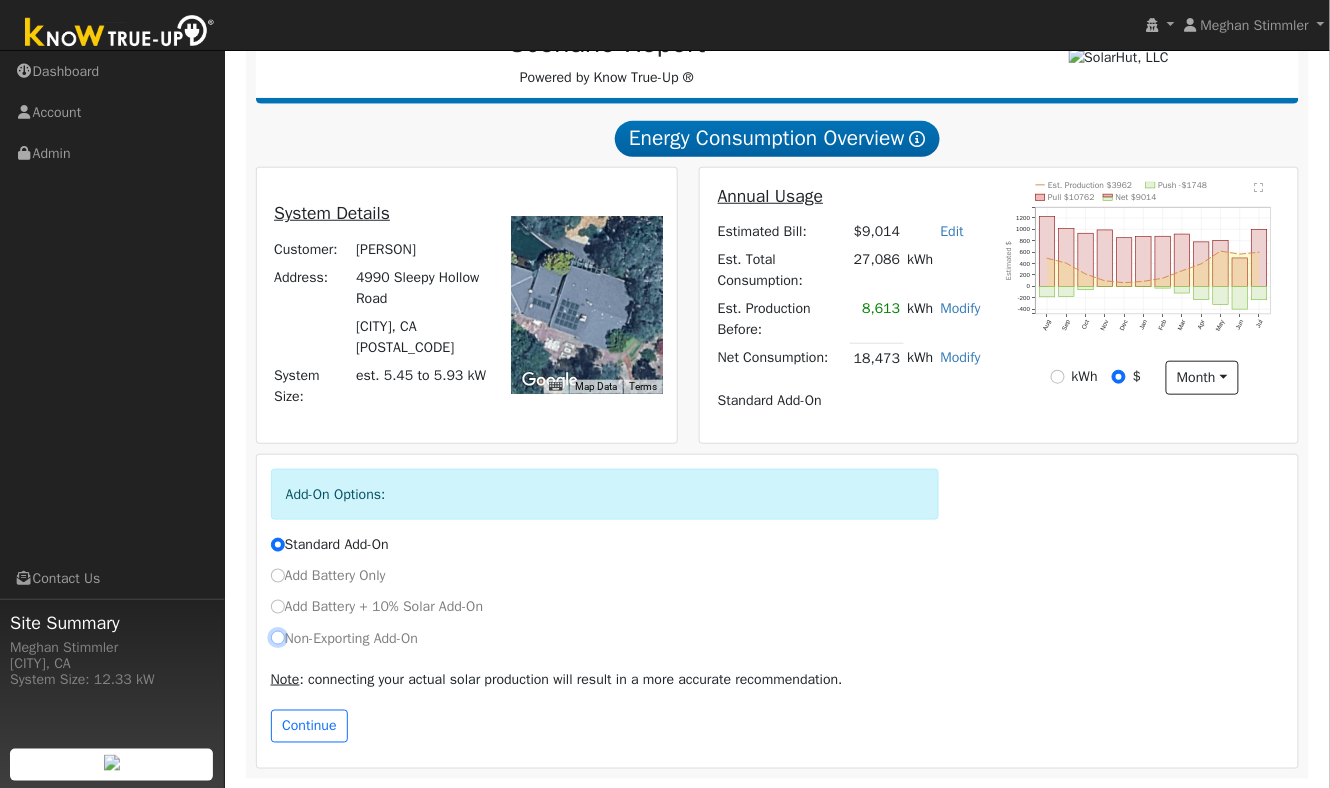 click on "Non-Exporting Add-On" at bounding box center [278, 638] 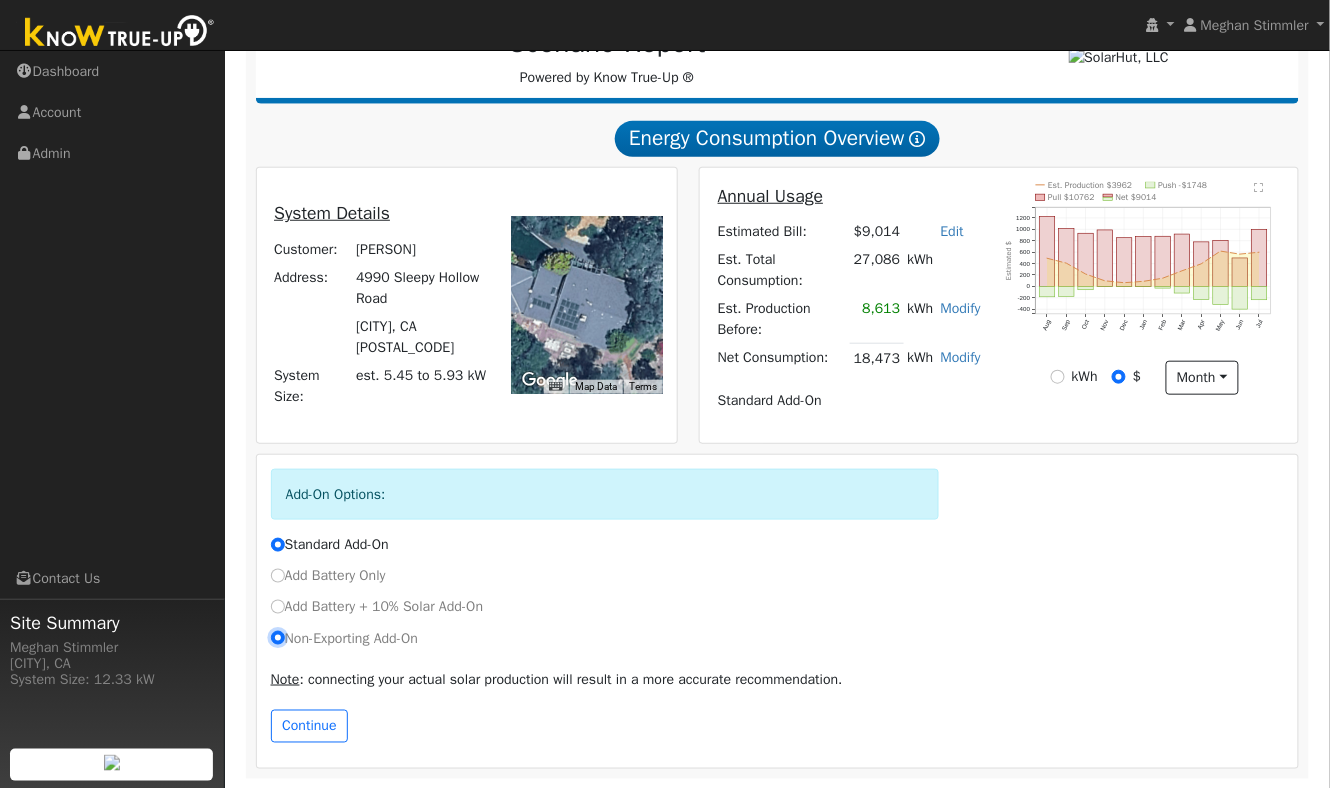 radio on "true" 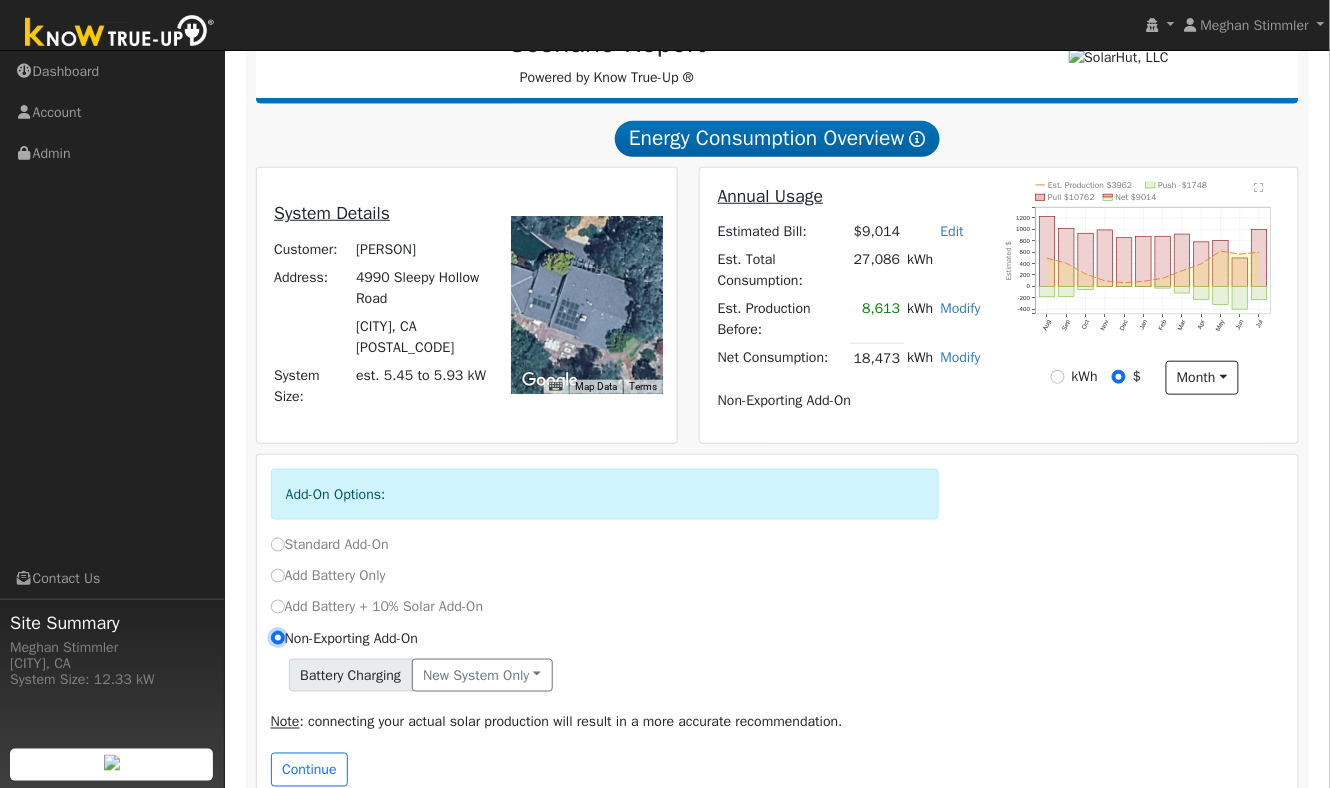 scroll, scrollTop: 342, scrollLeft: 0, axis: vertical 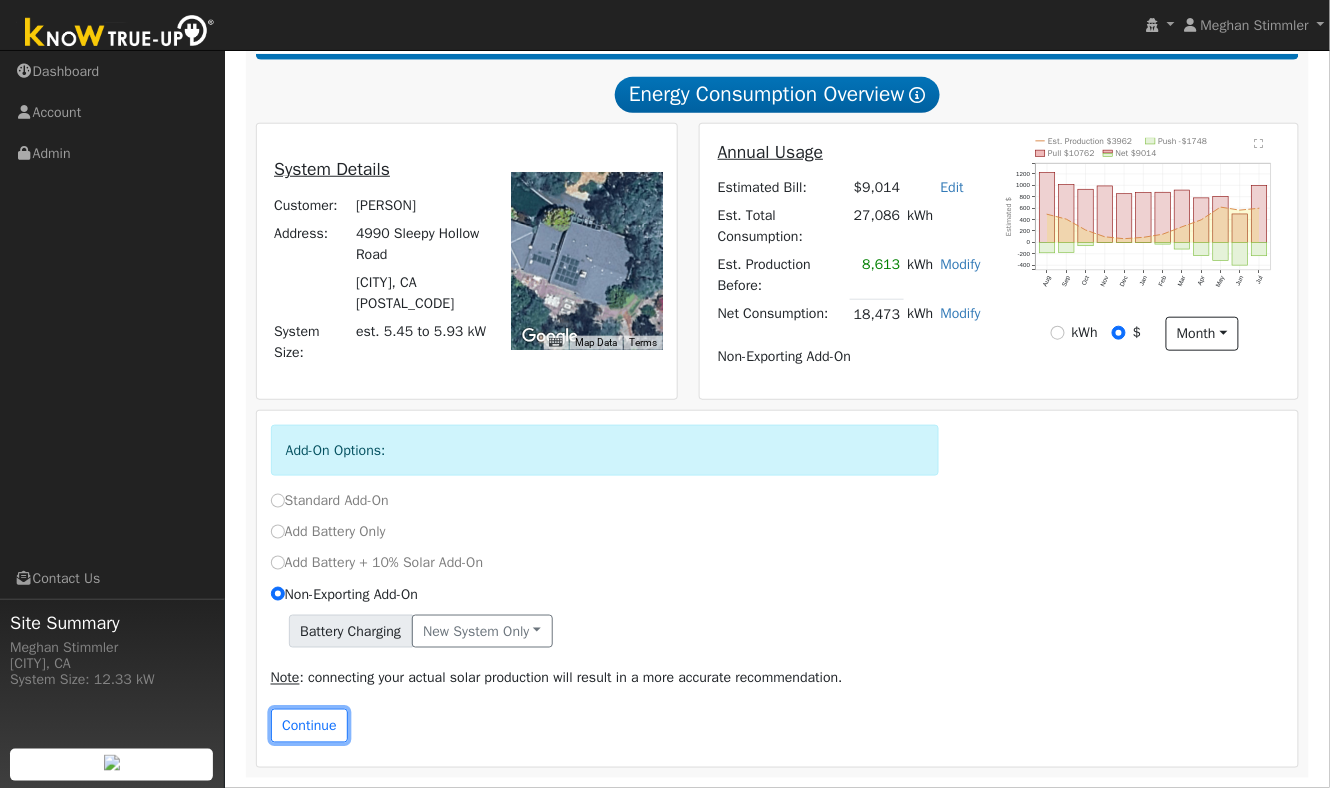 click on "Continue" at bounding box center (310, 726) 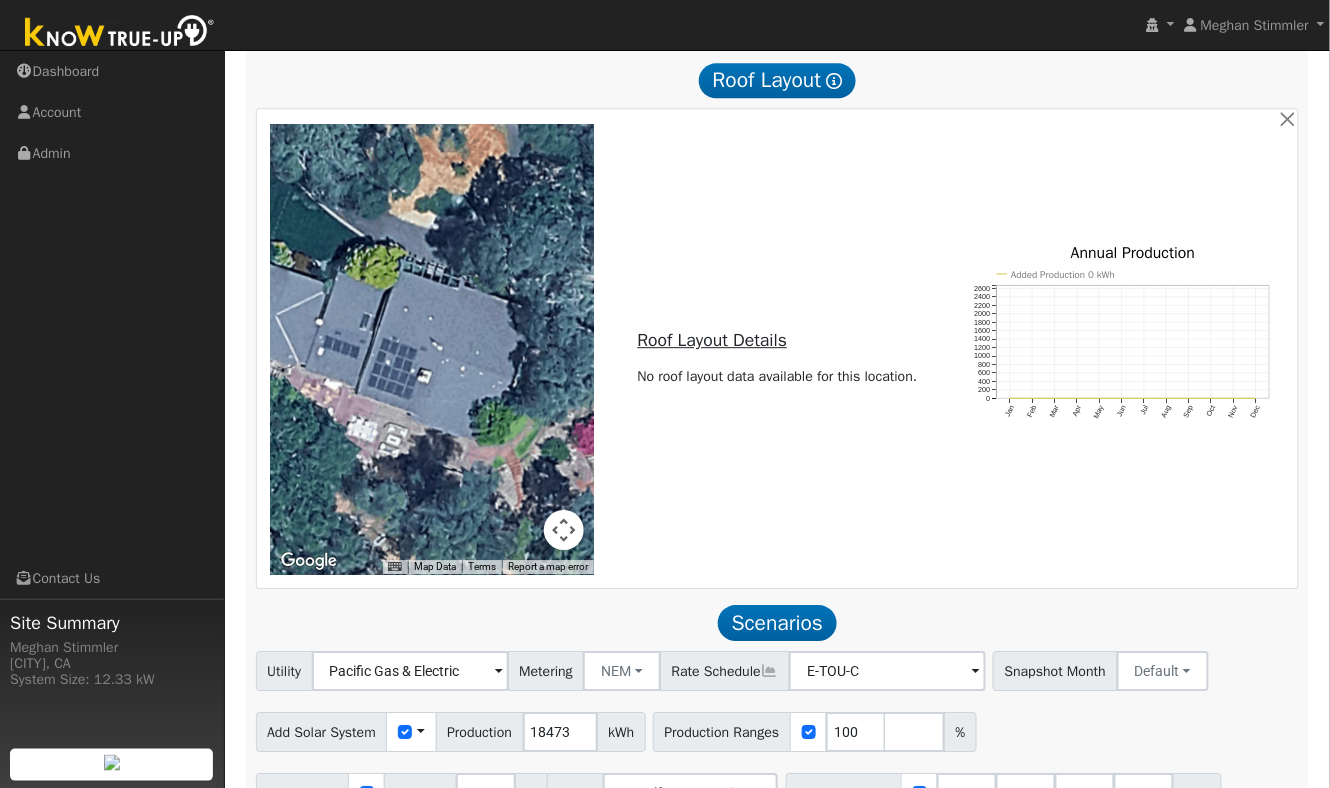 scroll, scrollTop: 1411, scrollLeft: 0, axis: vertical 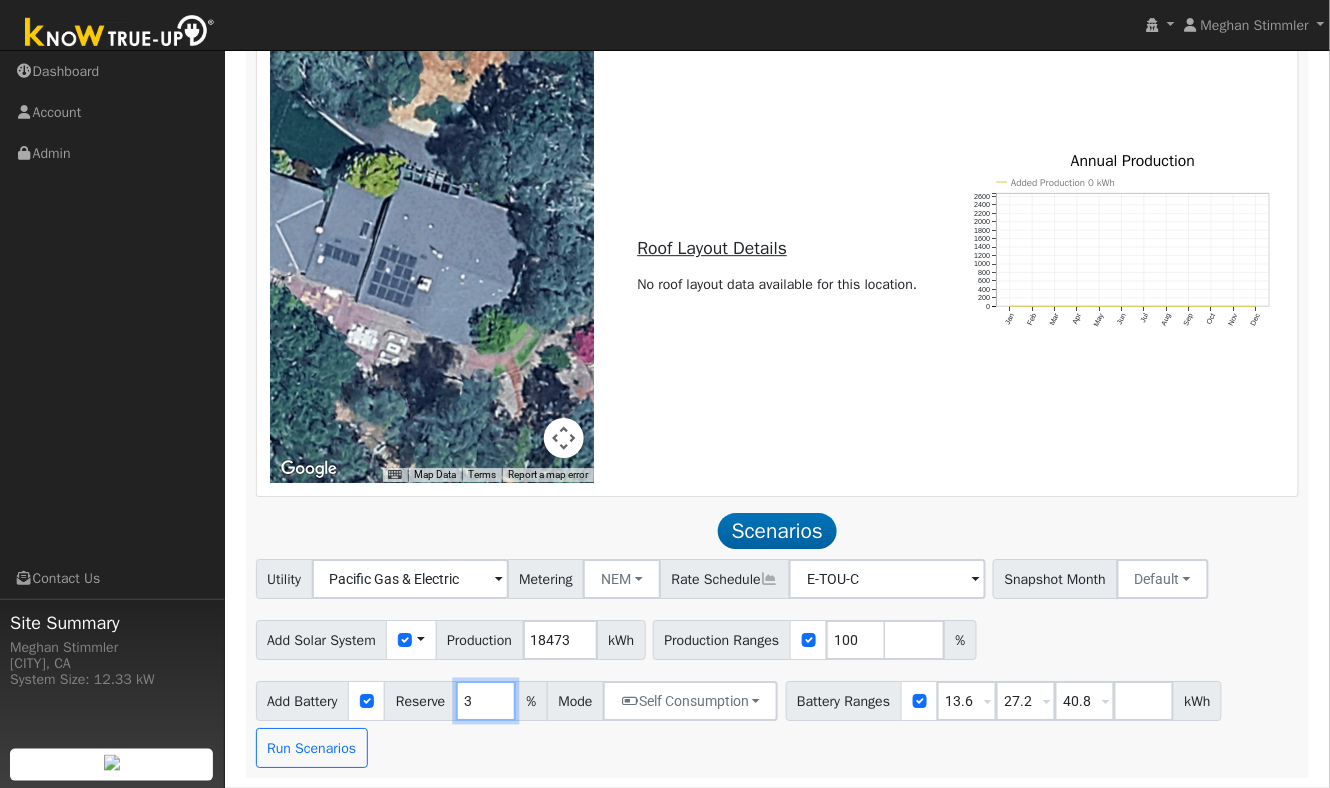 drag, startPoint x: 491, startPoint y: 705, endPoint x: 467, endPoint y: 704, distance: 24.020824 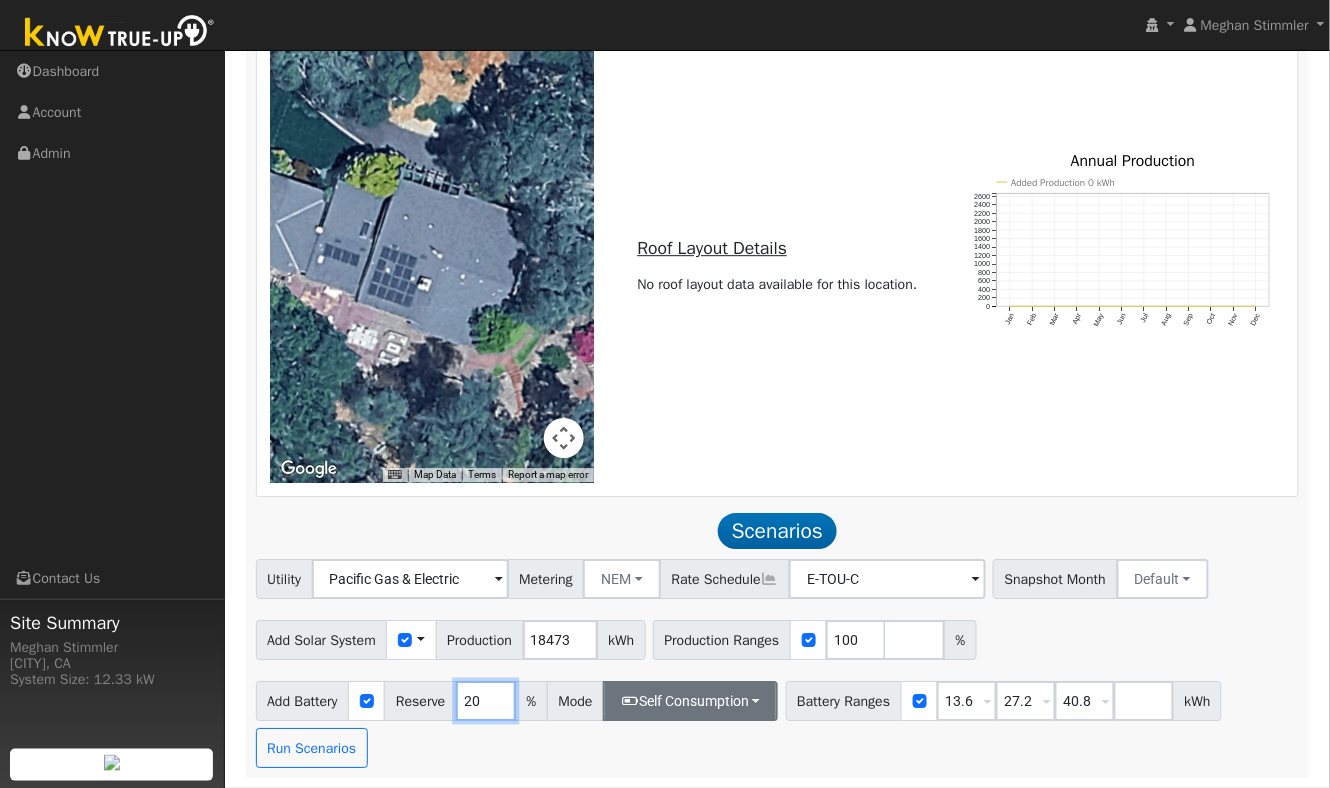 type on "20" 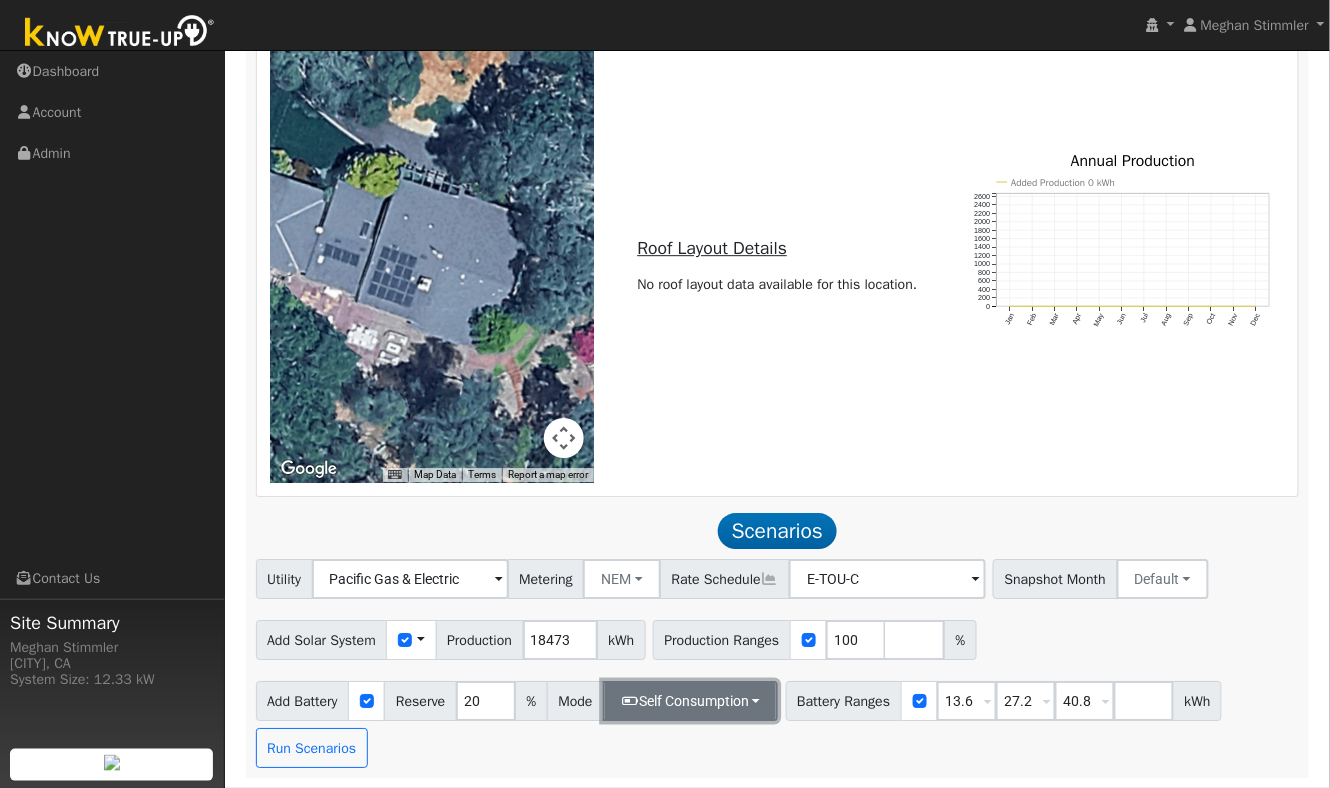 click on "Self Consumption" at bounding box center [690, 701] 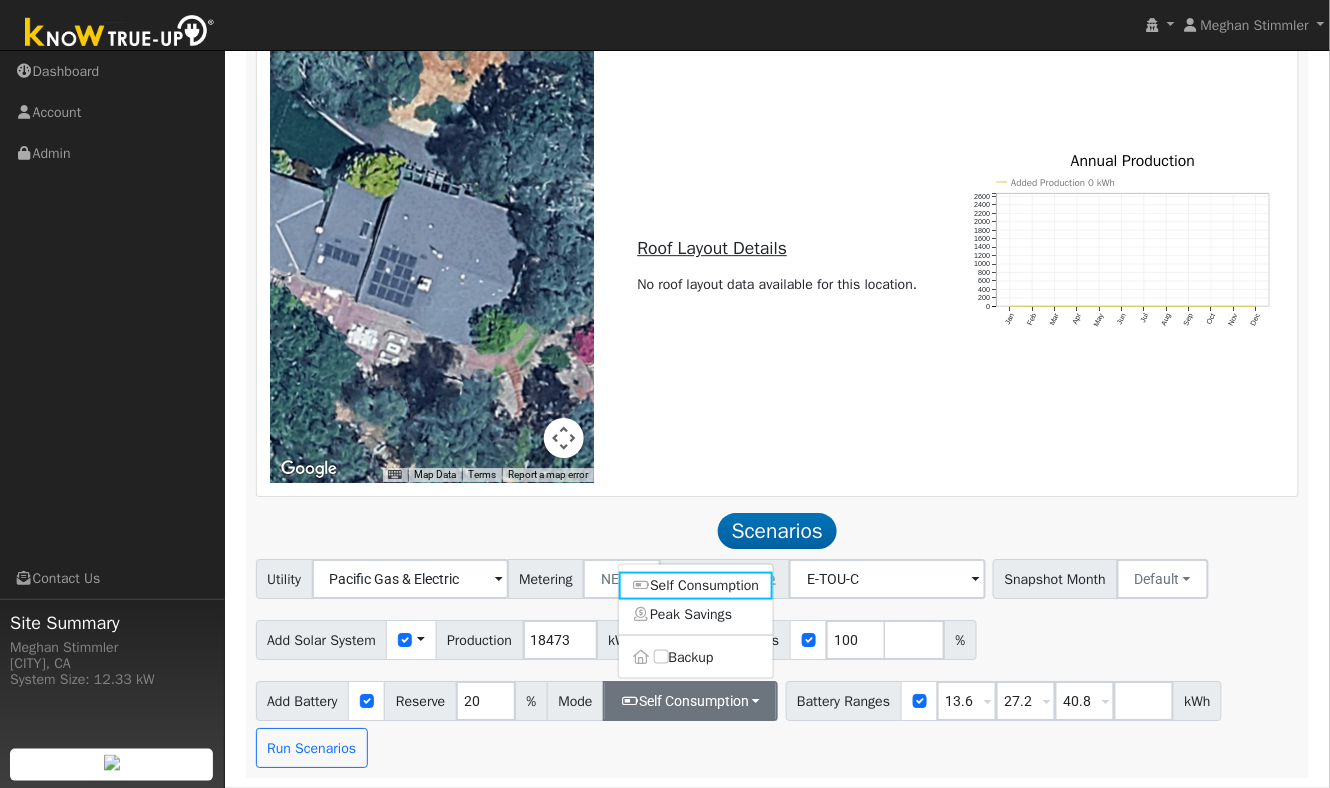 click on "Self Consumption  Peak Savings    Backup" at bounding box center (696, 621) 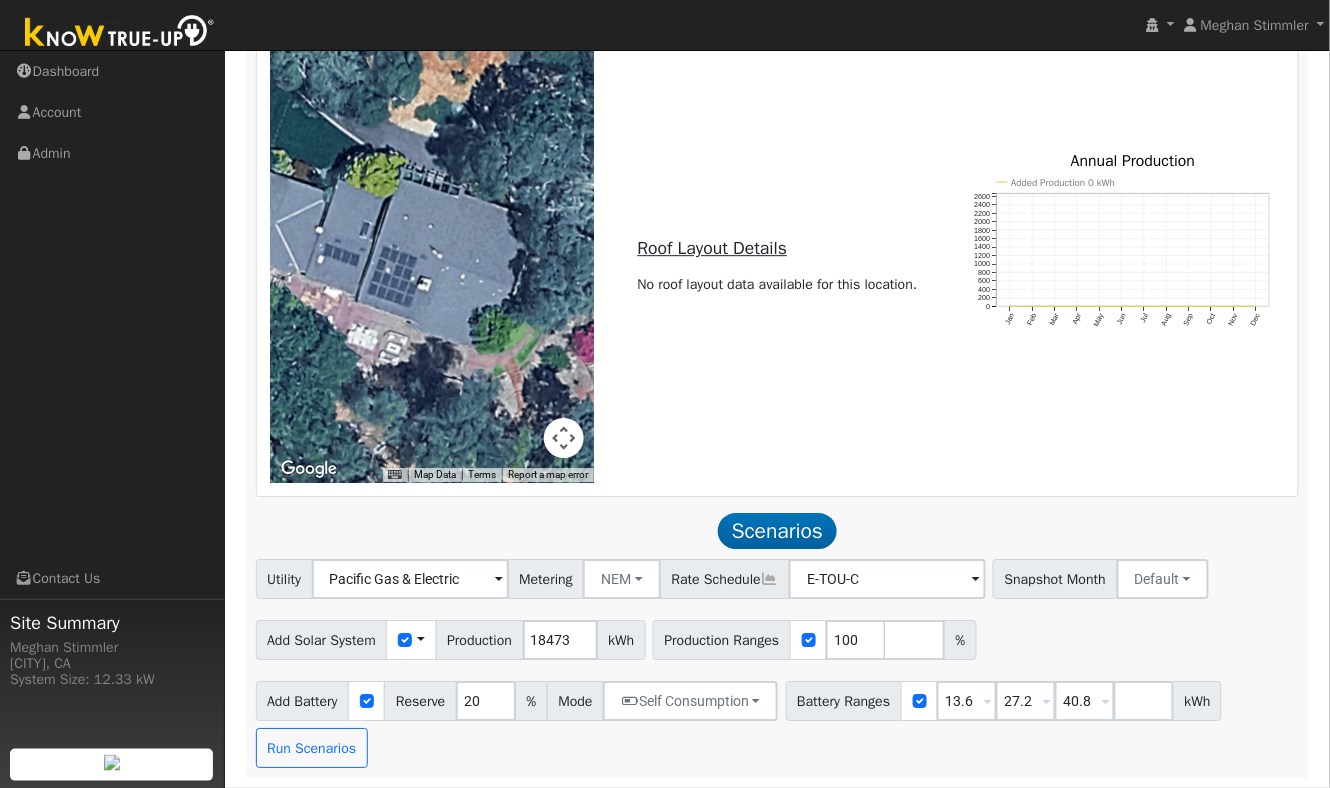 click on "Utility Pacific Gas & Electric Metering NEM NEM NBT  Rate Schedule  E-TOU-C - None - Snapshot Month Default Jan Feb Mar Apr May Jun Jul Aug Sep Oct Nov Dec Add Solar System Use CSV Data Production 18473 kWh Production Ranges 100 % Add Battery Reserve 20 % Mode  Self Consumption  Self Consumption  Peak Savings    Backup Battery Ranges 13.6 Overrides Reserve % Mode  None None  Self Consumption  Peak Savings    Backup 27.2 Overrides Reserve % Mode  None None  Self Consumption  Peak Savings    Backup 40.8 Overrides Reserve % Mode  None None  Self Consumption  Peak Savings    Backup kWh Run Scenarios" at bounding box center [777, 663] 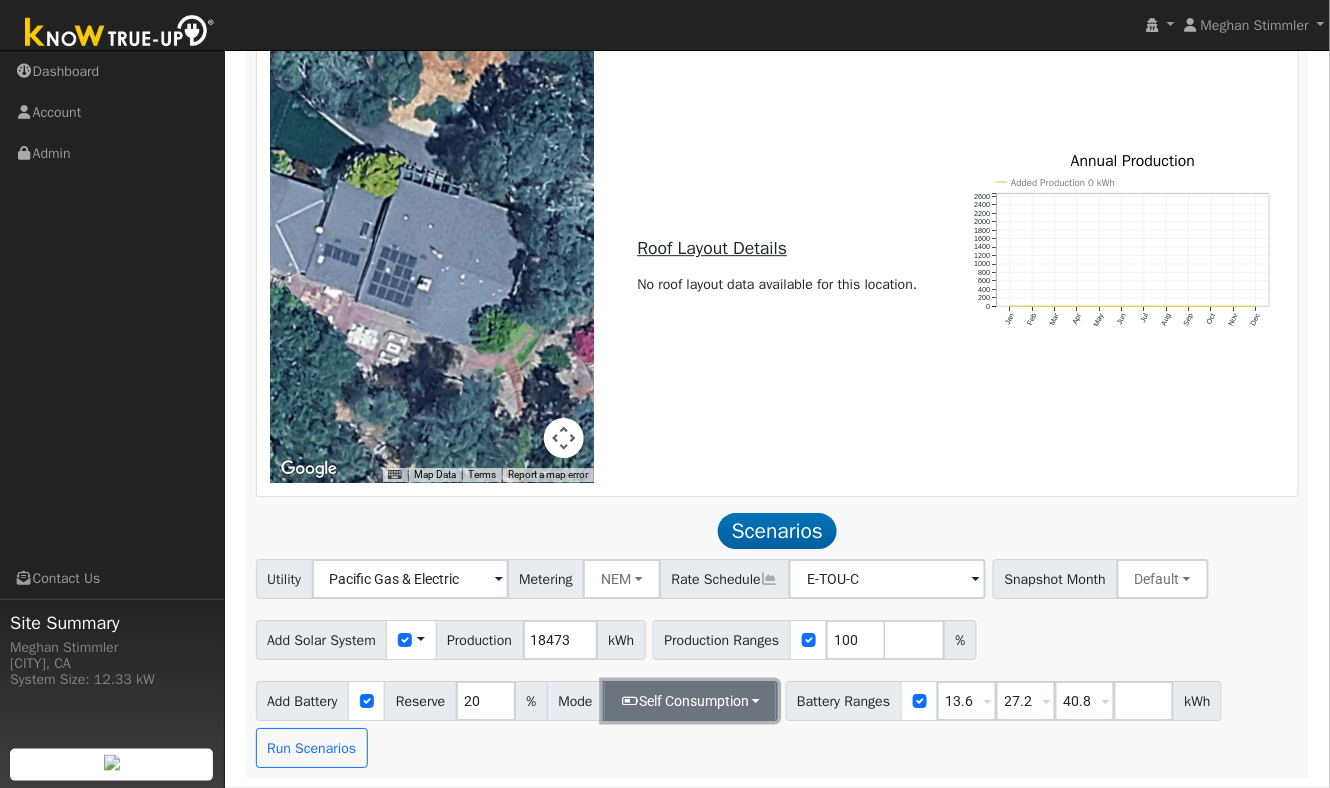 drag, startPoint x: 690, startPoint y: 706, endPoint x: 683, endPoint y: 696, distance: 12.206555 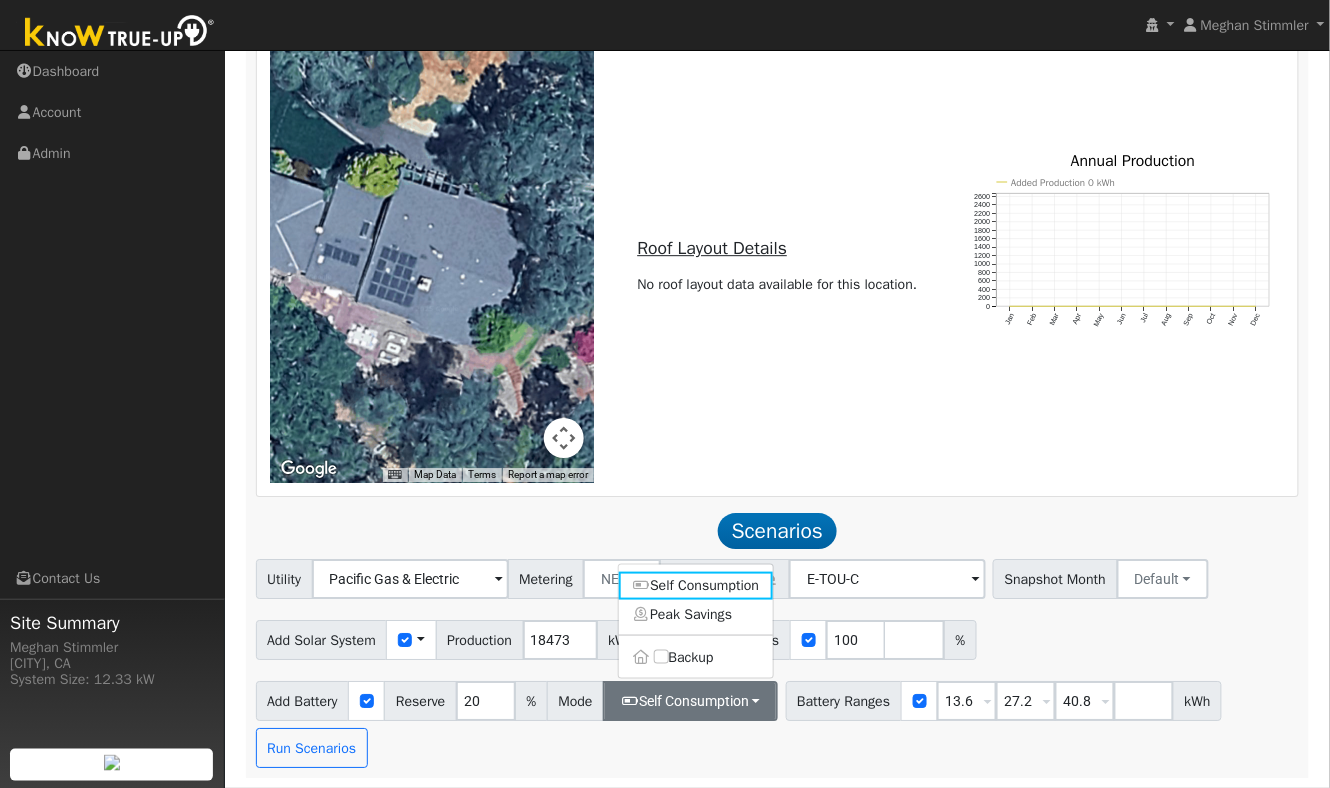 click on "Backup" at bounding box center [696, 657] 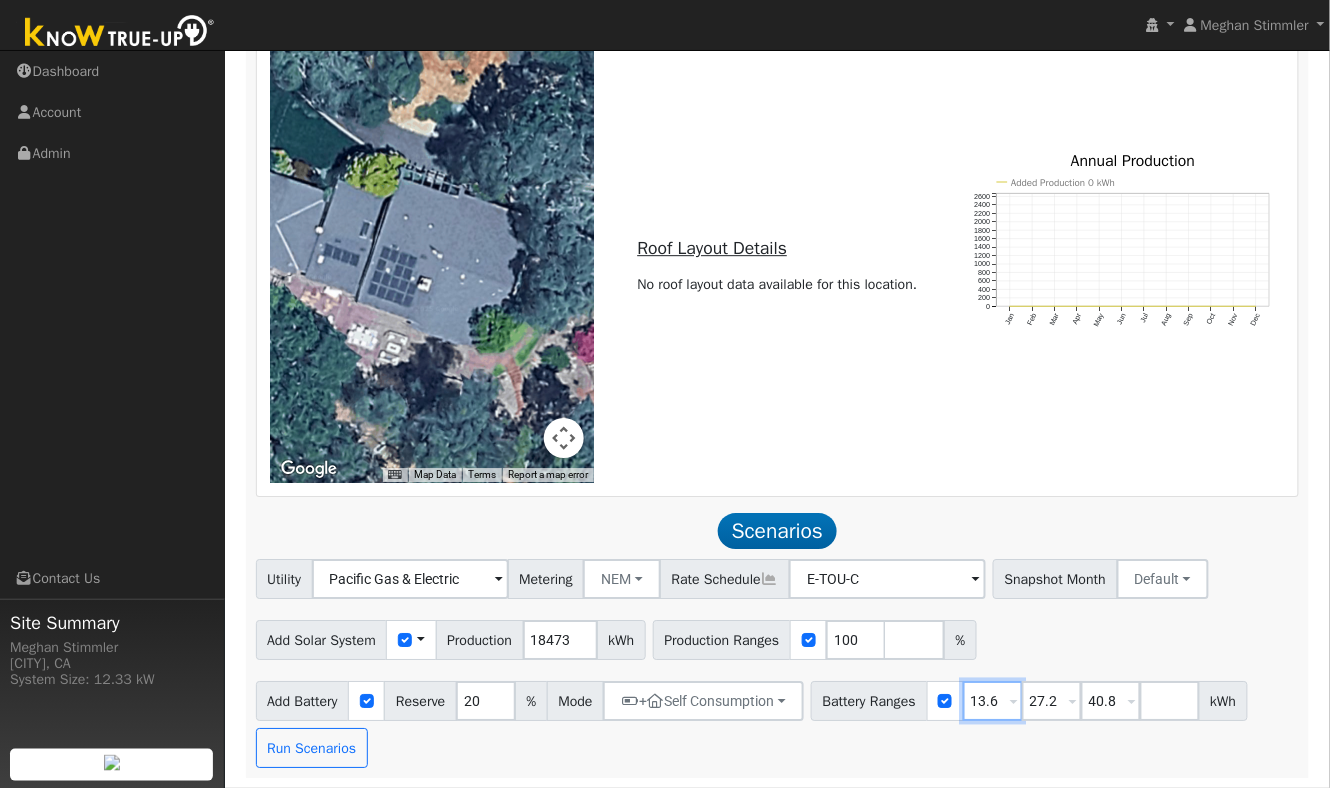 click on "13.6" at bounding box center [993, 701] 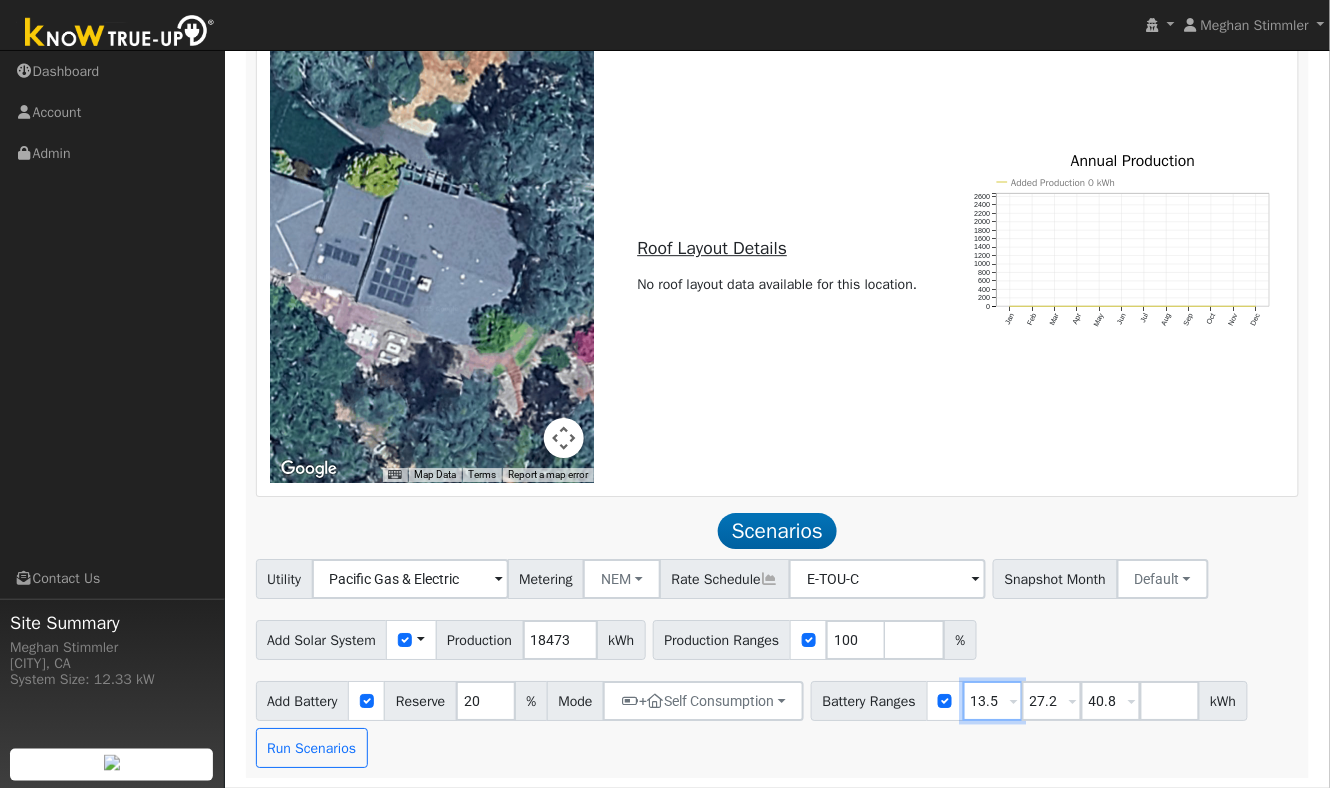 type on "13.5" 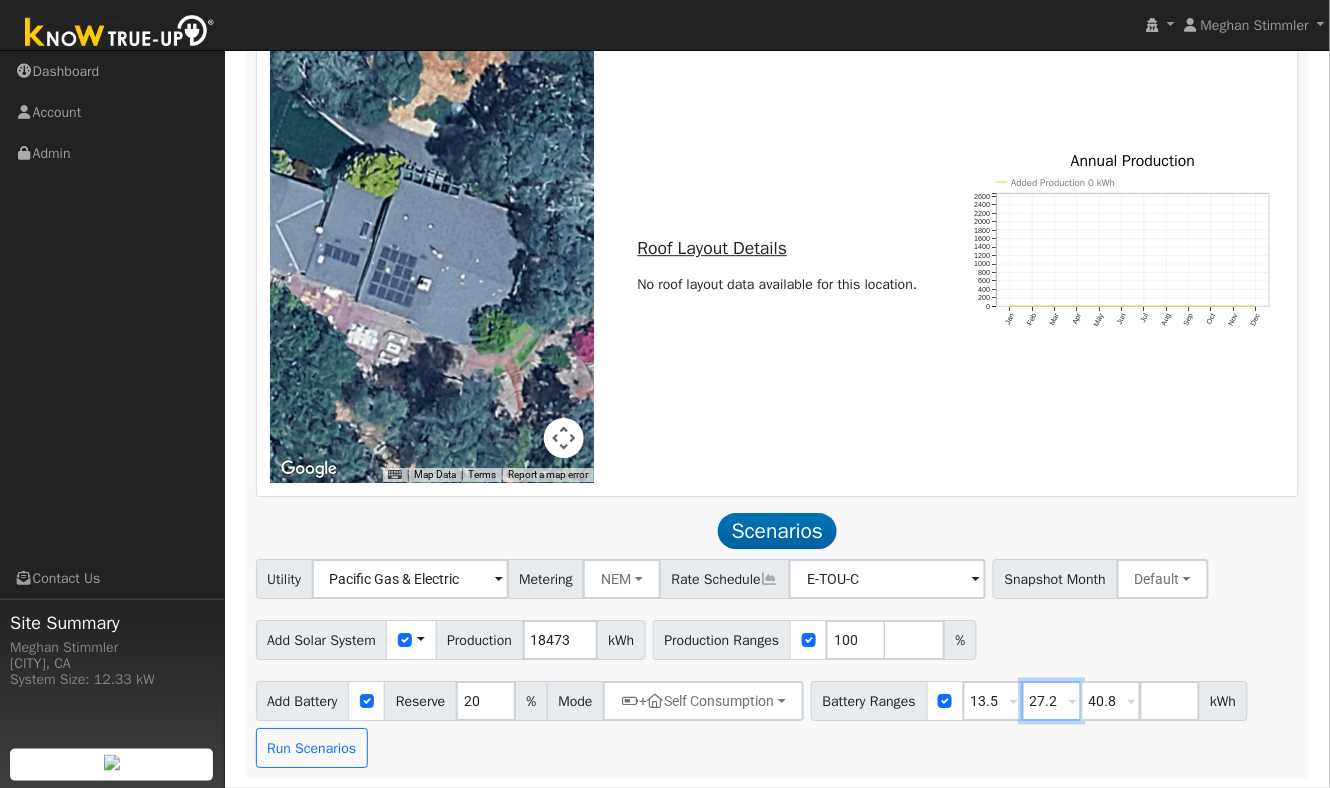 drag, startPoint x: 1078, startPoint y: 696, endPoint x: 1094, endPoint y: 700, distance: 16.492422 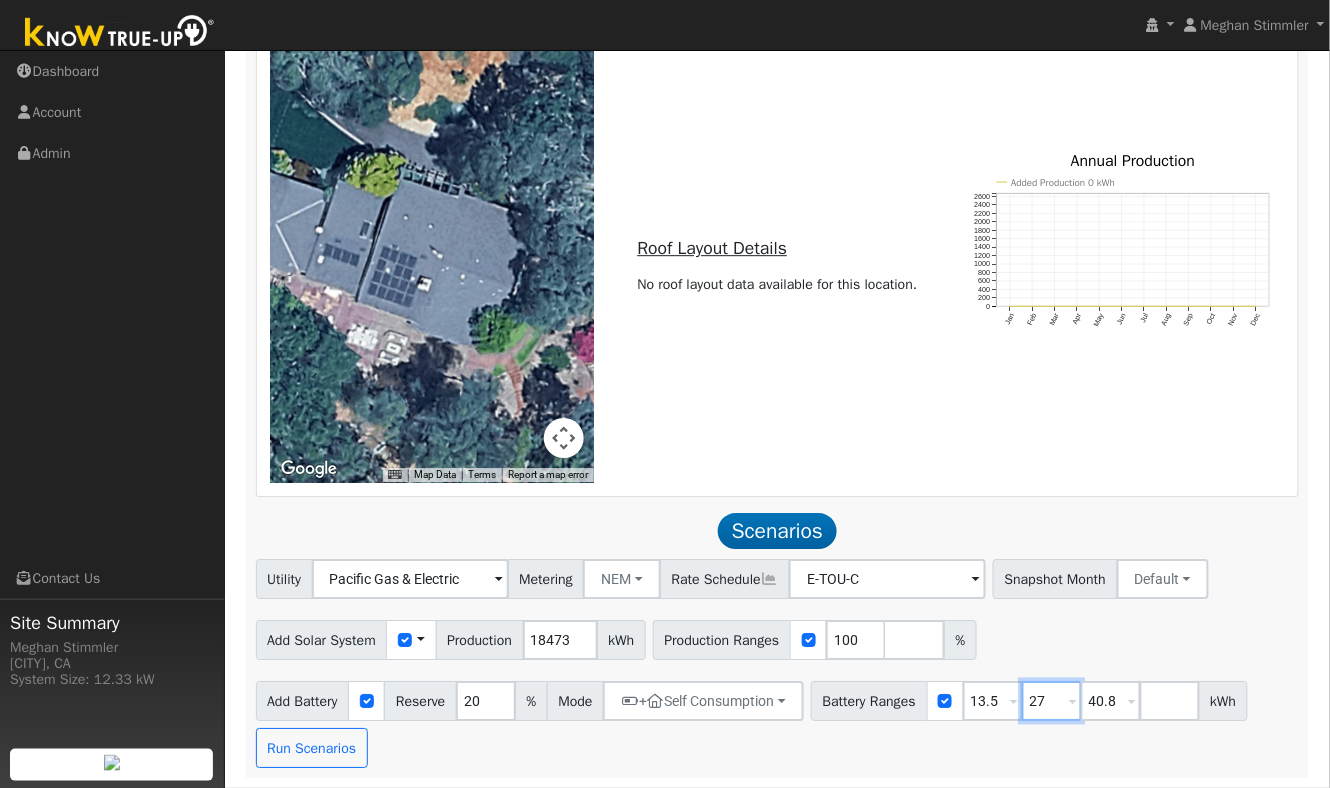 type on "27" 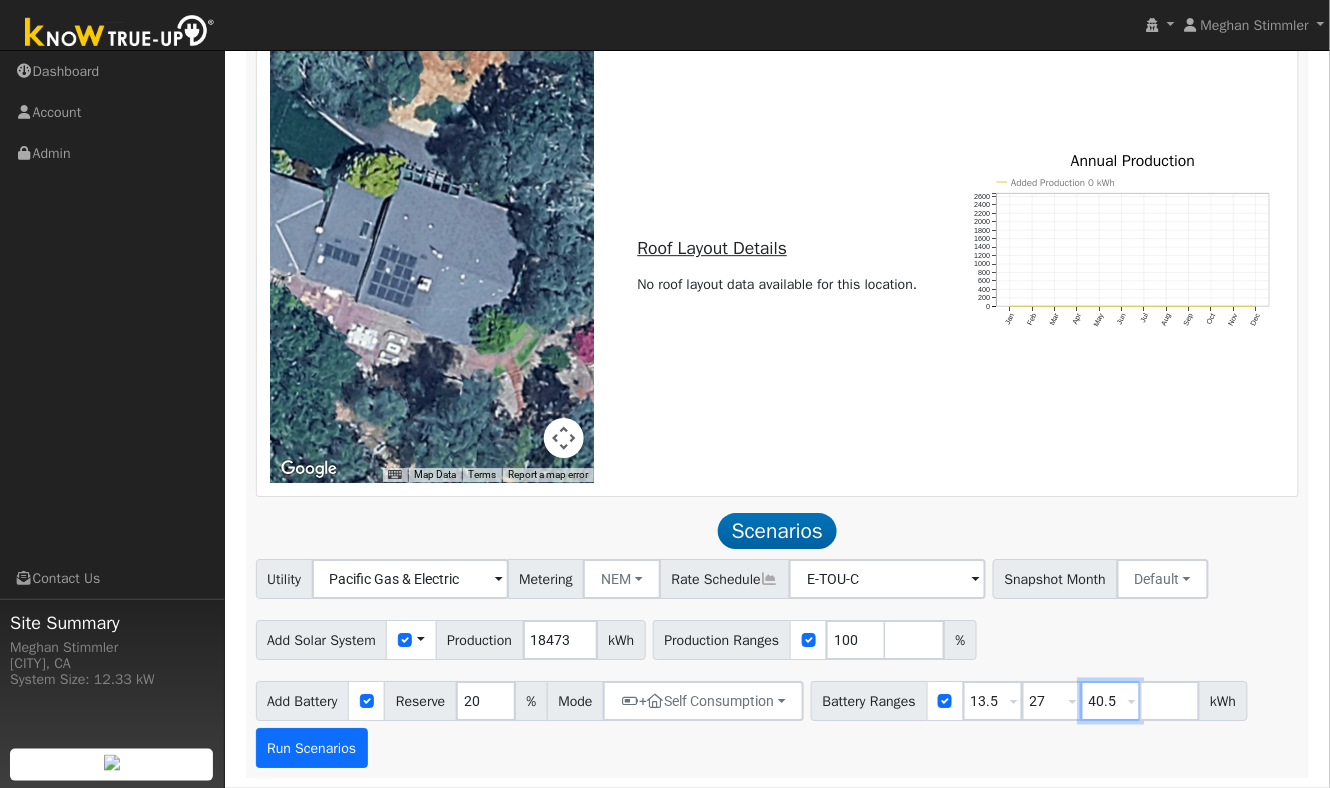 type on "40.5" 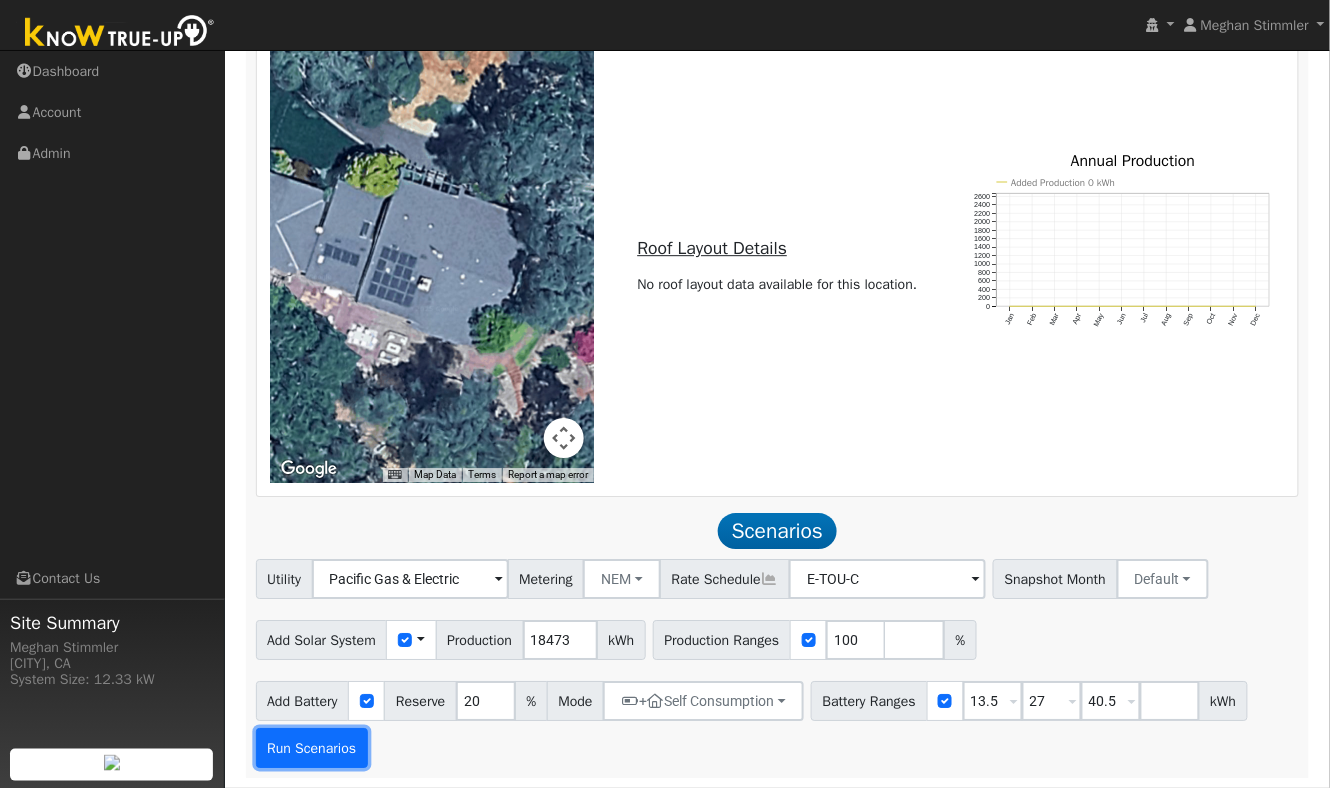 click on "Run Scenarios" at bounding box center [312, 748] 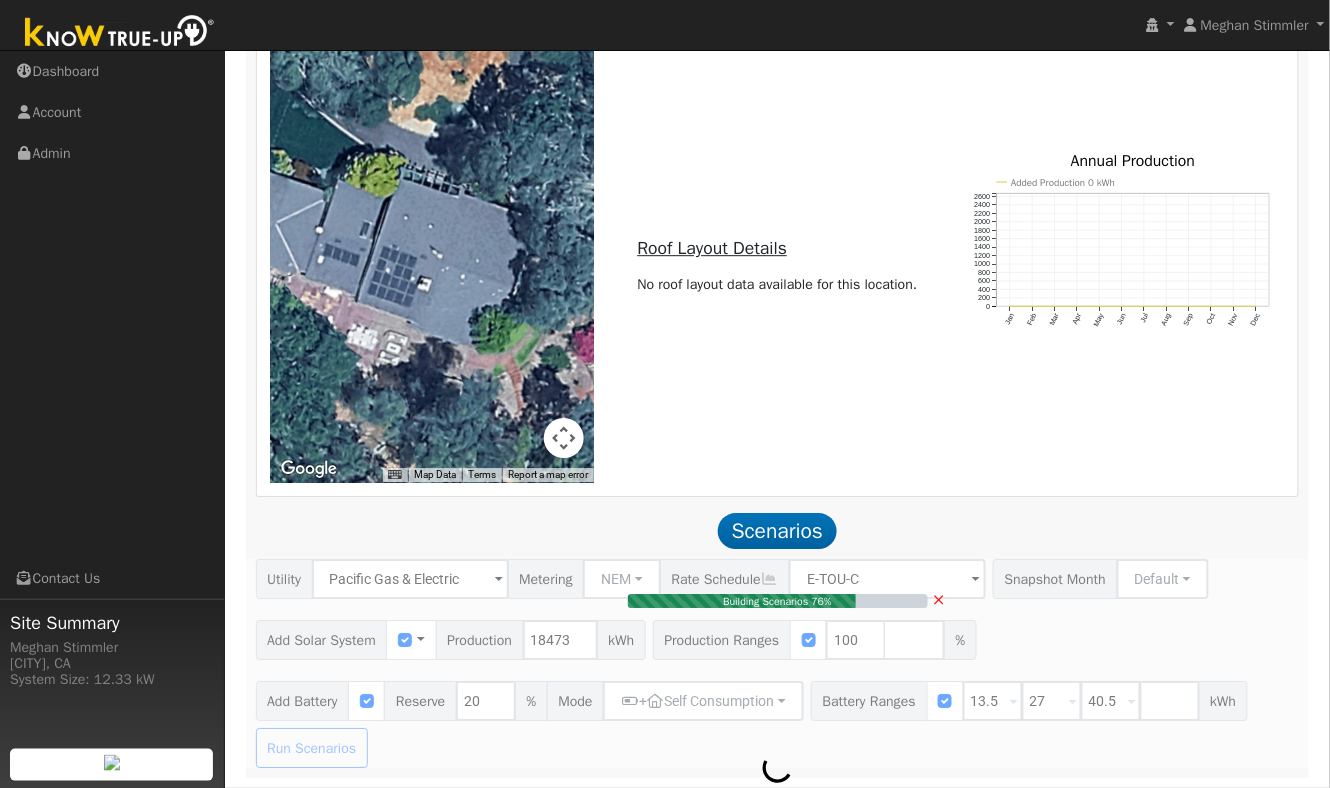 type on "12.3" 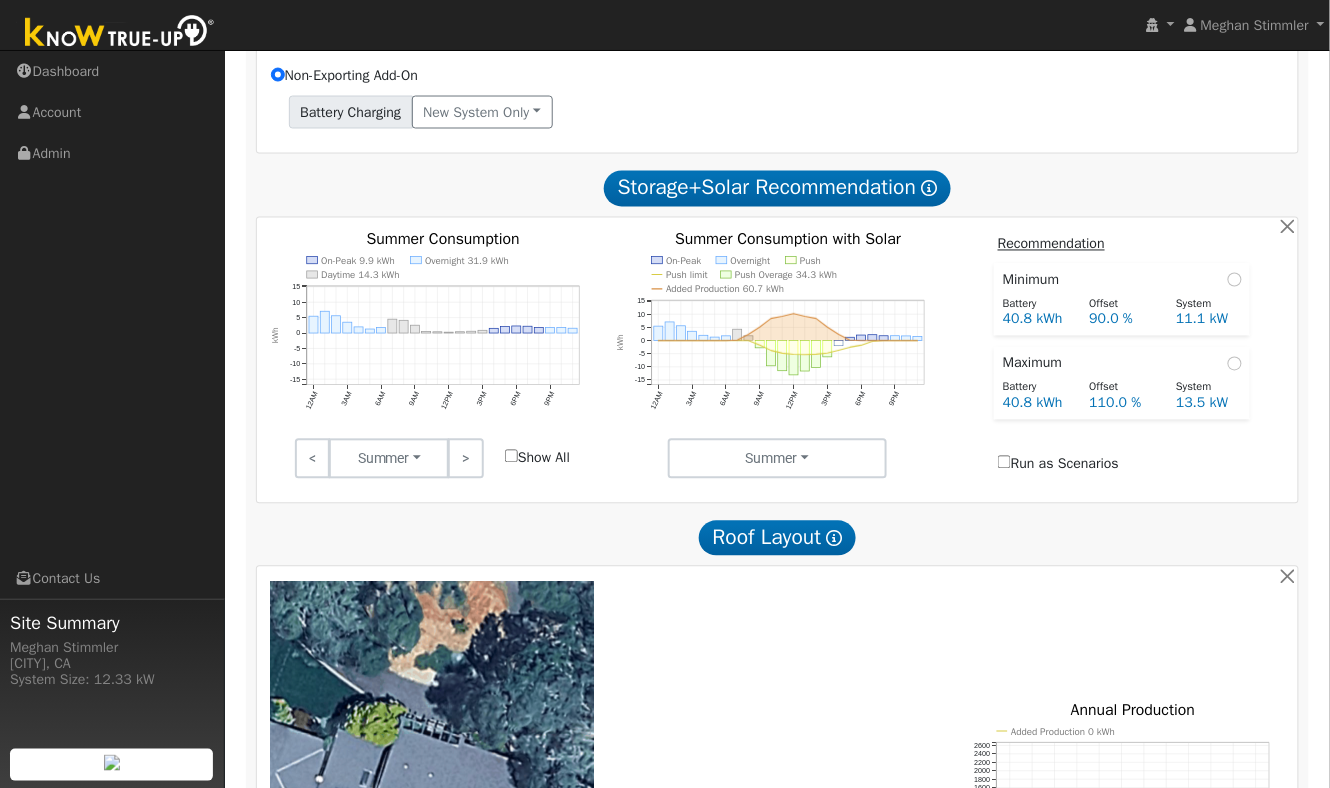 scroll, scrollTop: 888, scrollLeft: 0, axis: vertical 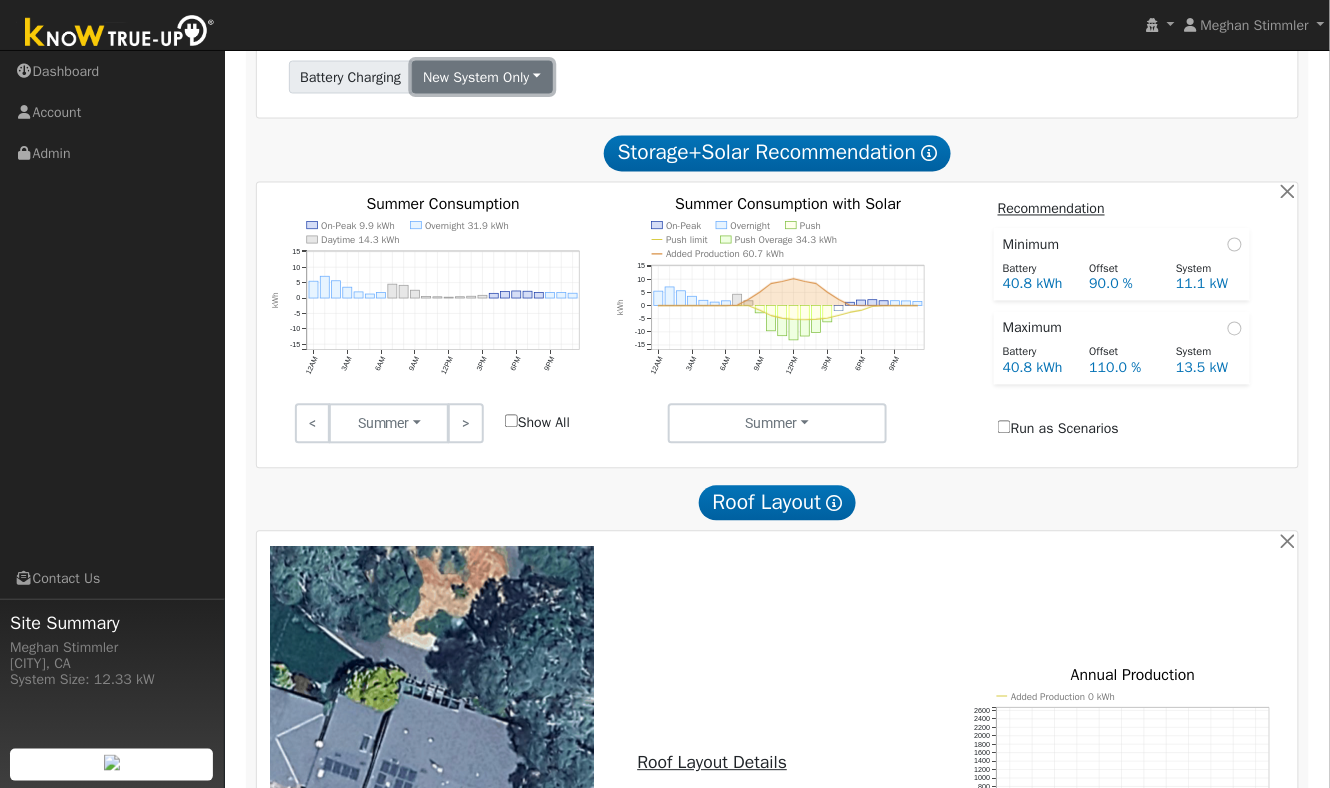 click on "New system only" at bounding box center [482, 78] 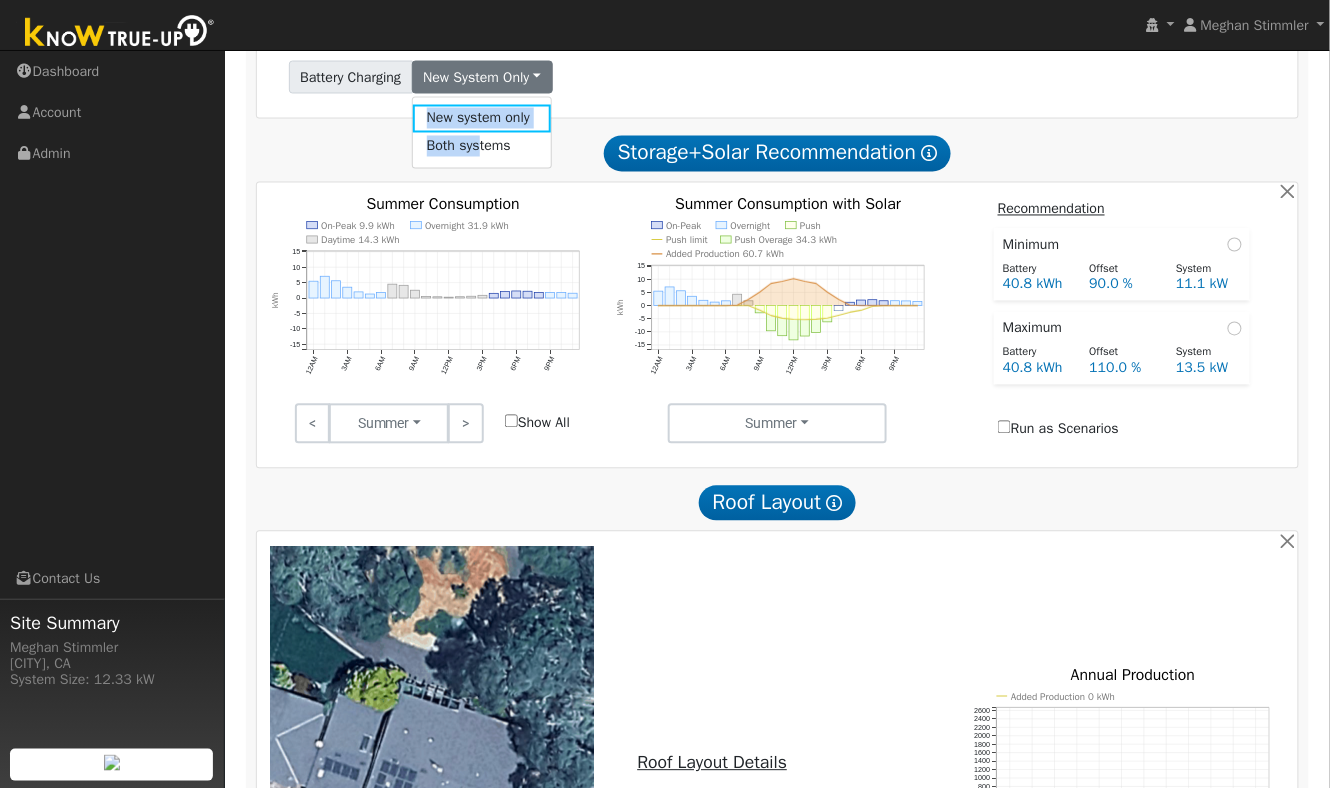 drag, startPoint x: 489, startPoint y: 155, endPoint x: 719, endPoint y: 79, distance: 242.2313 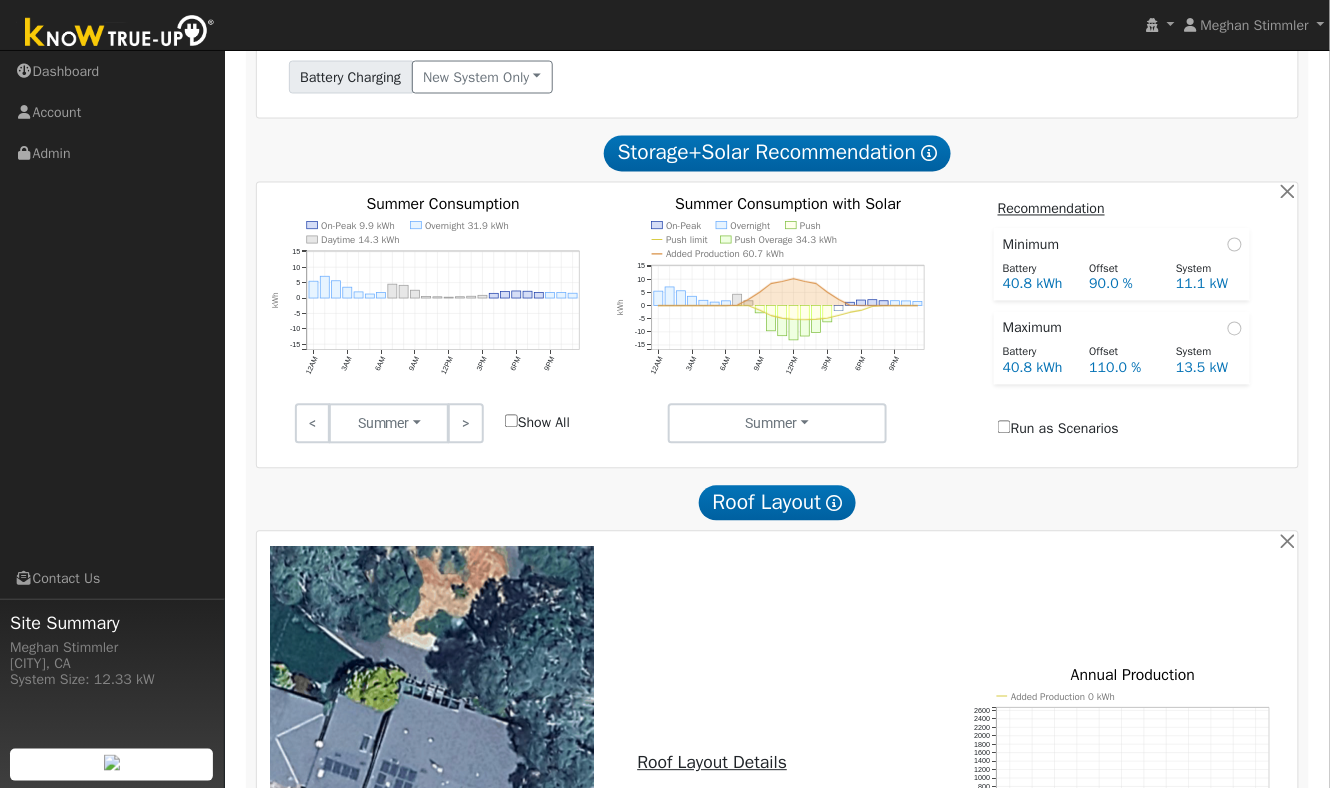 click on "Battery Charging New system only New system only Both systems" at bounding box center (778, 78) 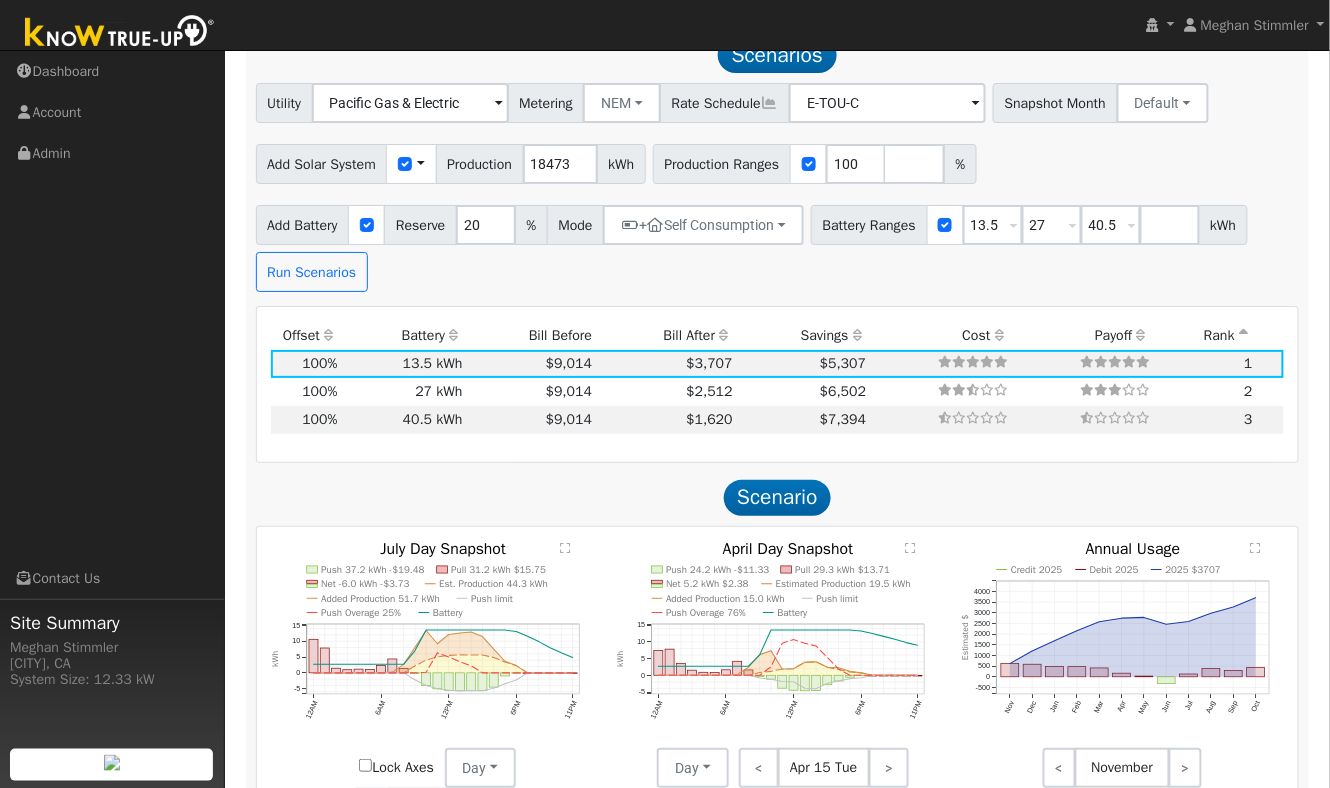 scroll, scrollTop: 1924, scrollLeft: 0, axis: vertical 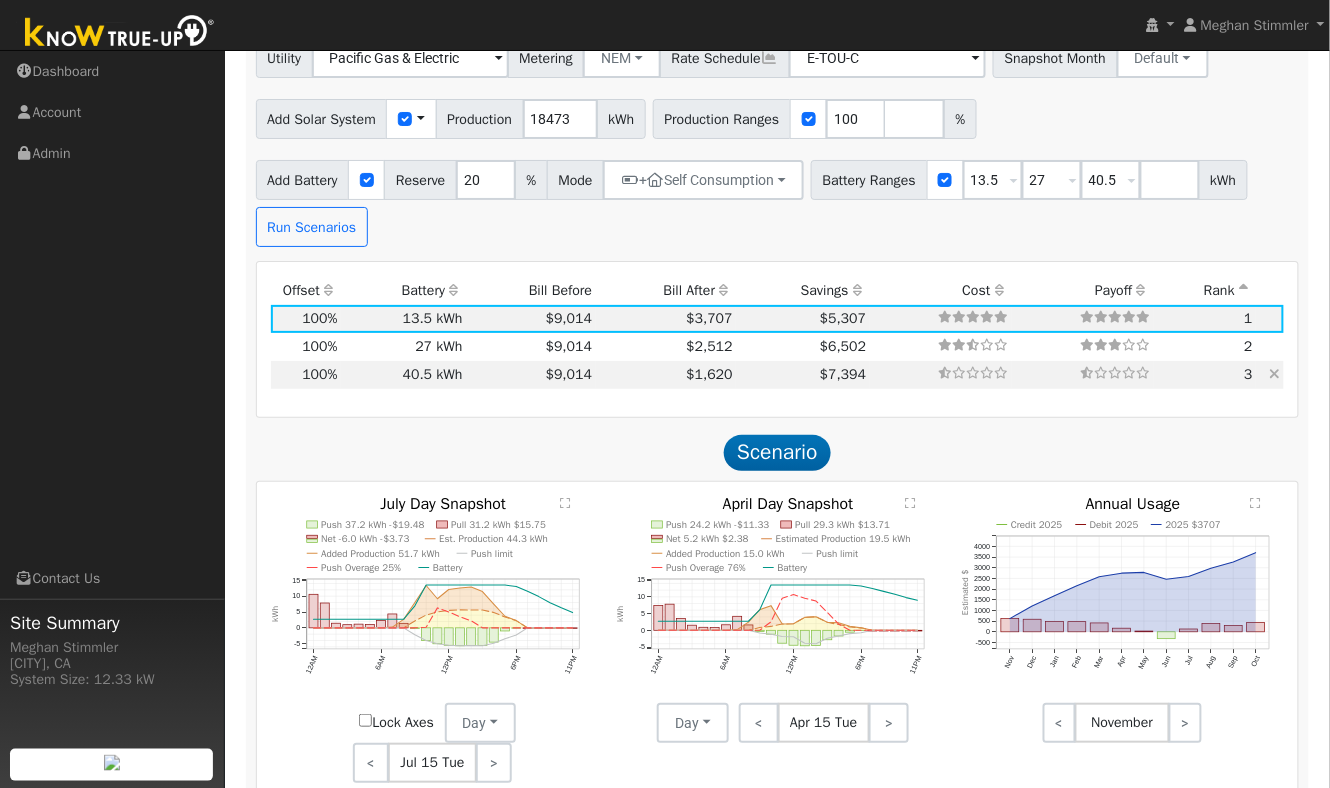 click on "$7,394" at bounding box center [802, 375] 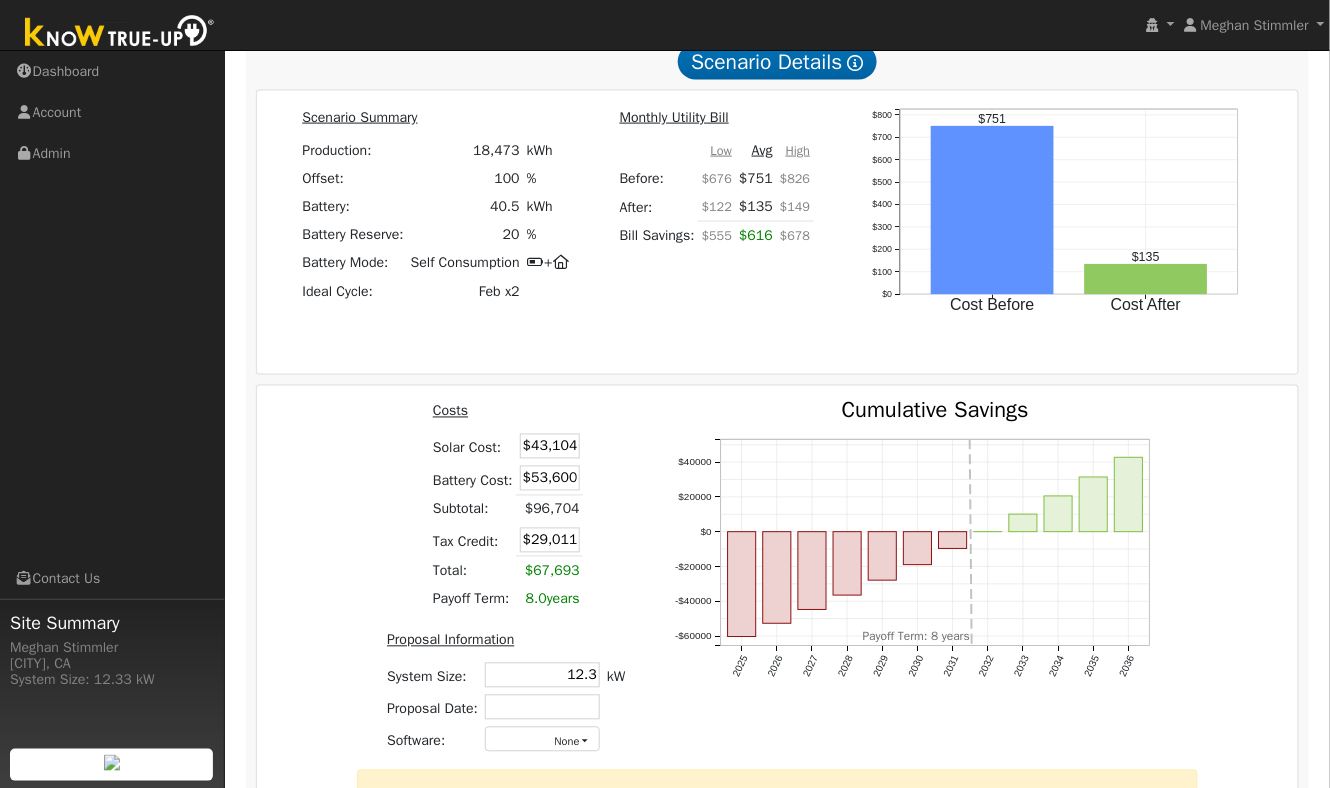 scroll, scrollTop: 2696, scrollLeft: 0, axis: vertical 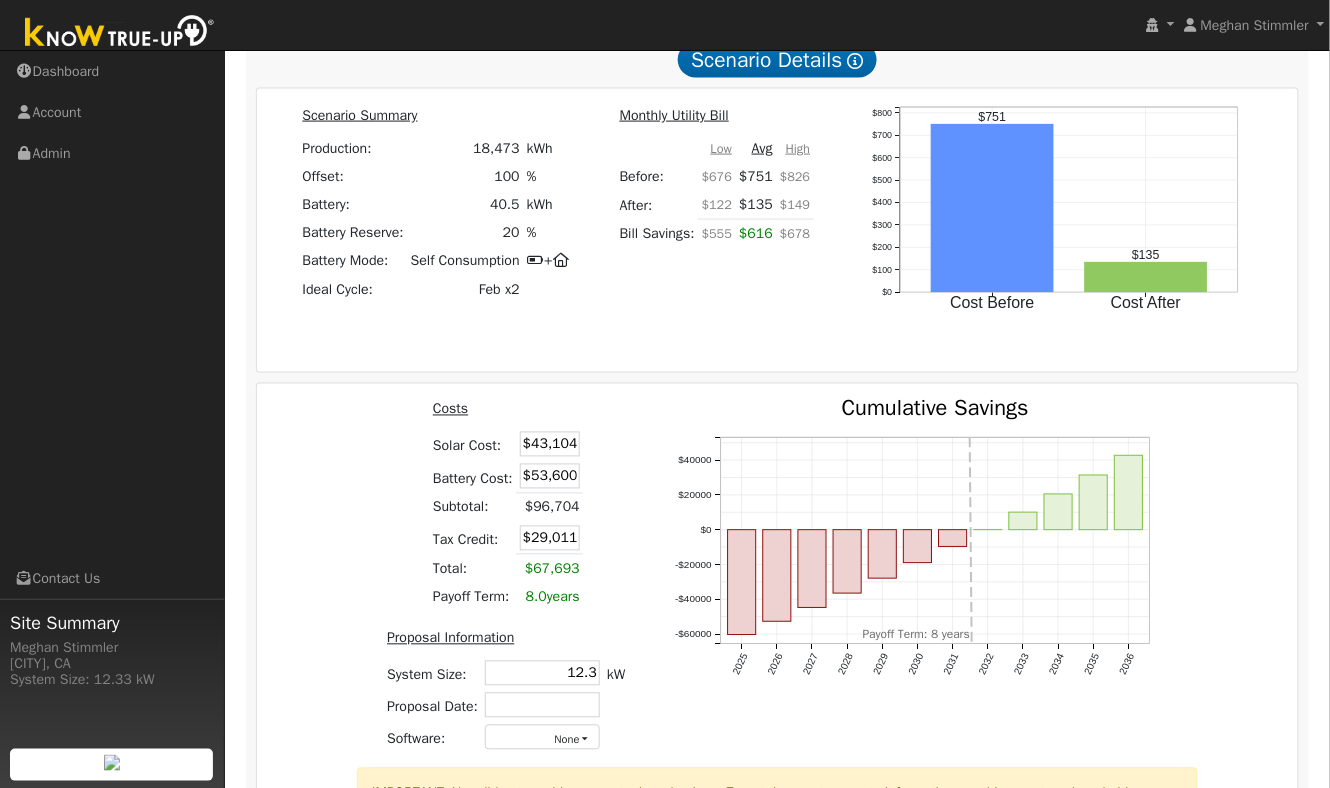 drag, startPoint x: 539, startPoint y: 454, endPoint x: 596, endPoint y: 451, distance: 57.07889 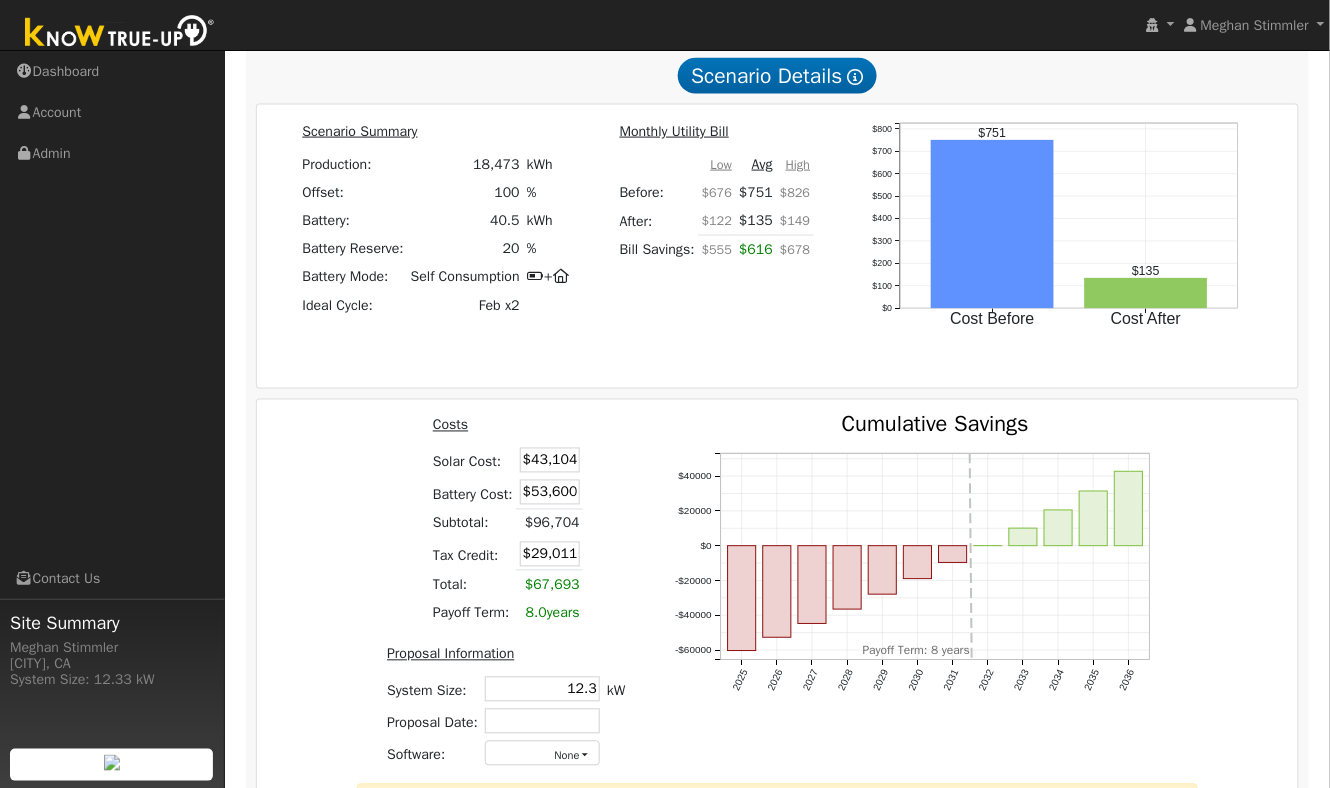 scroll, scrollTop: 2886, scrollLeft: 0, axis: vertical 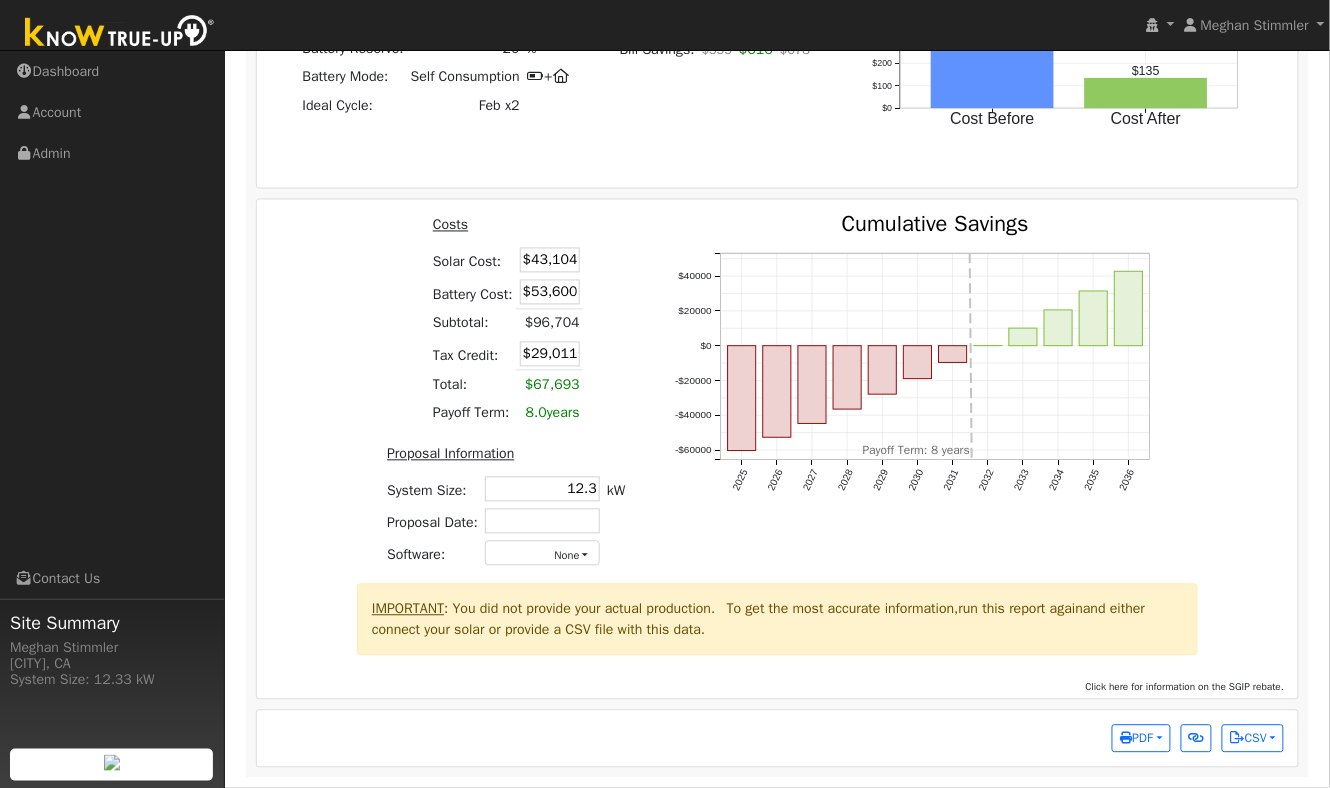 drag, startPoint x: 537, startPoint y: 255, endPoint x: 645, endPoint y: 269, distance: 108.903625 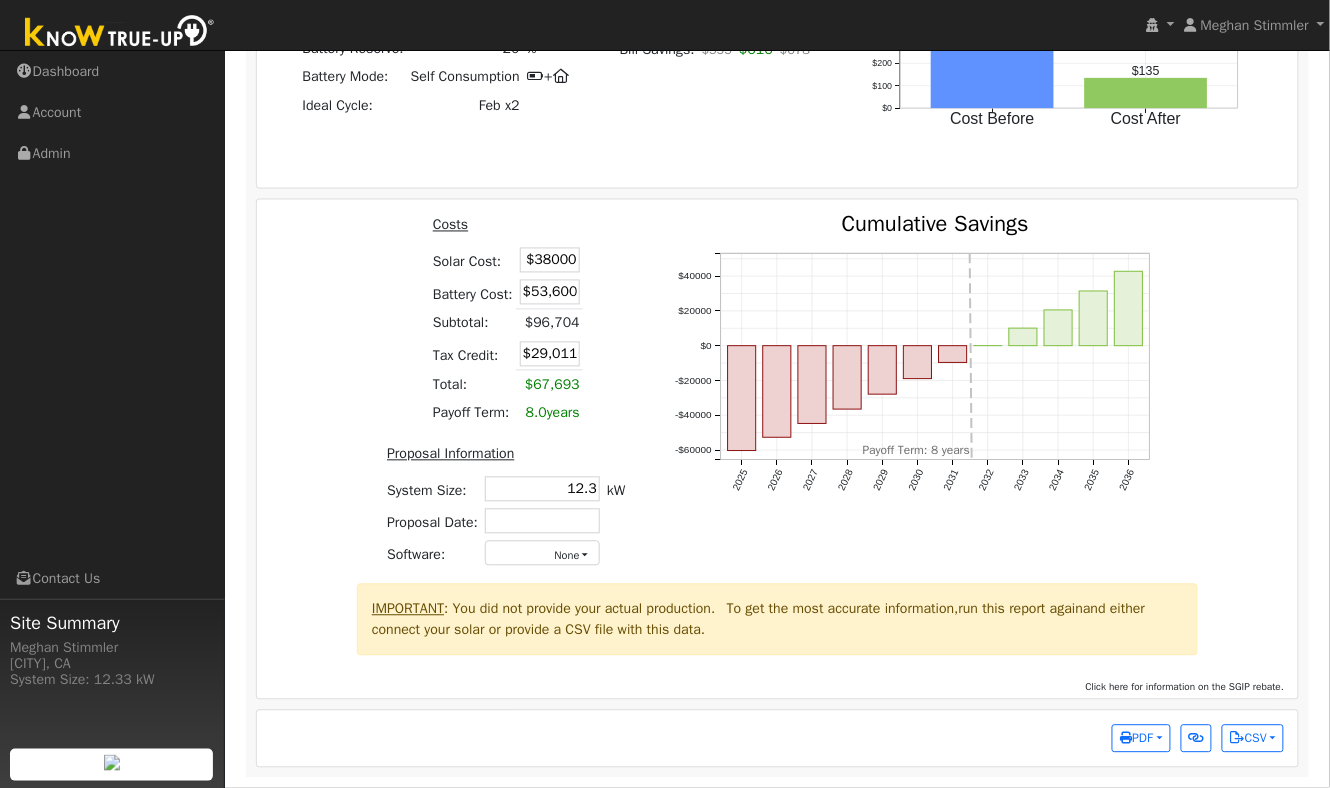 type on "$38,000" 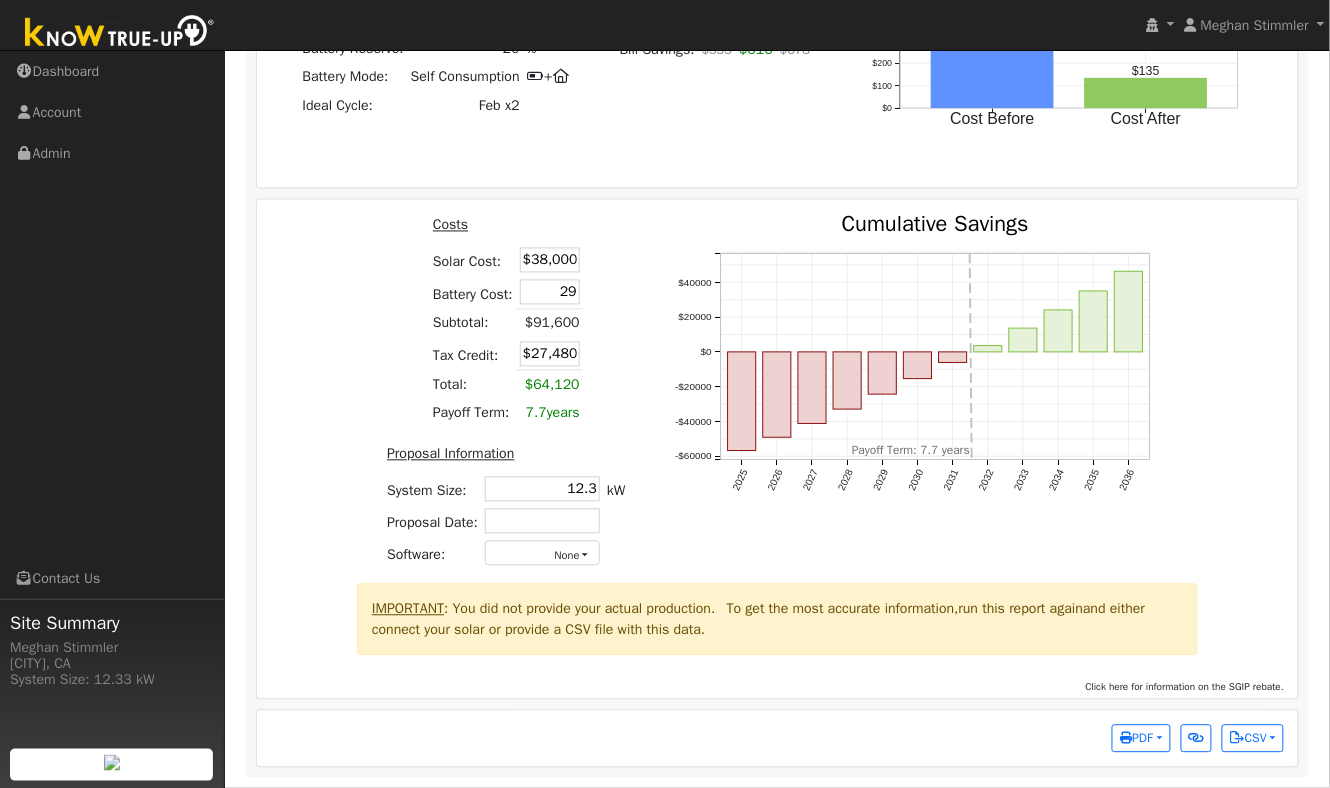 type on "2" 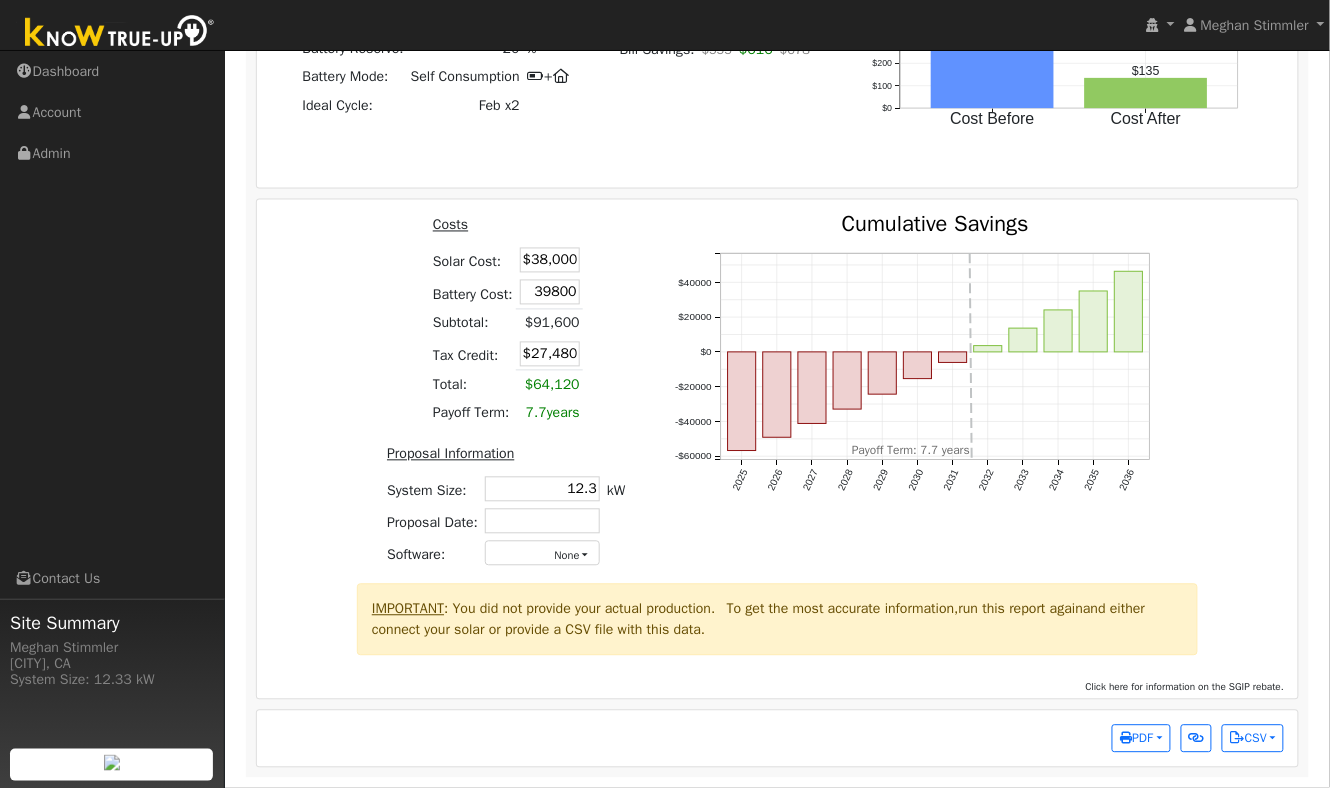 type on "$39,800" 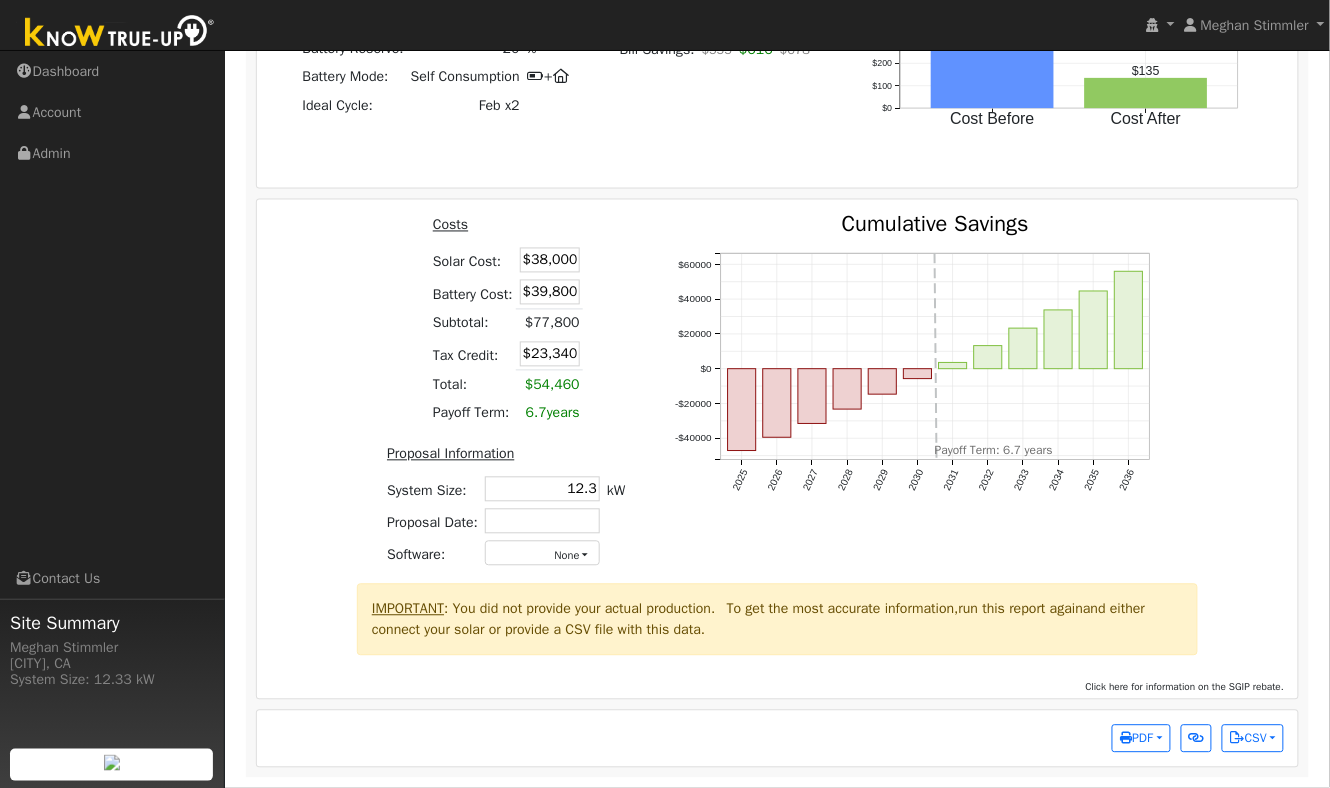 scroll, scrollTop: 2886, scrollLeft: 0, axis: vertical 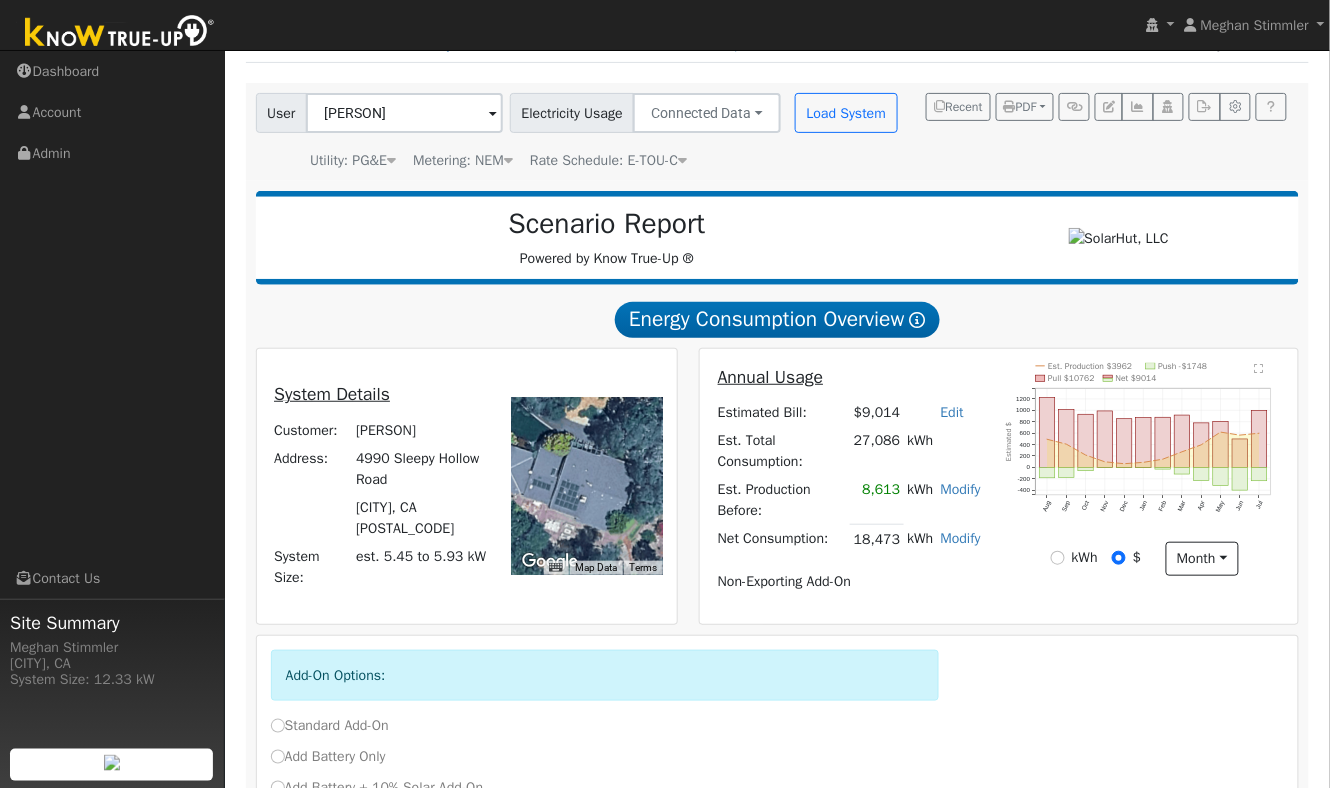 click on "Est. Production $3962  Push -$1748  Pull $10762  Net $9014  Aug Sep Oct Nov Dec Jan Feb Mar Apr May Jun Jul -400 -200 0 200 400 600 800 1000 1200  Estimated $ onclick="" onclick="" onclick="" onclick="" onclick="" onclick="" onclick="" onclick="" onclick="" onclick="" onclick="" onclick="" onclick="" onclick="" onclick="" onclick="" onclick="" onclick="" onclick="" onclick="" onclick="" onclick="" onclick="" onclick="" onclick="" onclick="" onclick="" onclick="" onclick="" onclick="" onclick="" onclick="" onclick="" onclick="" onclick="" onclick=""" 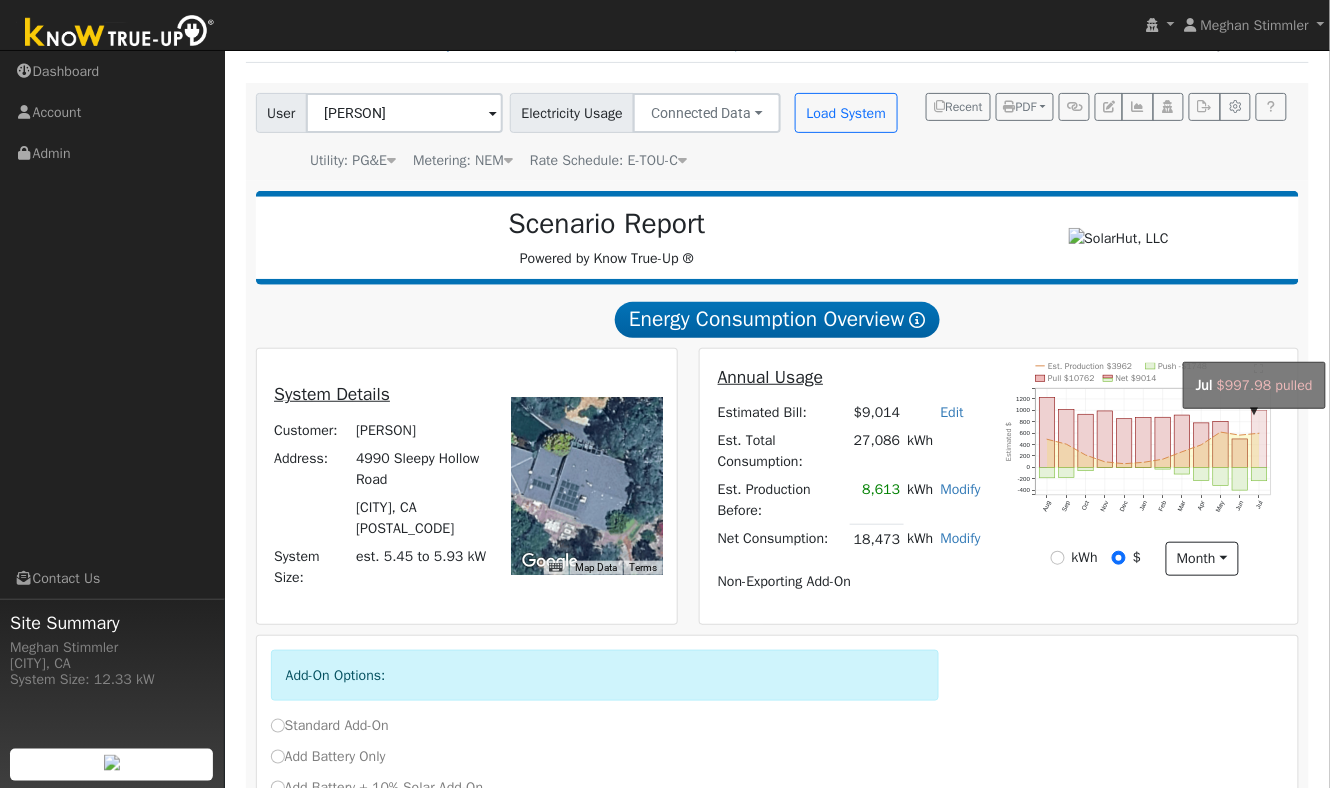 click on "onclick=""" 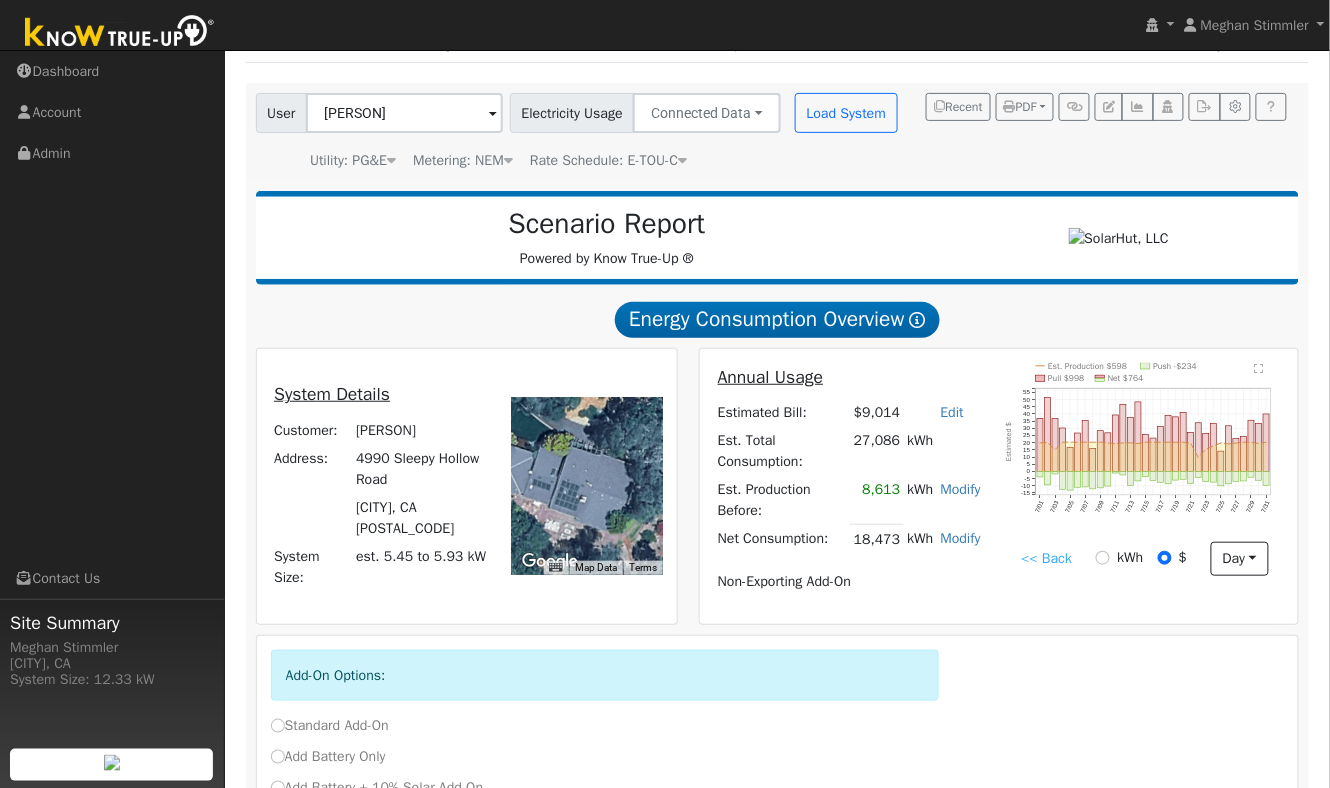 click on "" 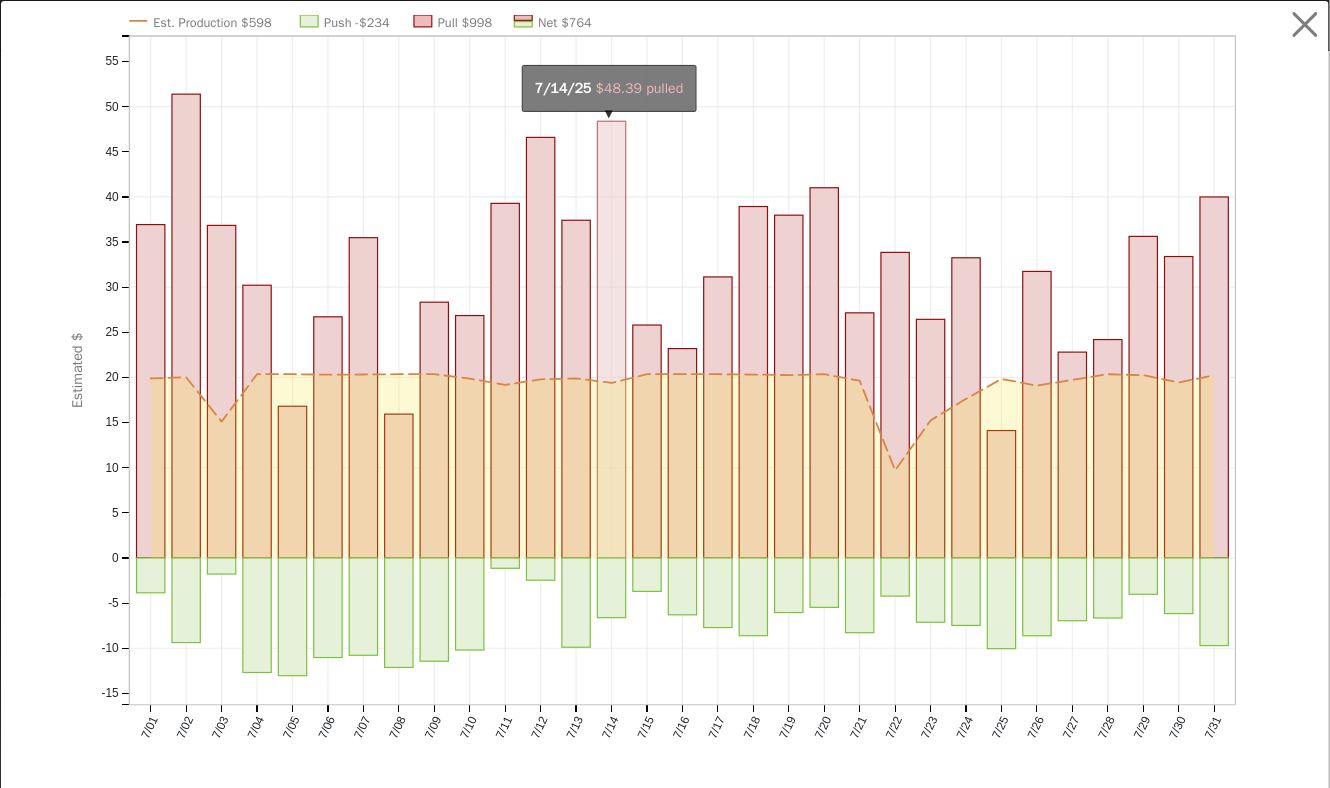 click on "onclick=""" 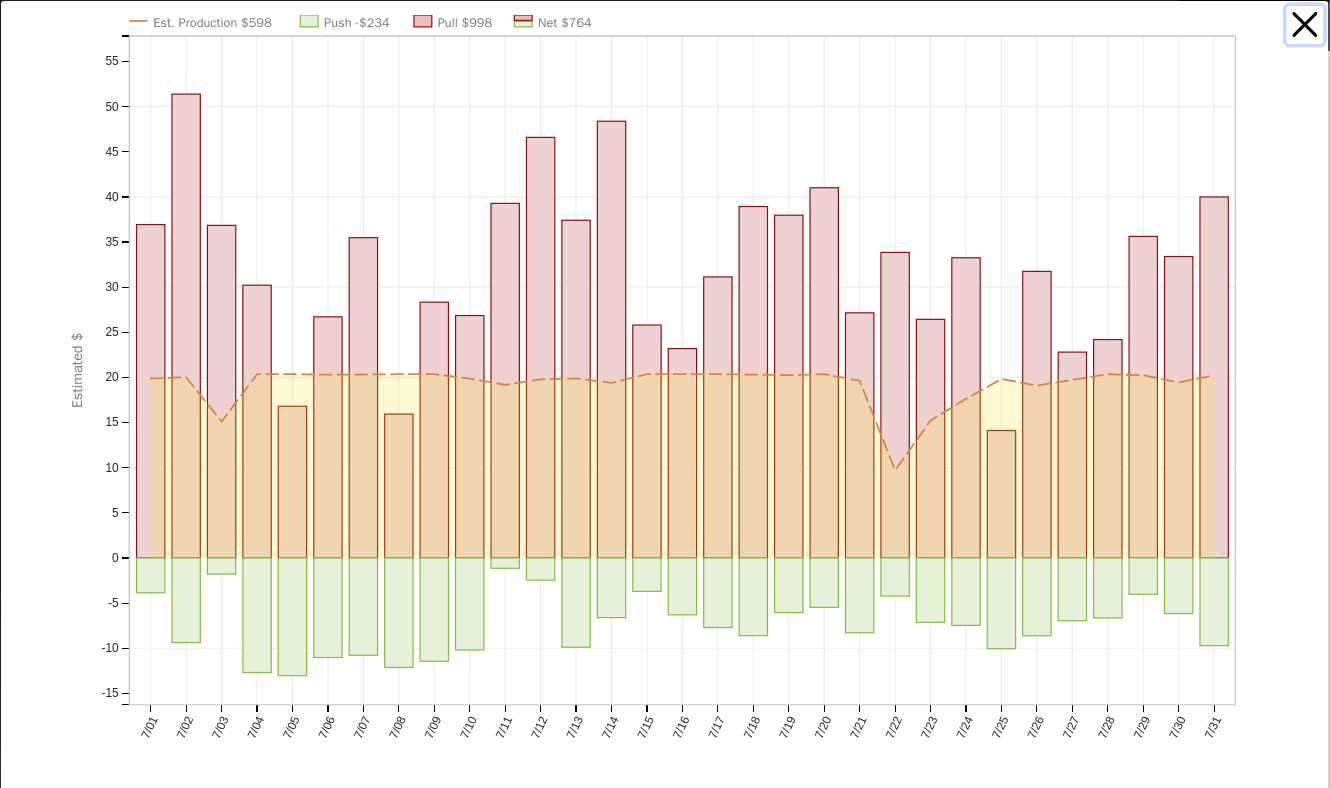click at bounding box center (1306, 25) 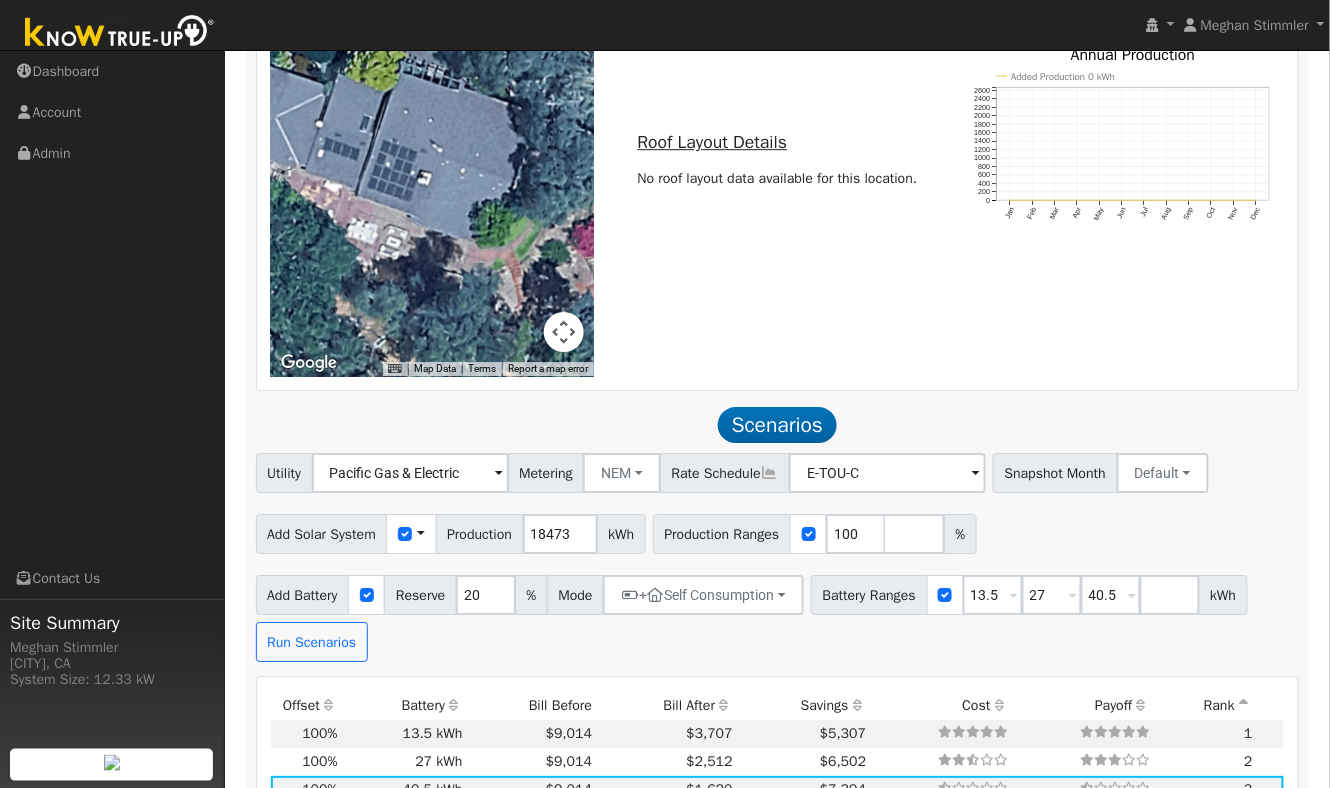 scroll, scrollTop: 1518, scrollLeft: 0, axis: vertical 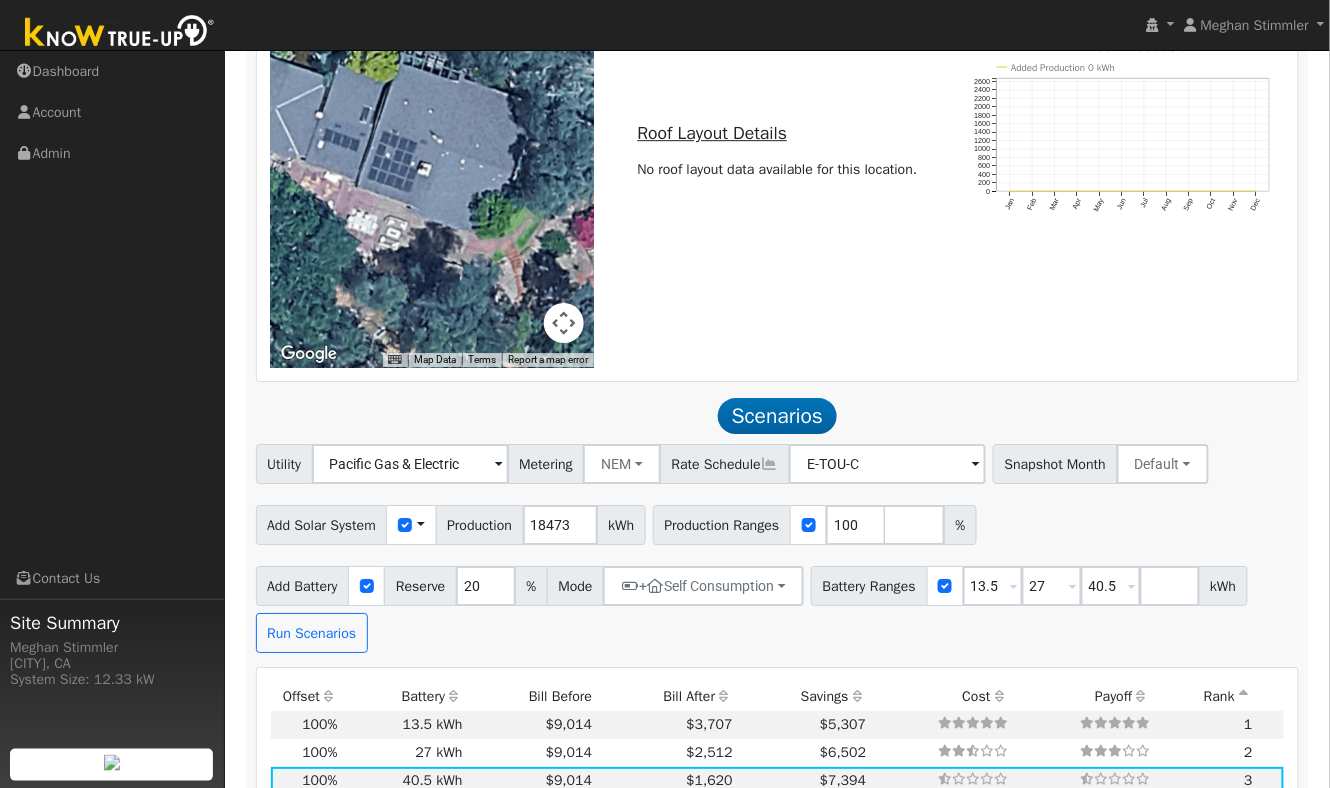 click at bounding box center (499, 465) 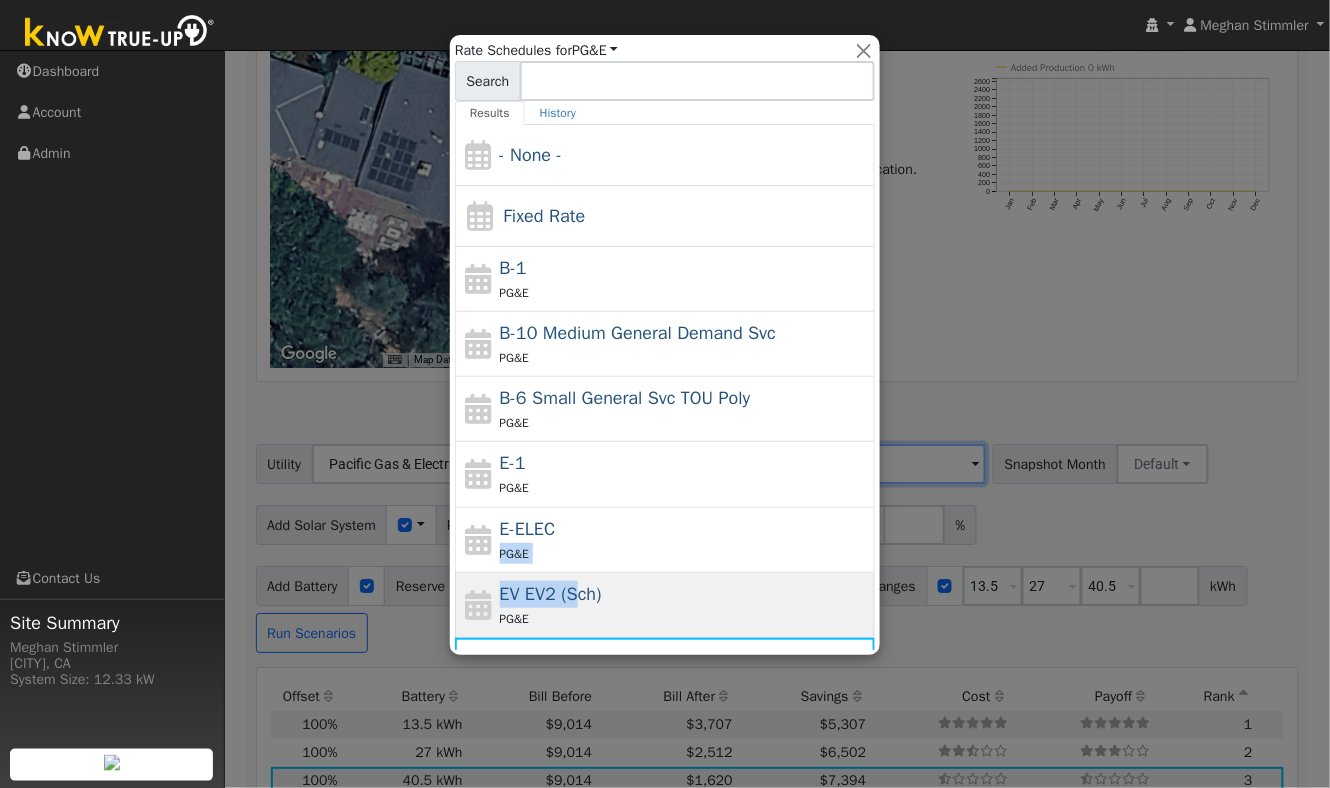 drag, startPoint x: 598, startPoint y: 535, endPoint x: 580, endPoint y: 603, distance: 70.34202 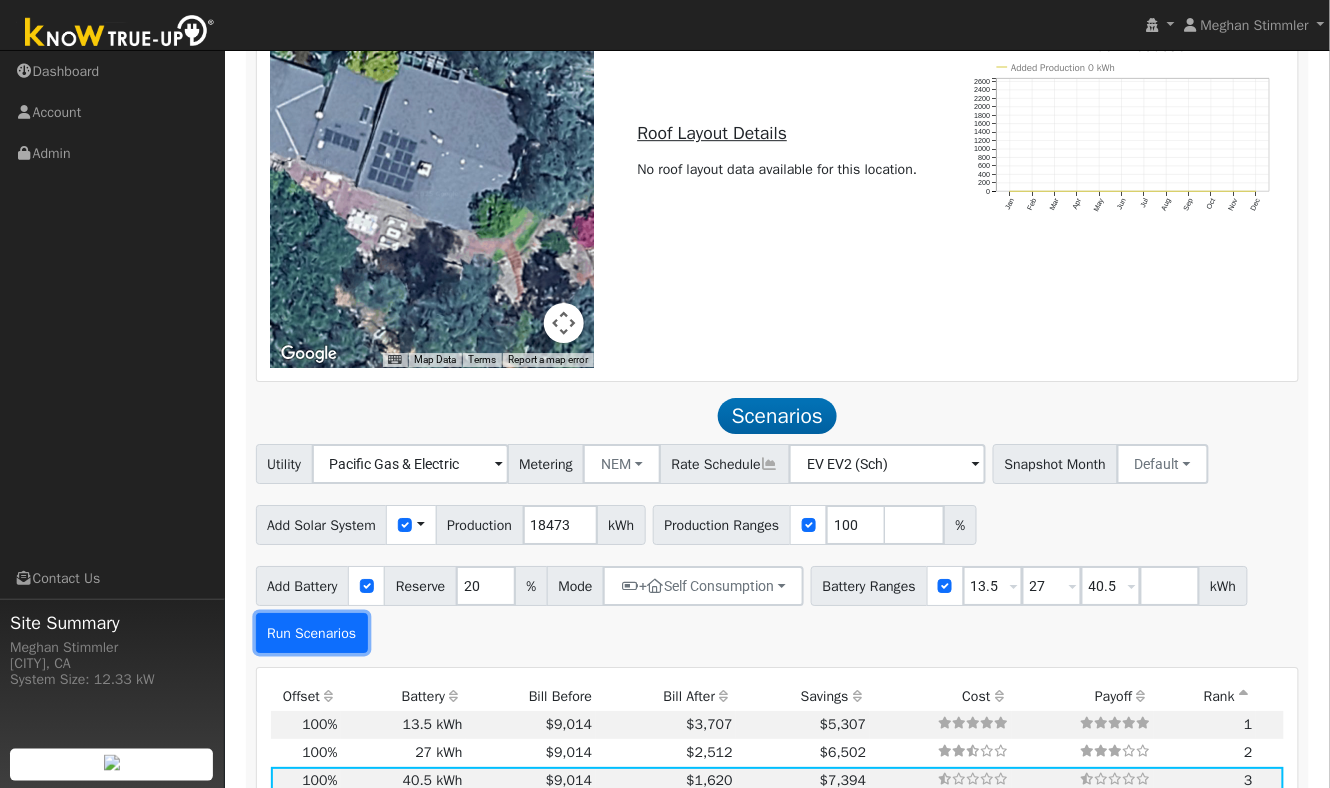 click on "Run Scenarios" at bounding box center (312, 633) 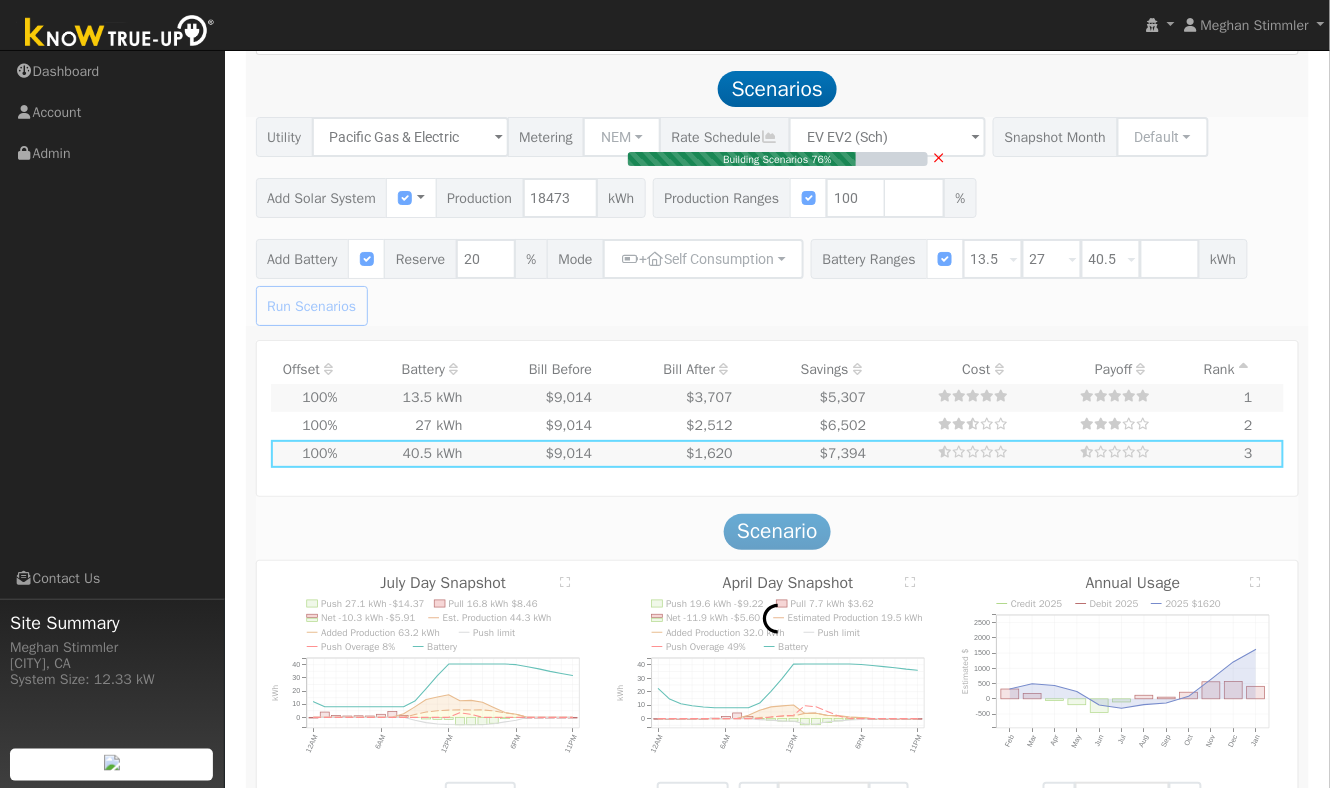 scroll, scrollTop: 1846, scrollLeft: 0, axis: vertical 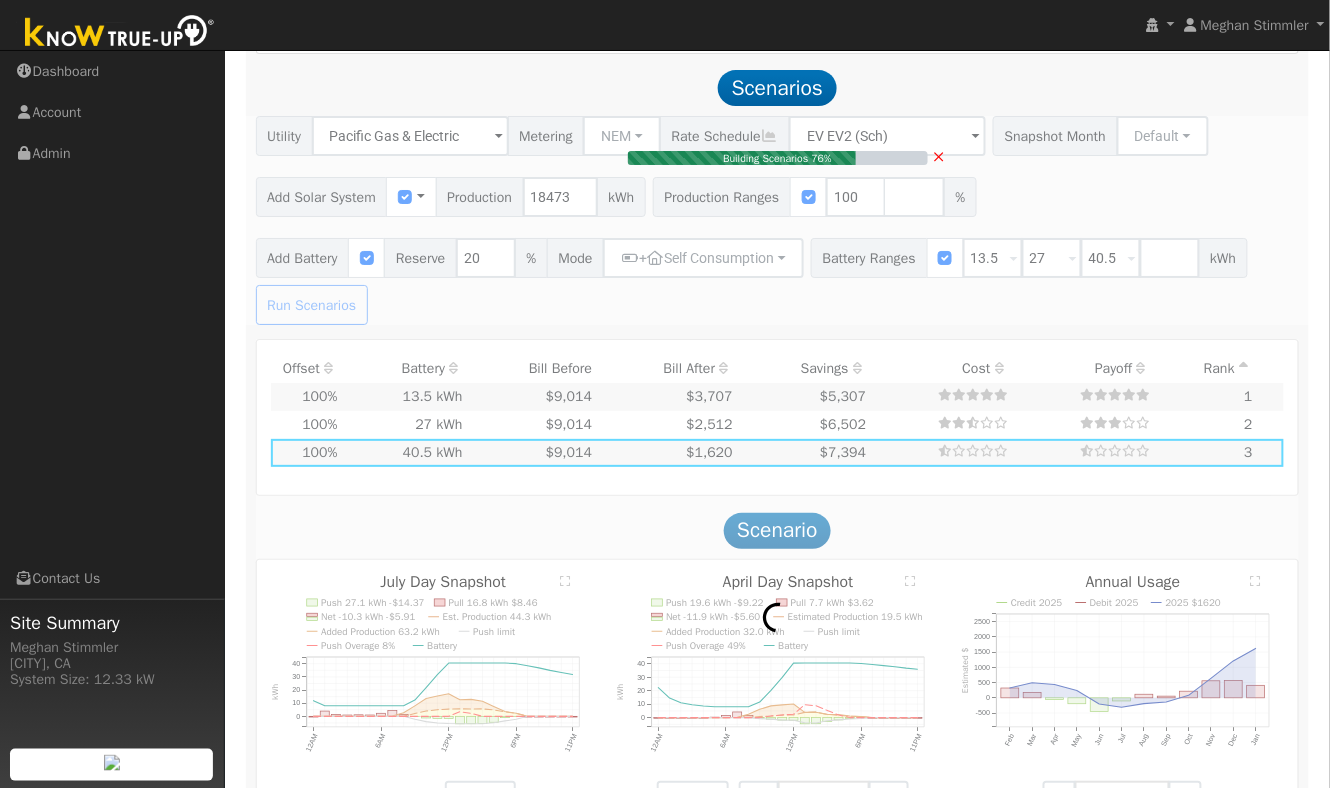 type on "$43,104" 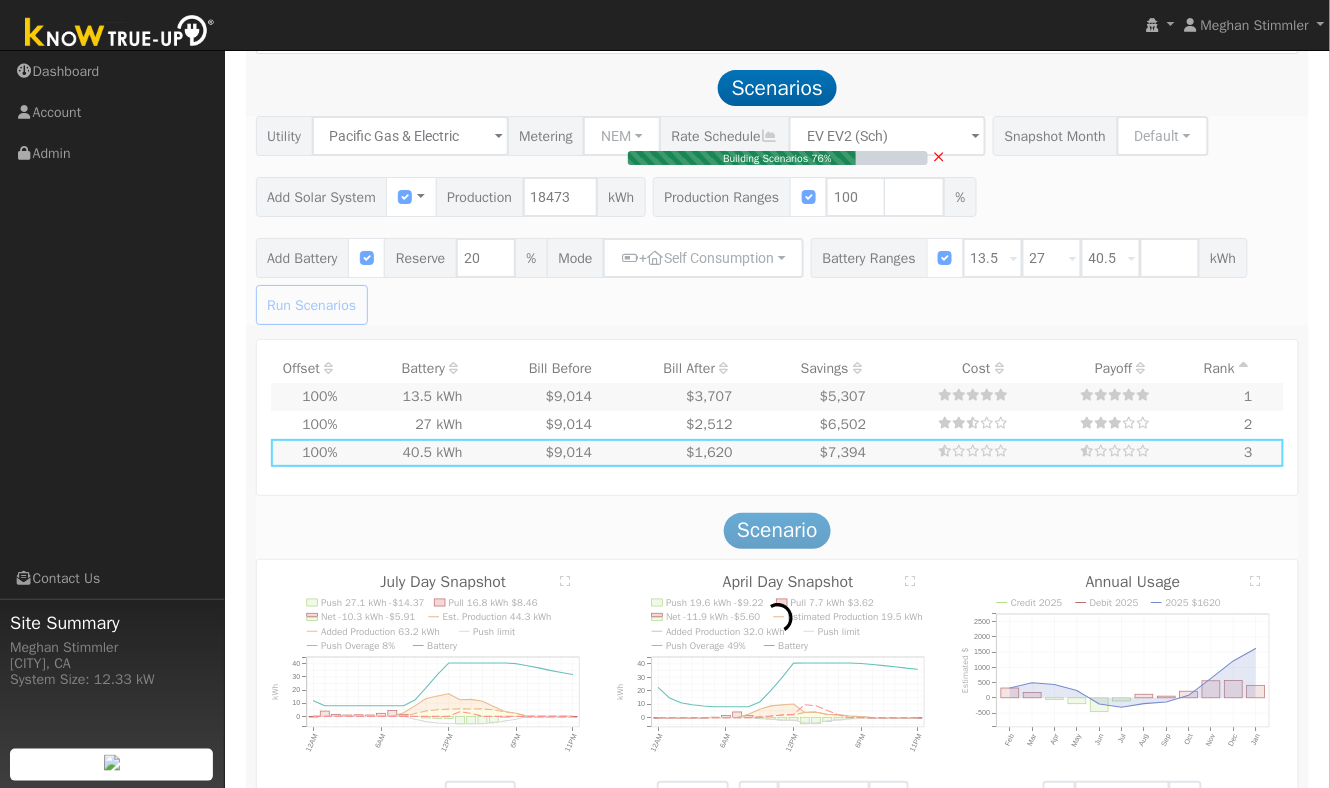 type on "$21,200" 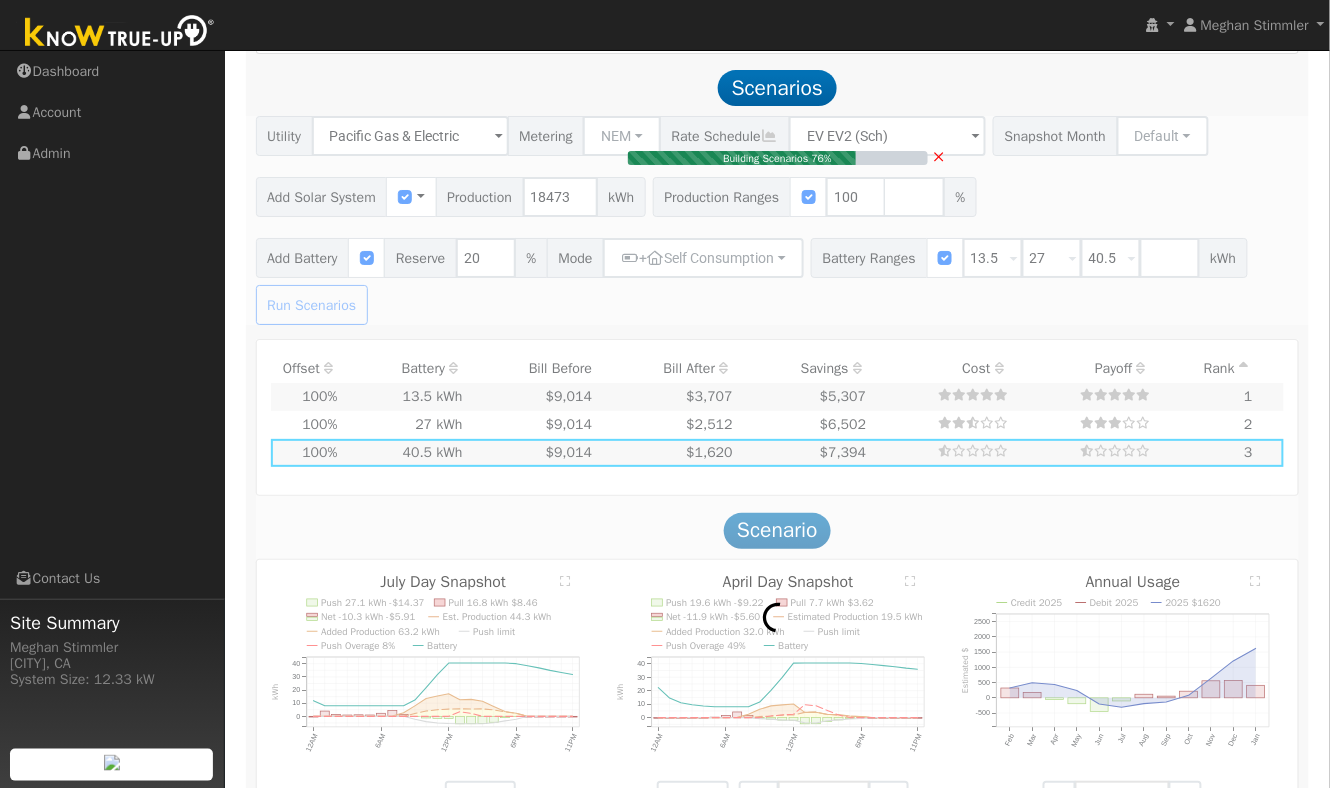 type on "$19,291" 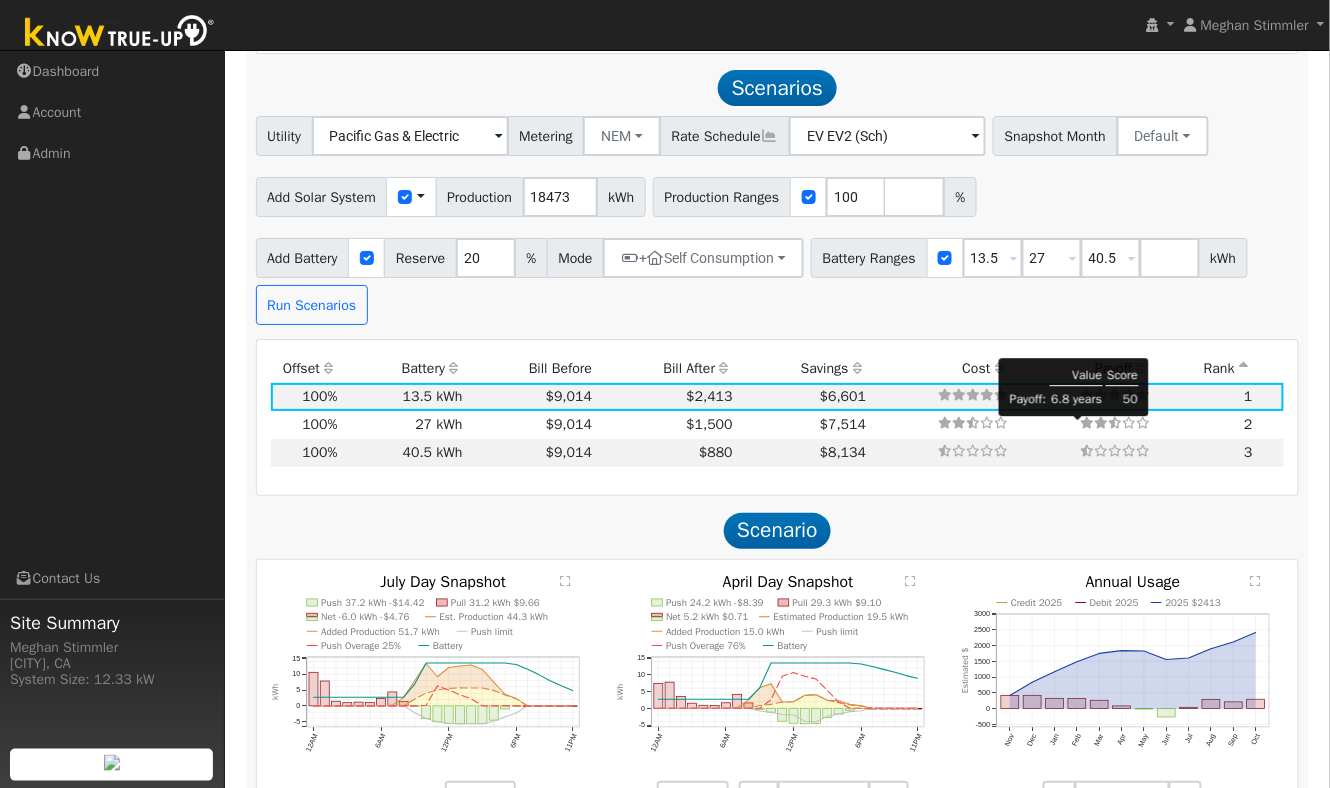 scroll, scrollTop: 1862, scrollLeft: 0, axis: vertical 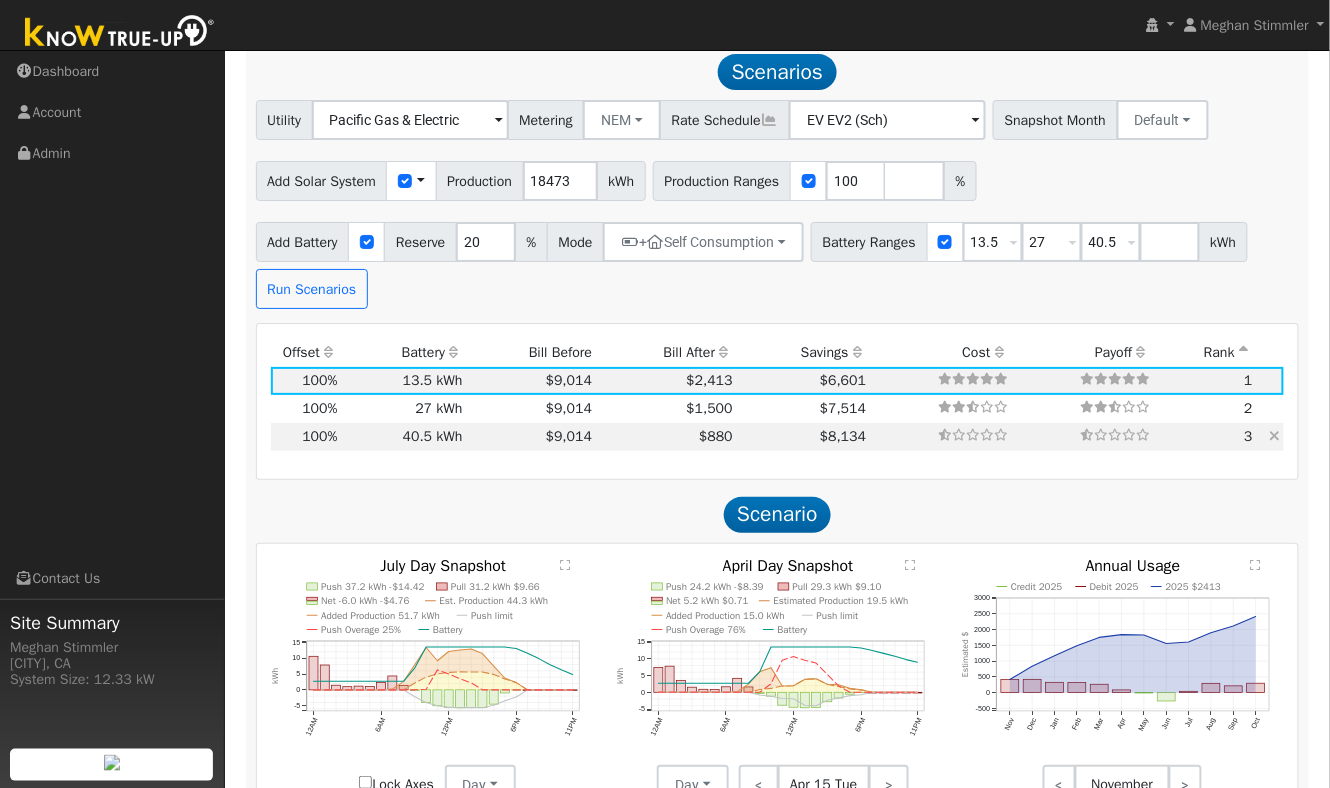 click on "$880" at bounding box center (666, 437) 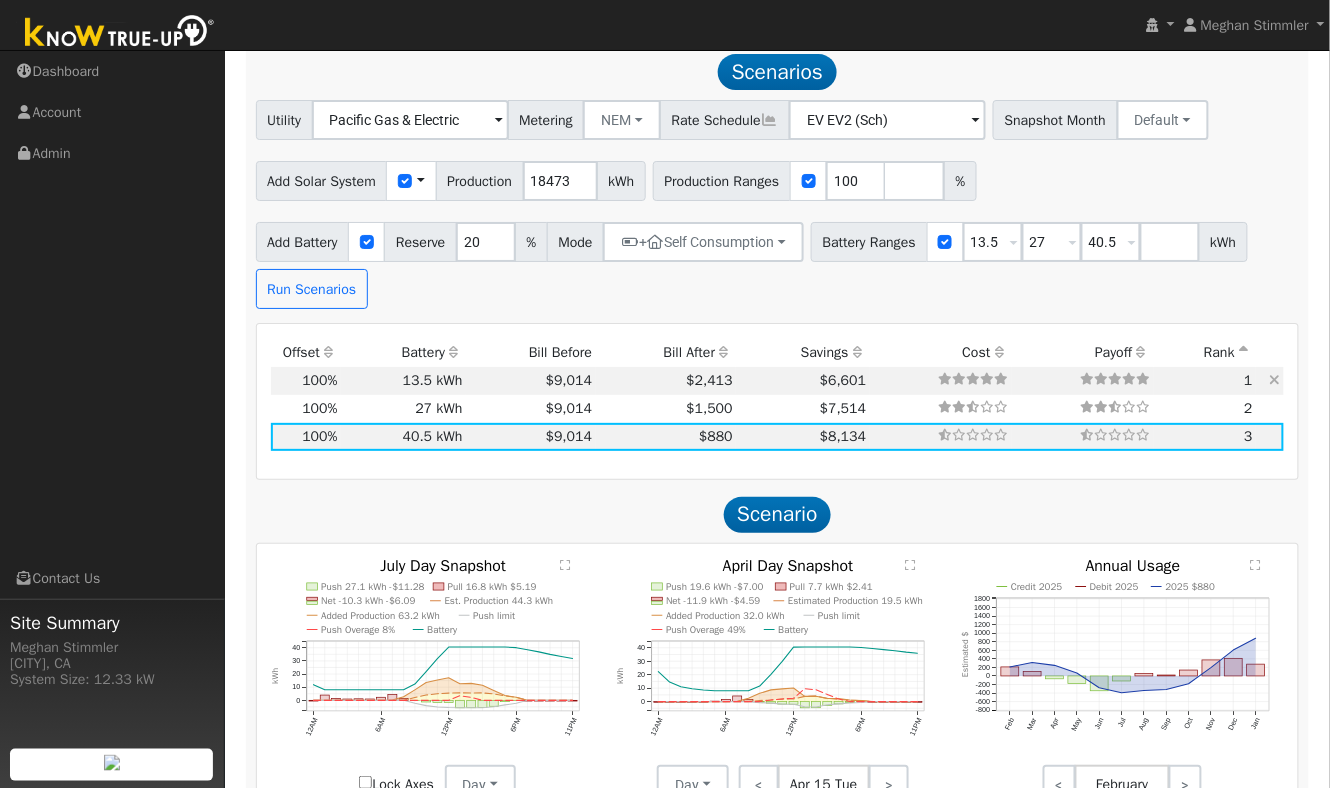 click on "$2,413" at bounding box center [666, 381] 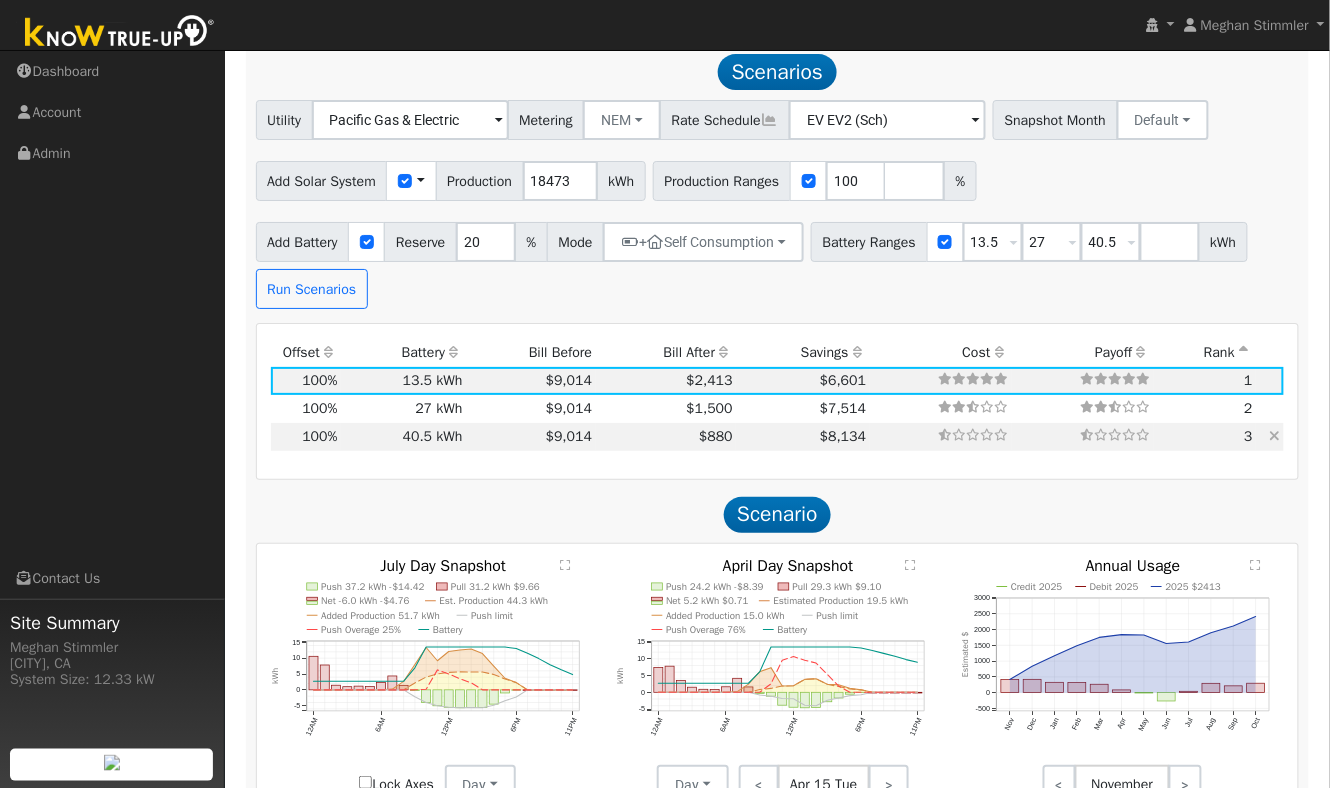 click on "$880" at bounding box center (666, 437) 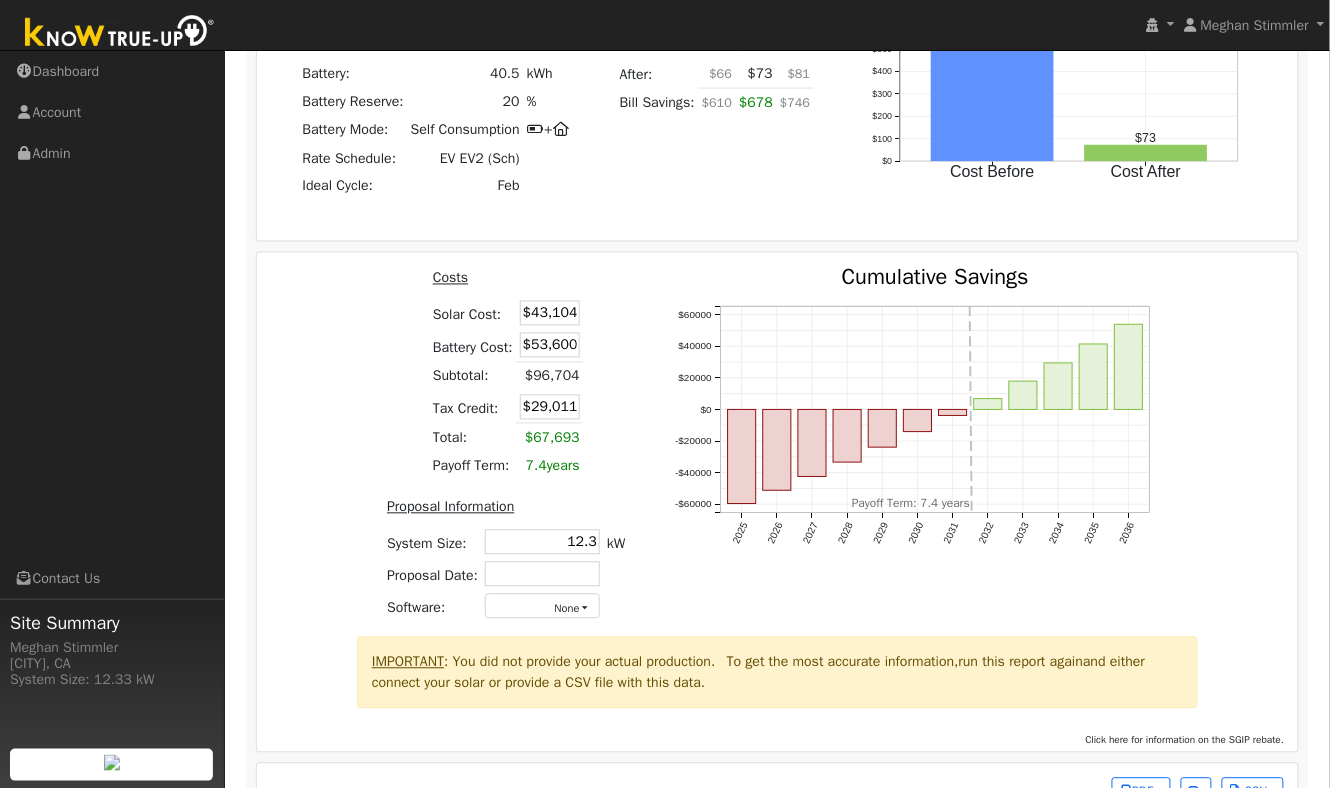 scroll, scrollTop: 2827, scrollLeft: 0, axis: vertical 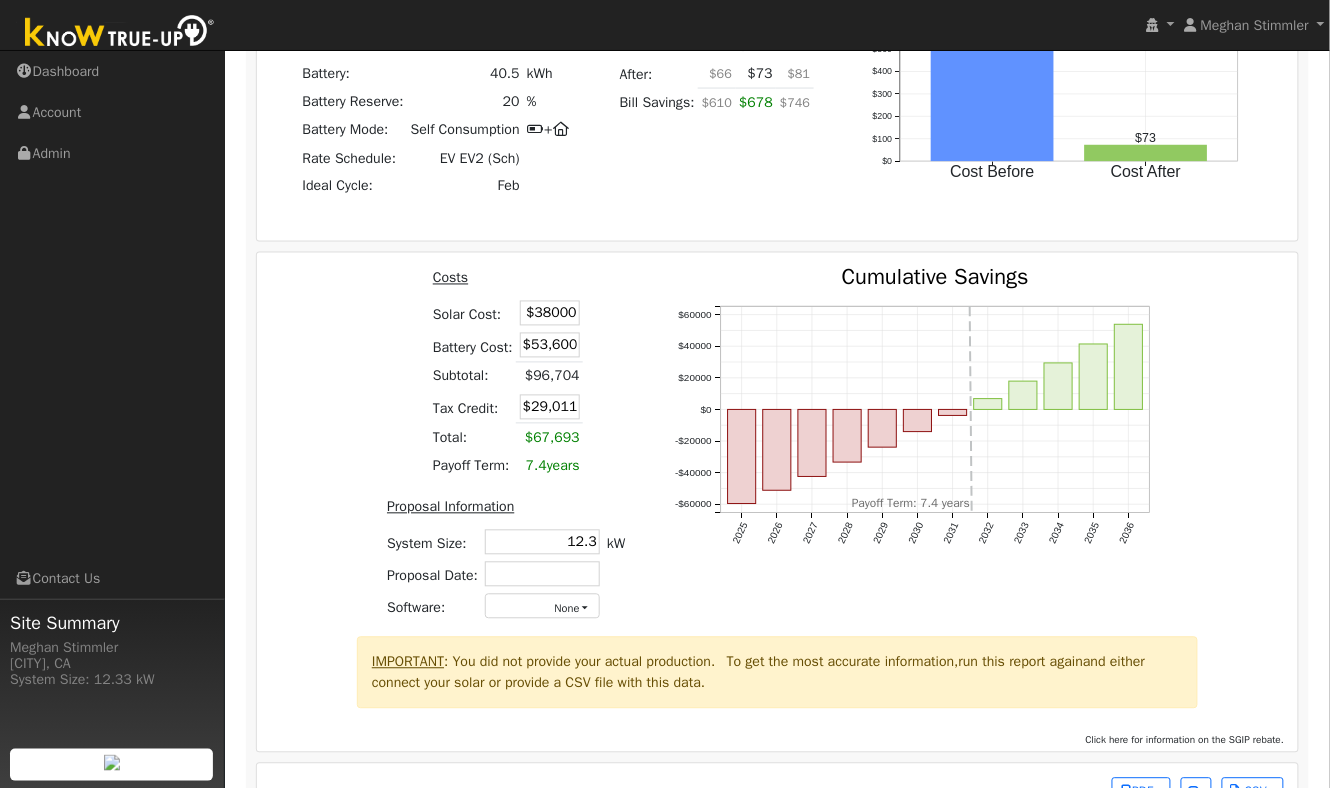 type on "$38,000" 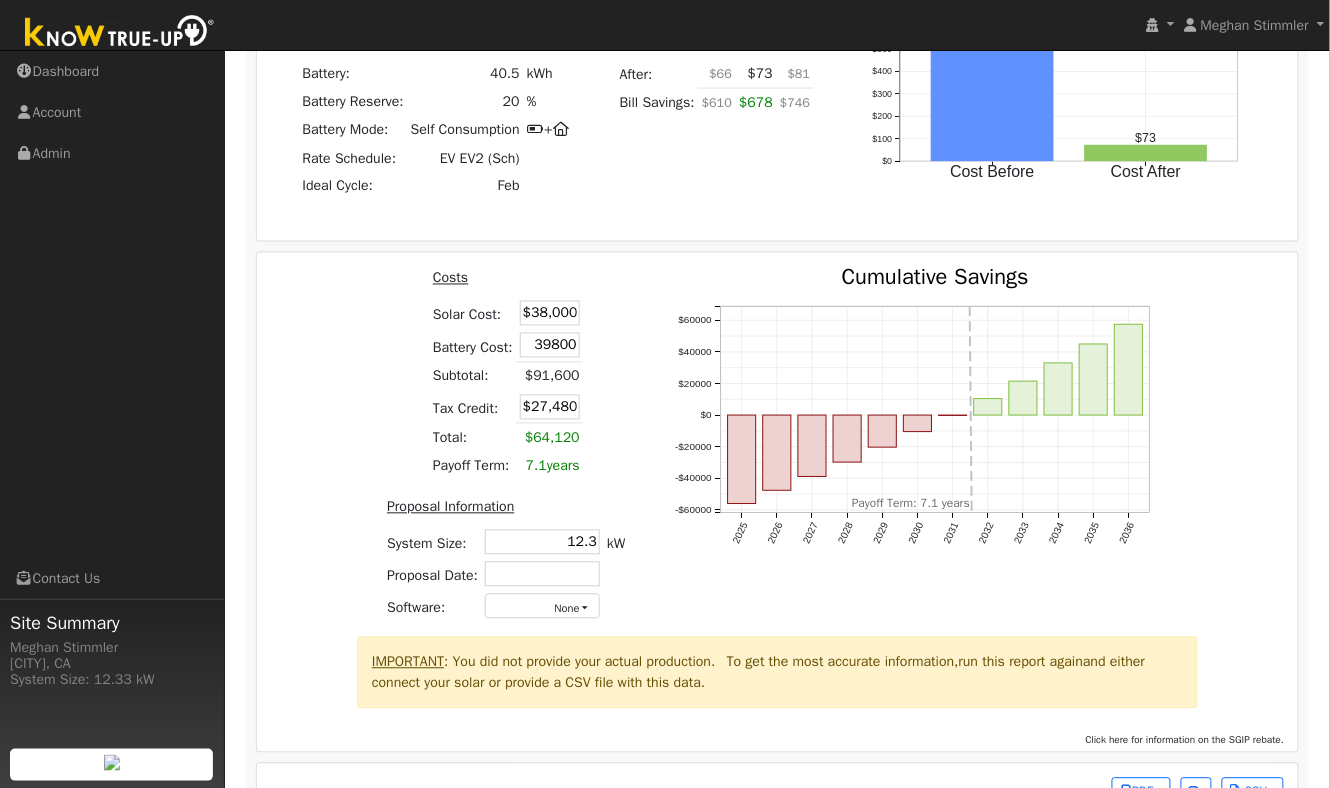 type on "$39,800" 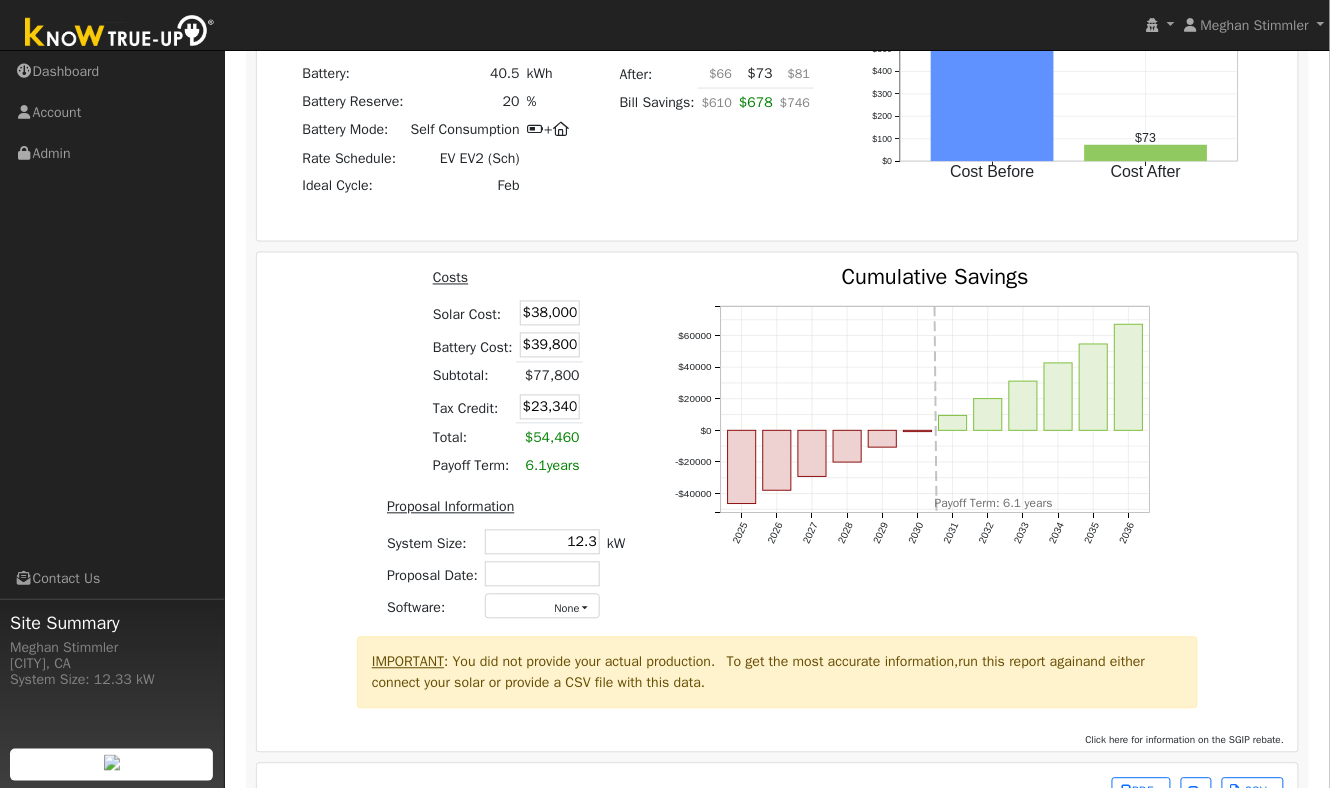 scroll, scrollTop: 2886, scrollLeft: 0, axis: vertical 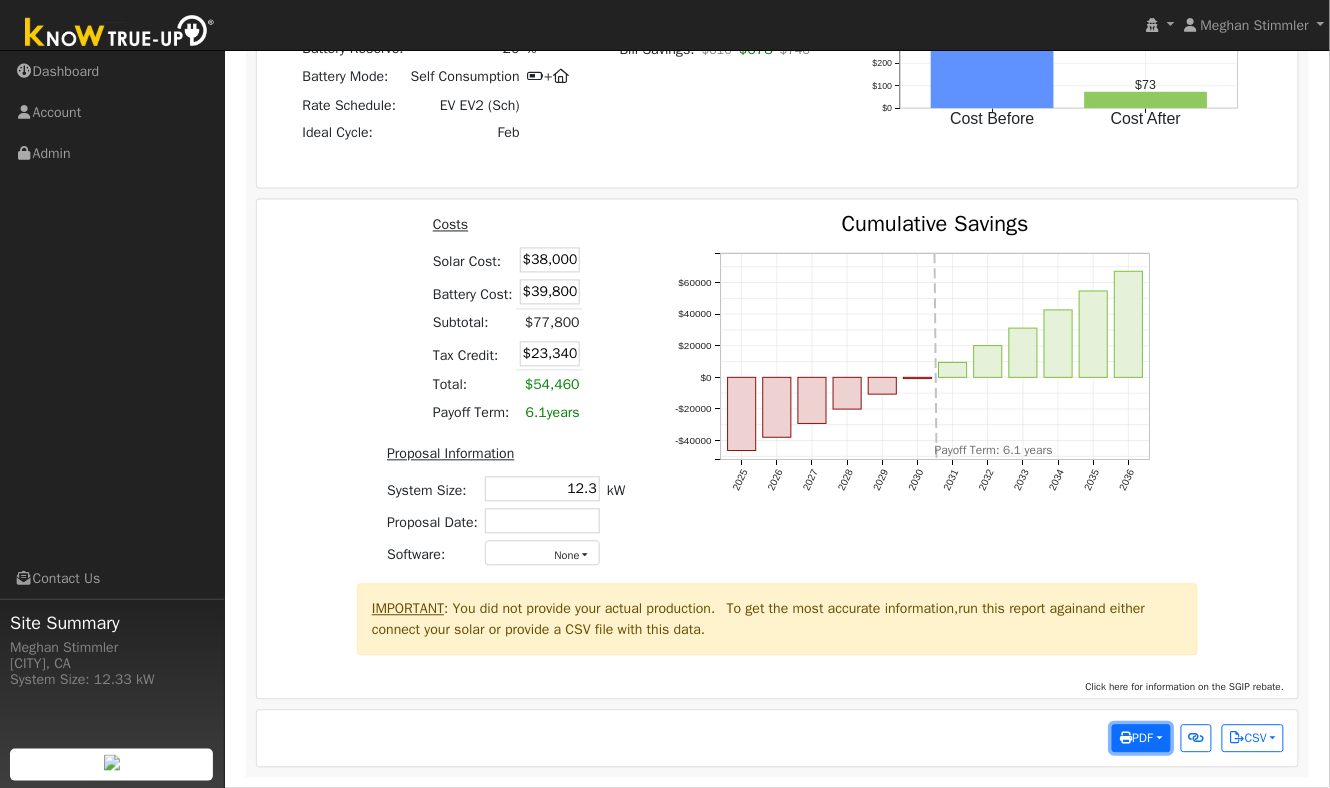 drag, startPoint x: 1128, startPoint y: 749, endPoint x: 1118, endPoint y: 750, distance: 10.049875 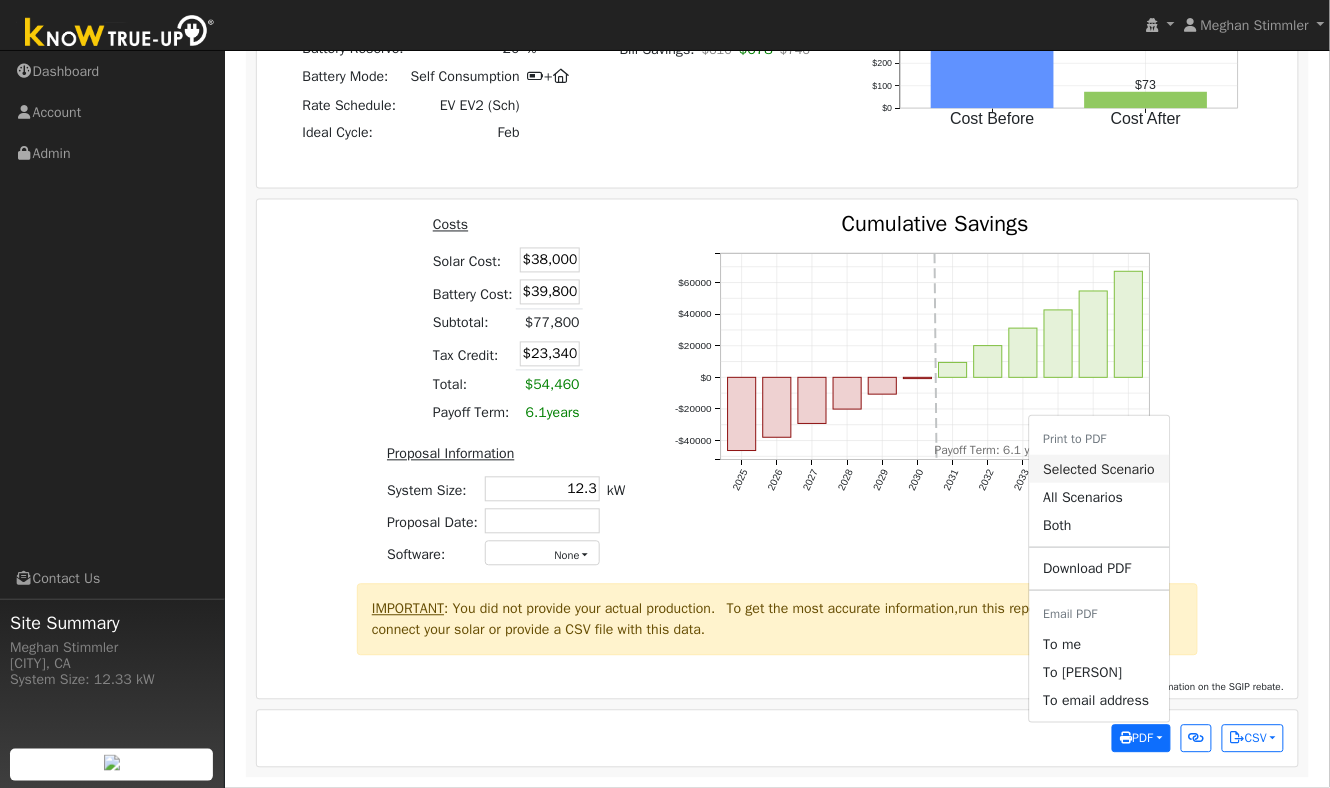 click on "Selected Scenario" at bounding box center [1100, 470] 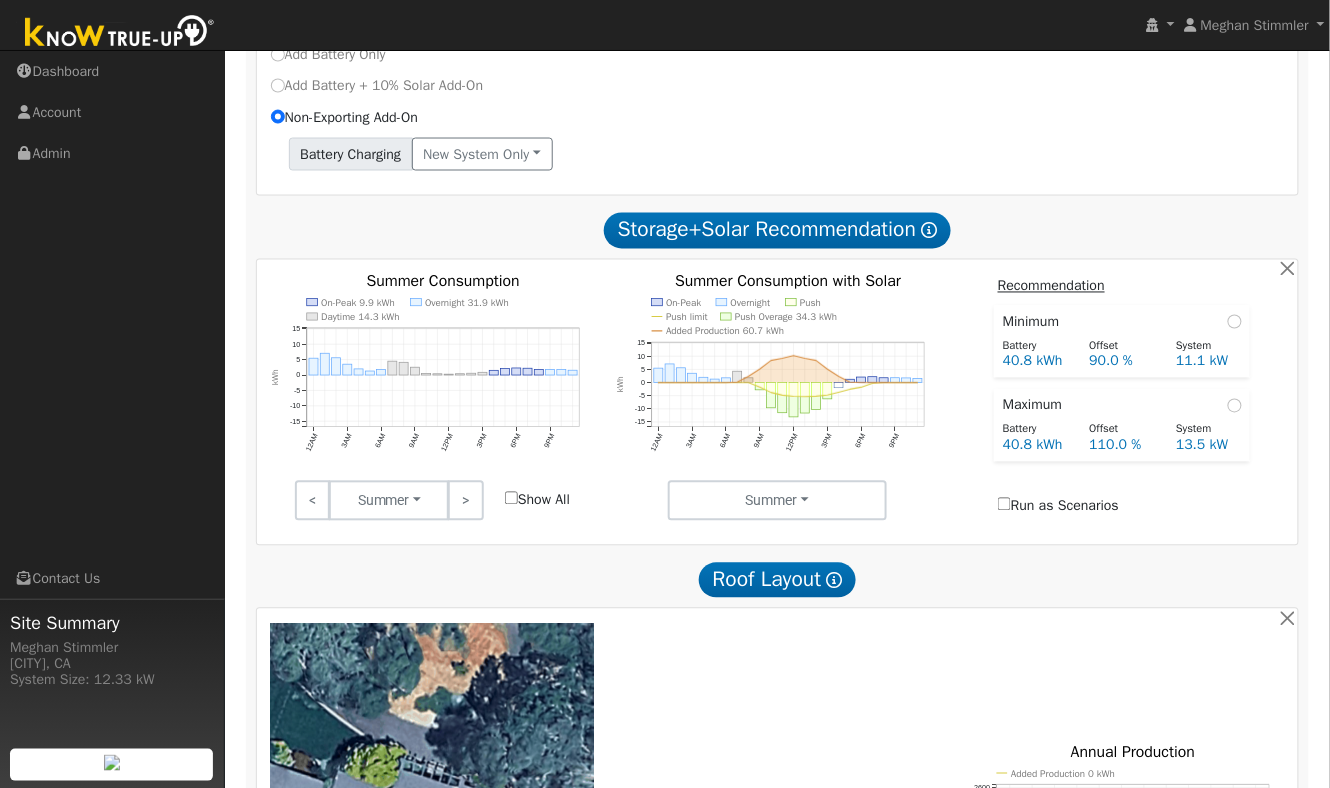 scroll, scrollTop: 749, scrollLeft: 0, axis: vertical 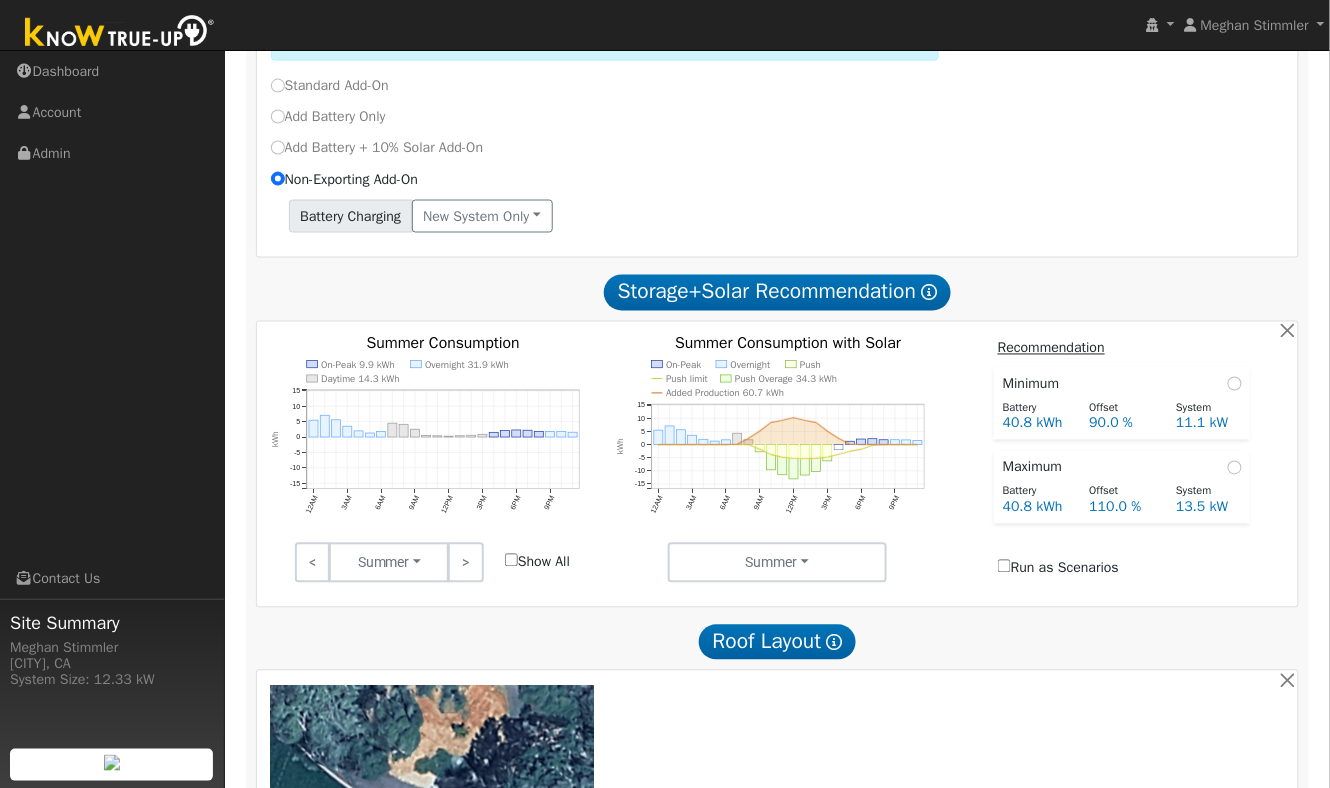 click on "Add Battery Only" at bounding box center [328, 116] 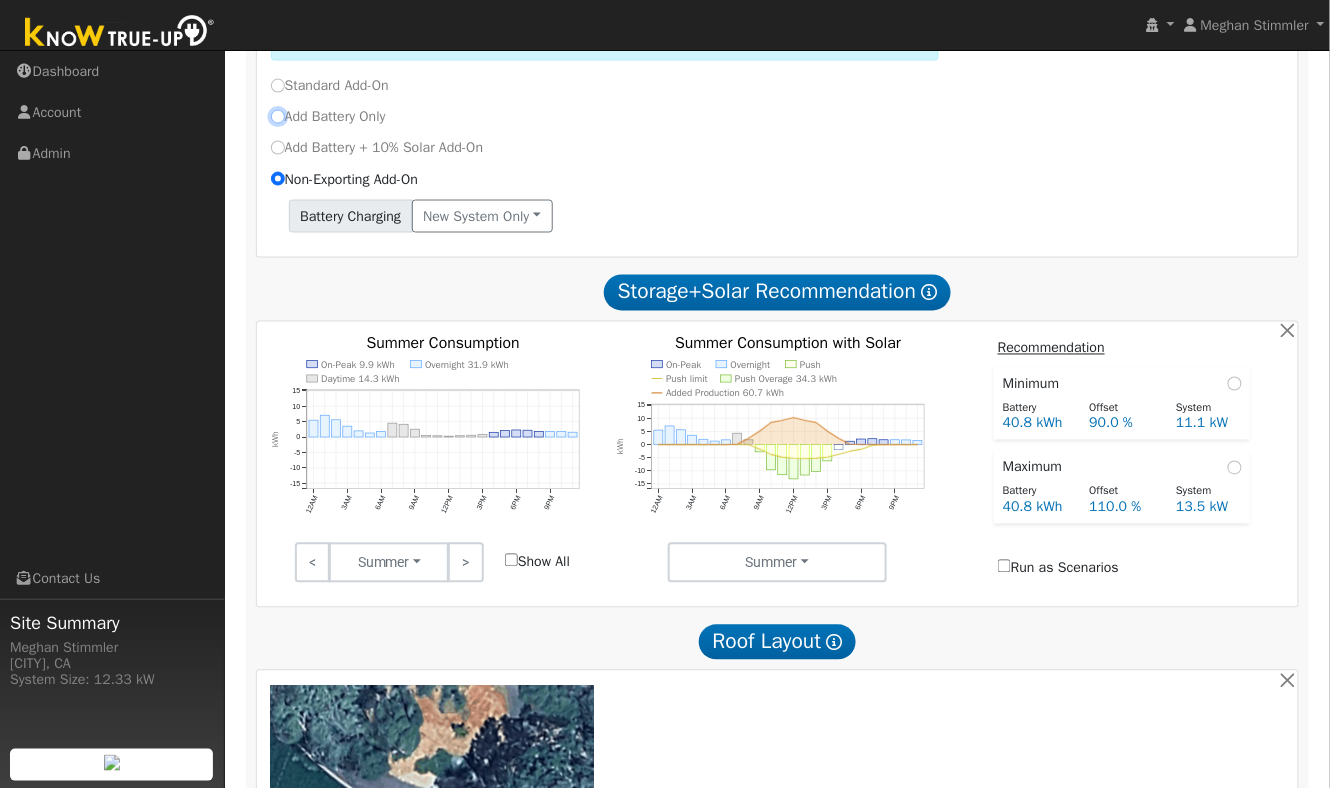 click on "Add Battery Only" at bounding box center (278, 117) 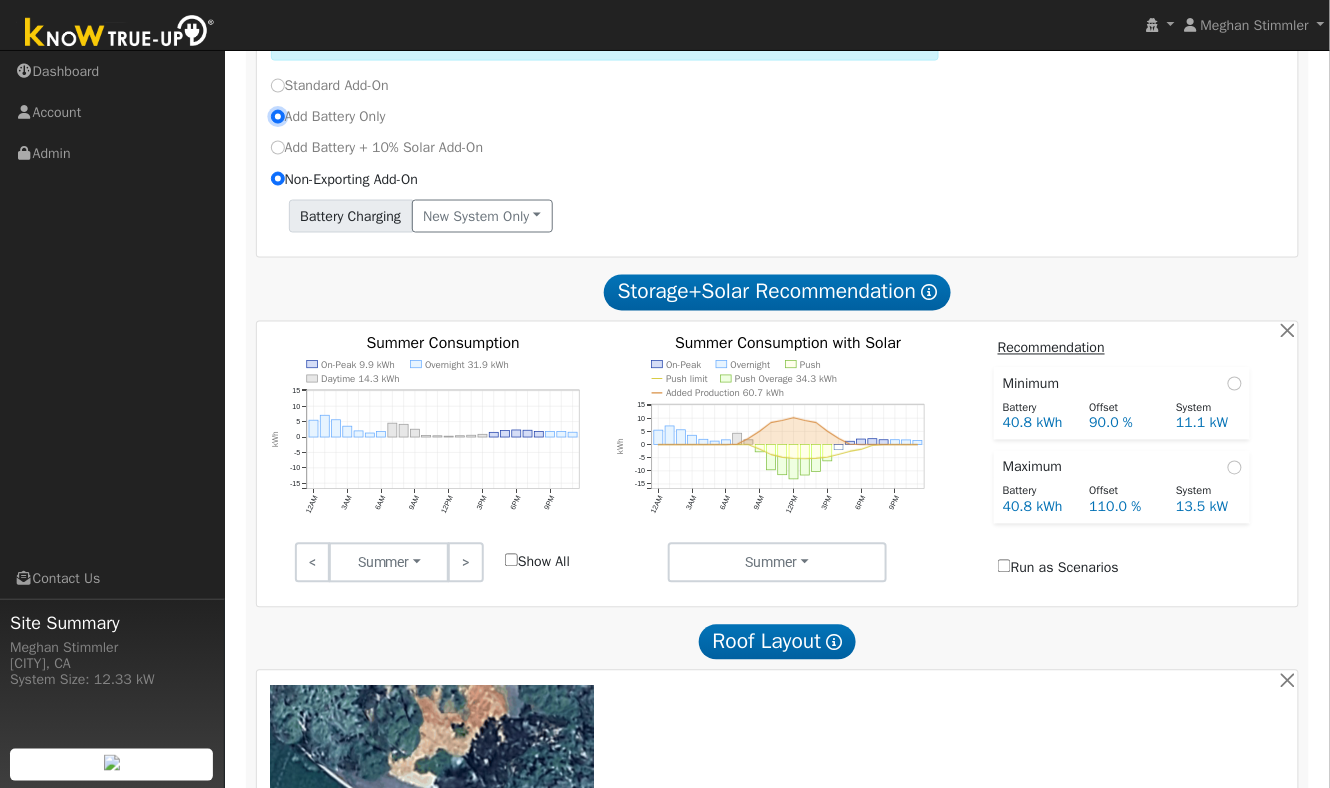 radio on "true" 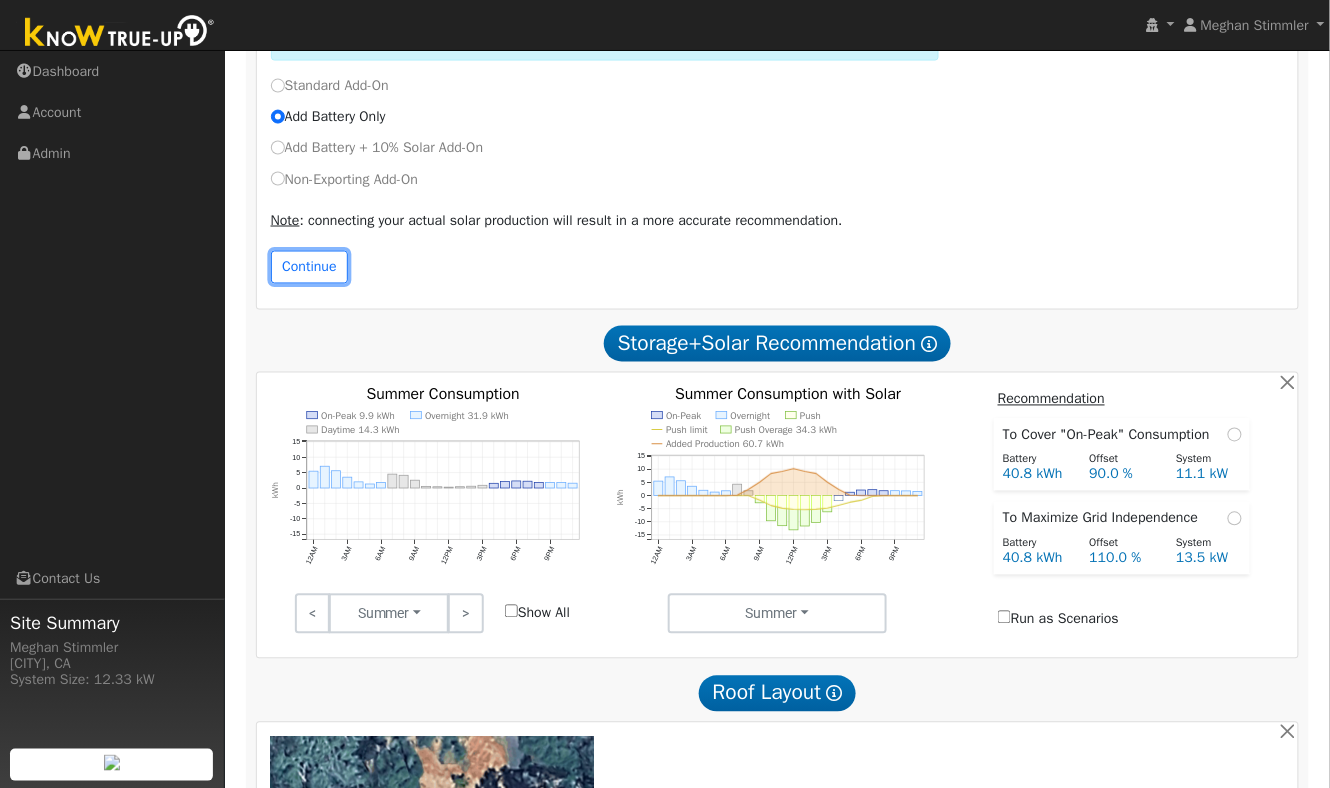 click on "Continue" at bounding box center [310, 268] 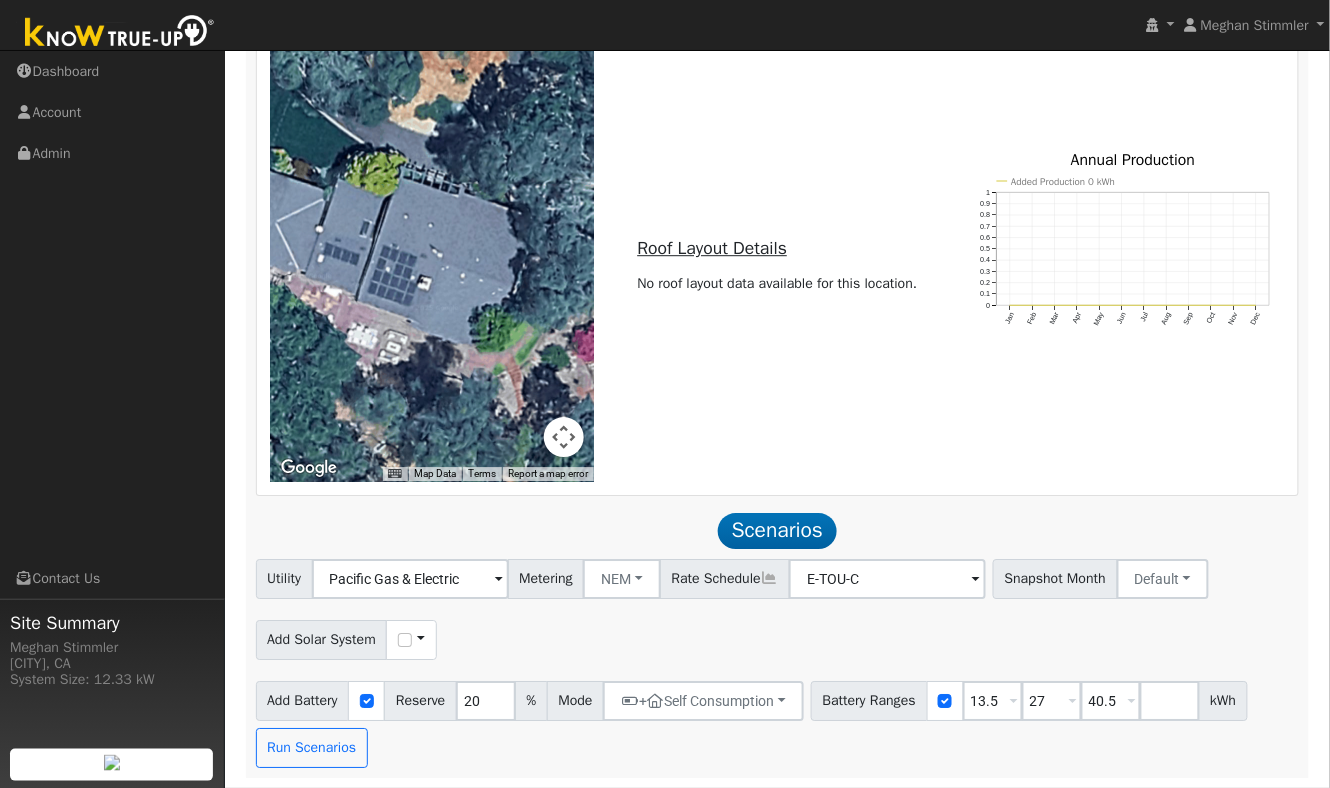 scroll, scrollTop: 1367, scrollLeft: 0, axis: vertical 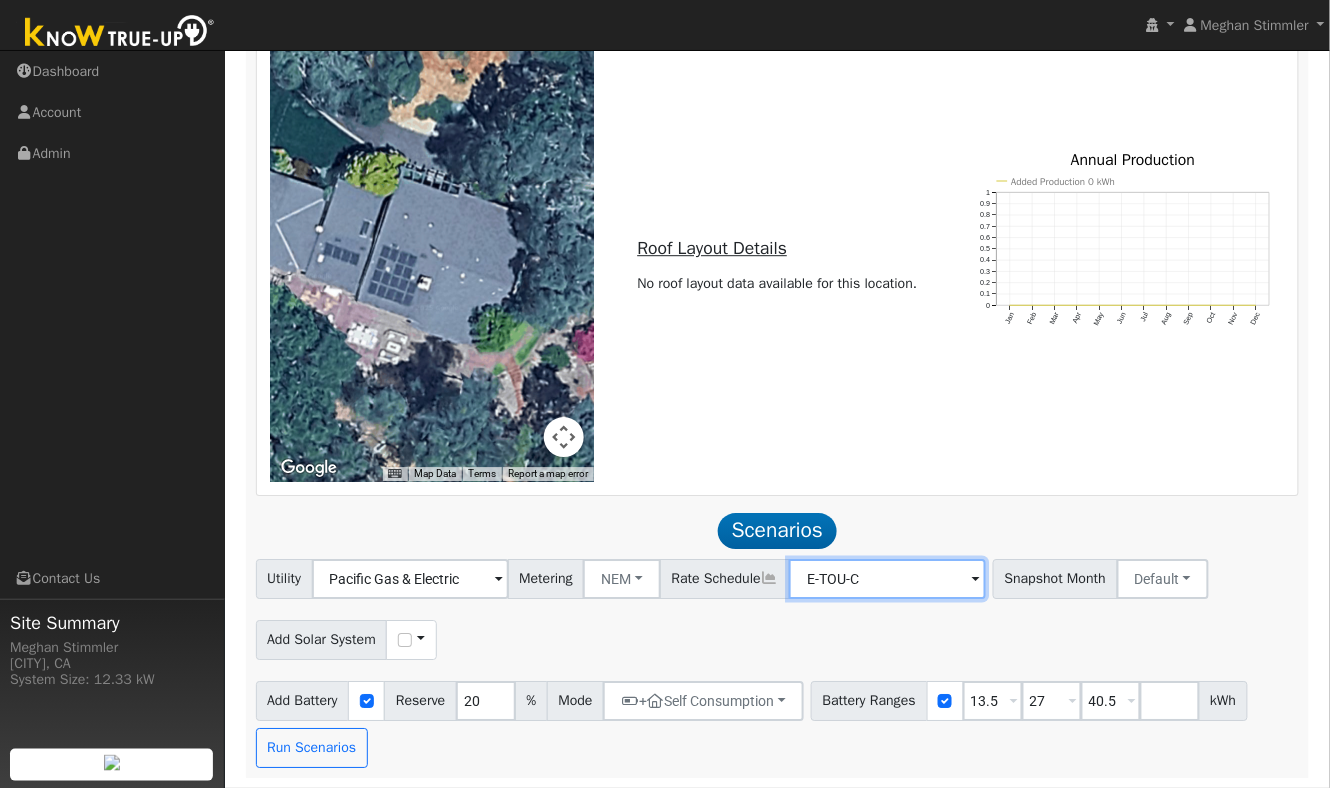 click on "E-TOU-C" at bounding box center [410, 579] 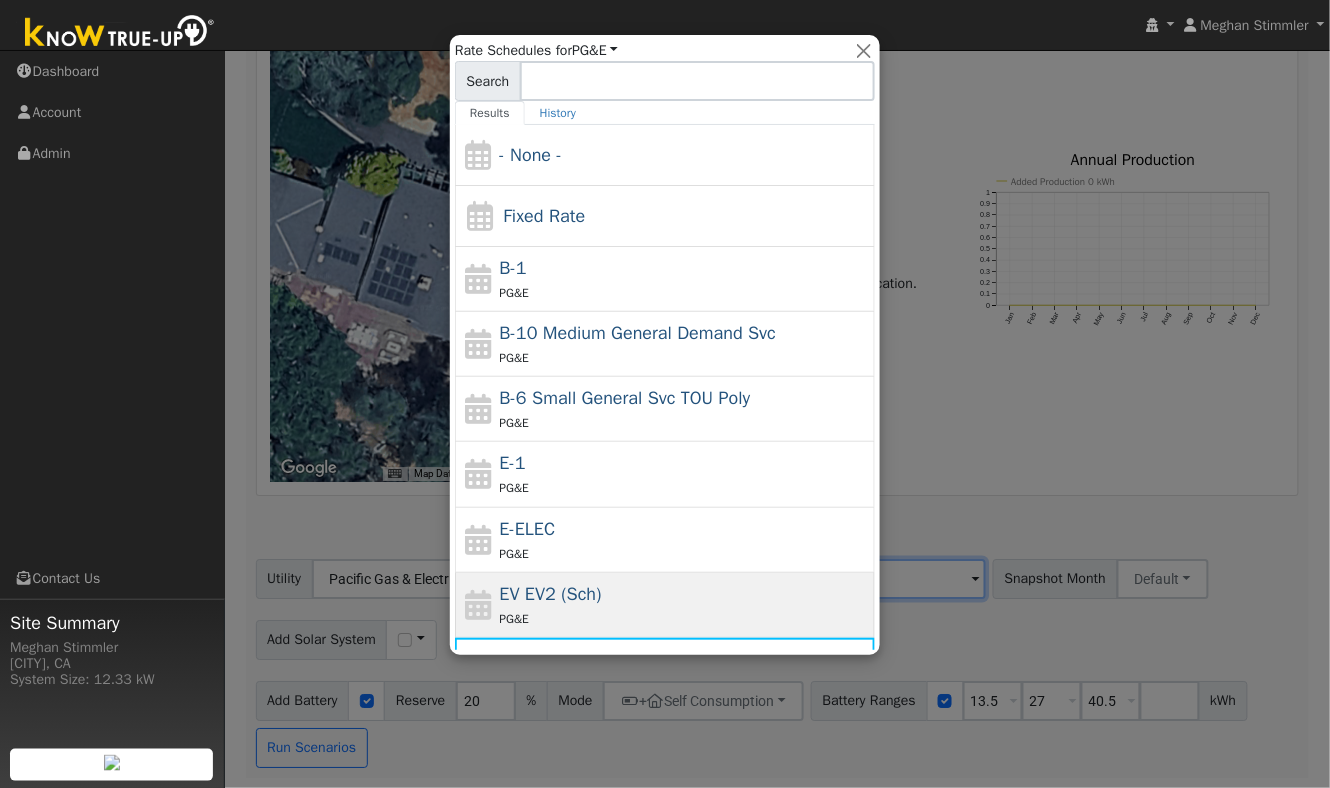 click on "EV EV2 (Sch)" at bounding box center [551, 594] 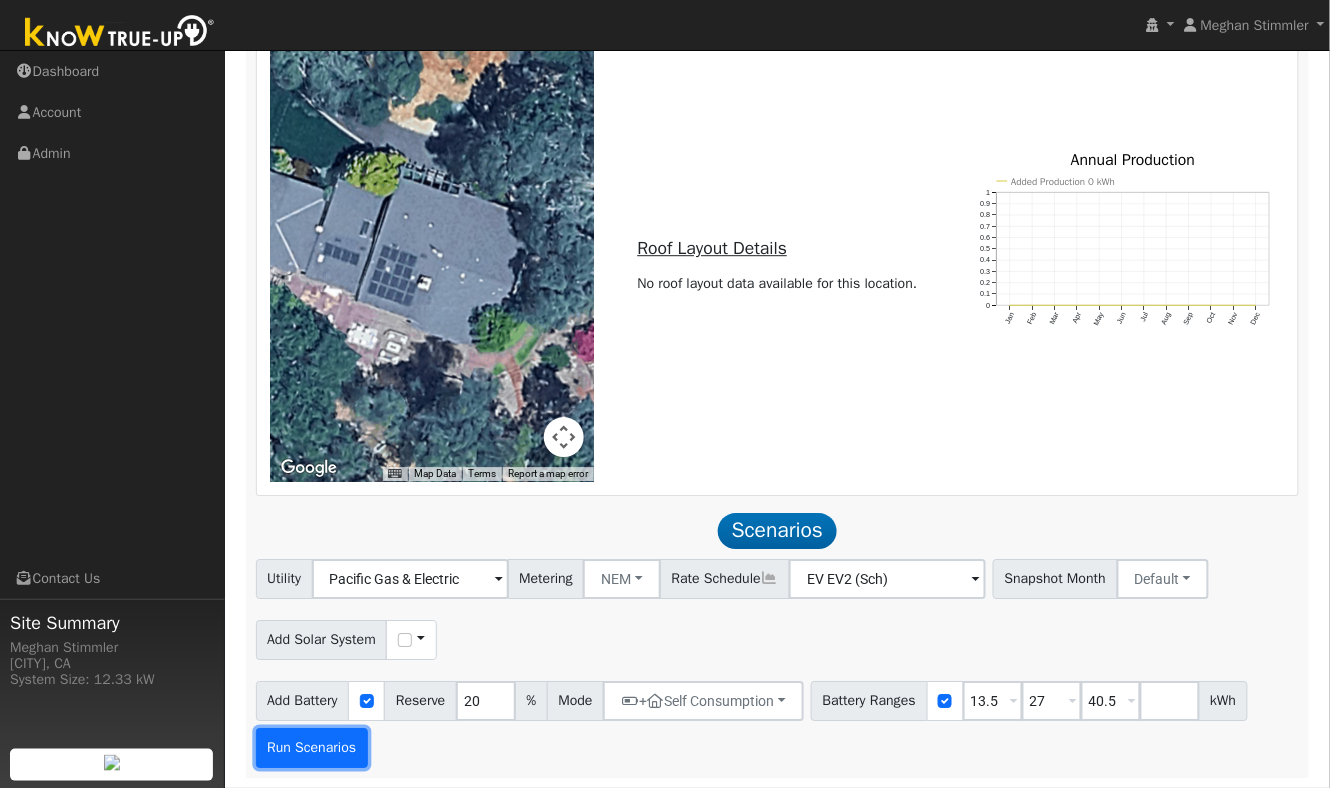click on "Run Scenarios" at bounding box center (312, 748) 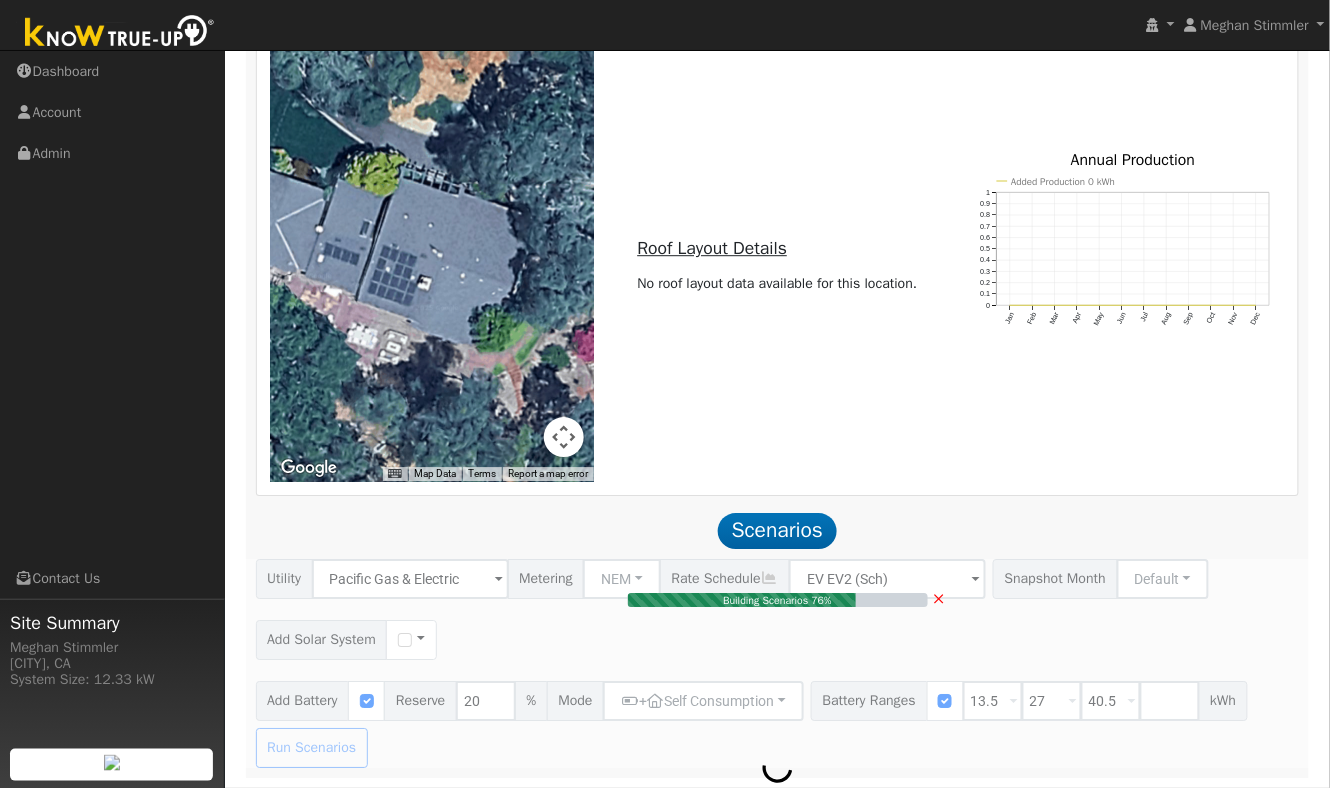 type 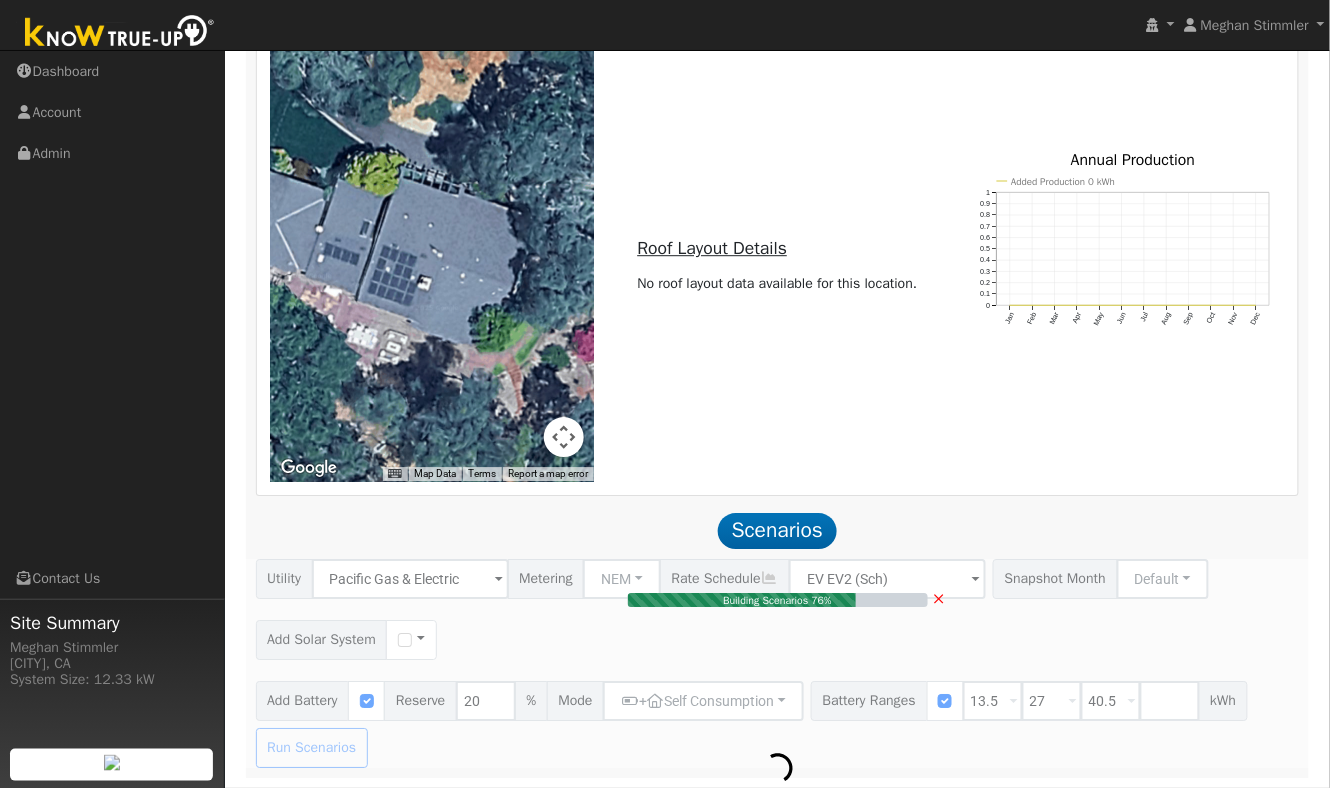type on "$21,200" 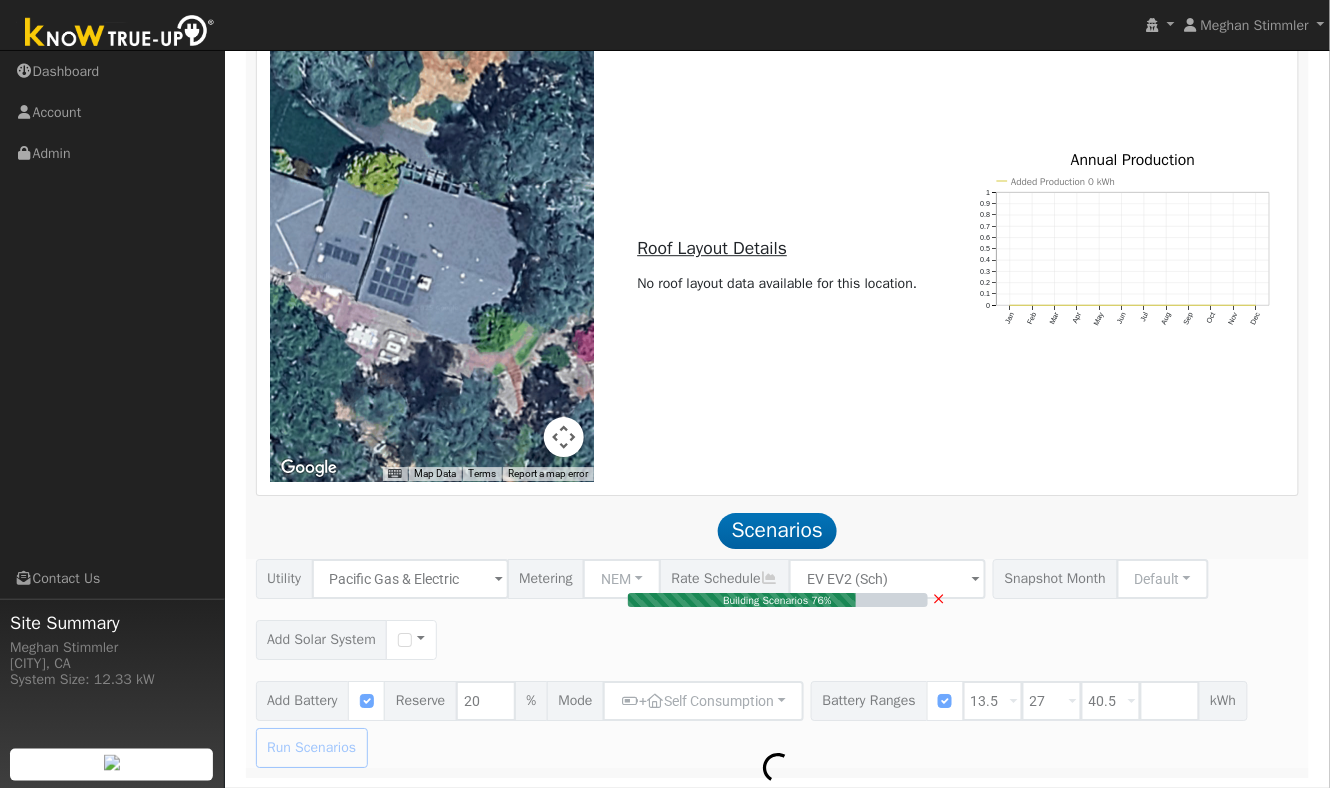type on "$6,360" 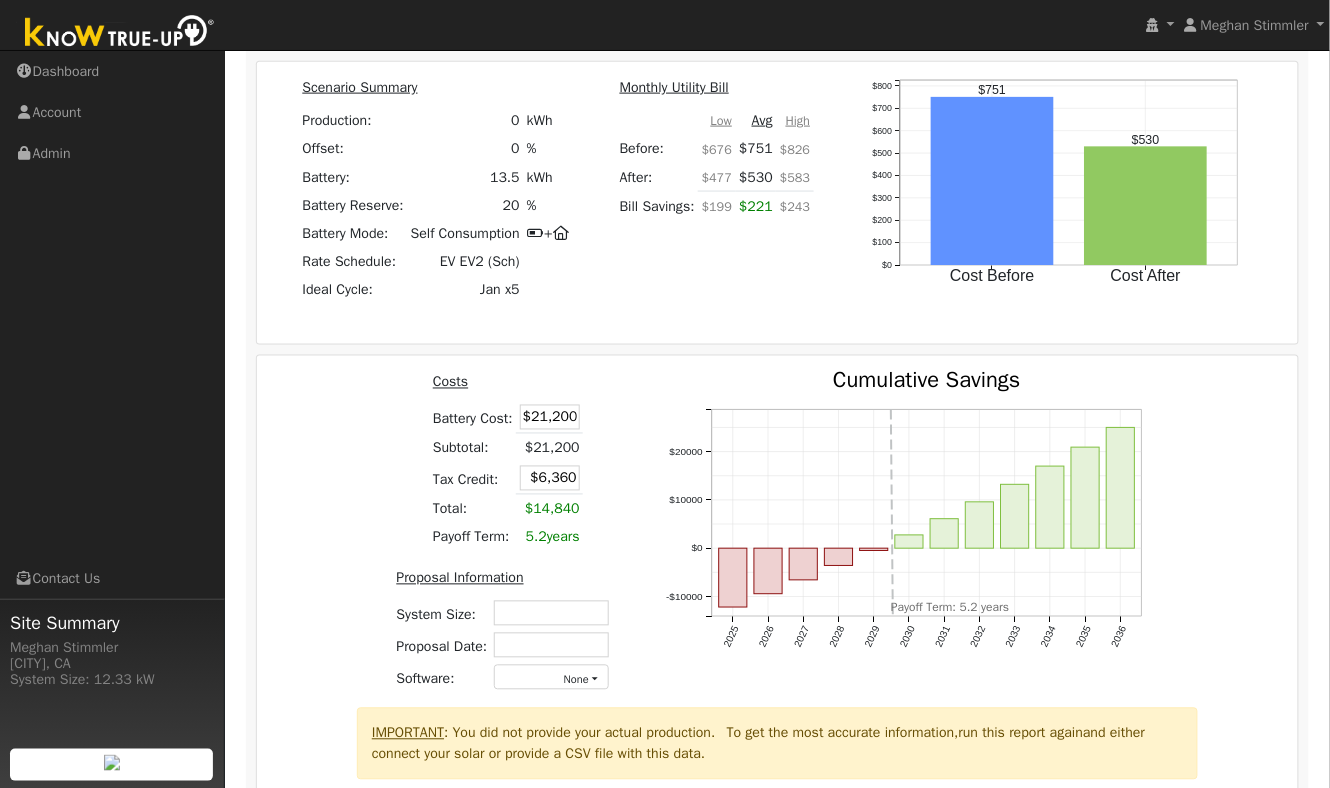 scroll, scrollTop: 2810, scrollLeft: 0, axis: vertical 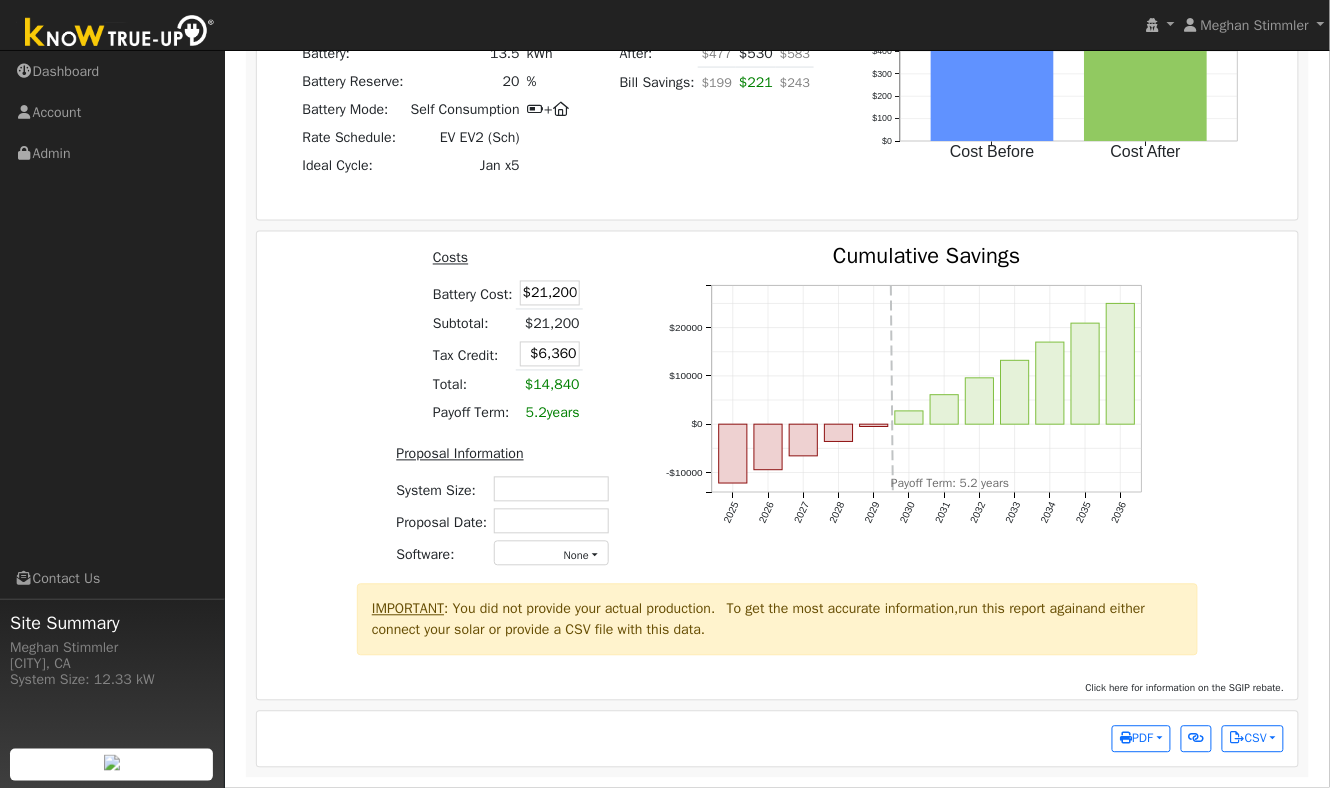 drag, startPoint x: 535, startPoint y: 290, endPoint x: 618, endPoint y: 287, distance: 83.0542 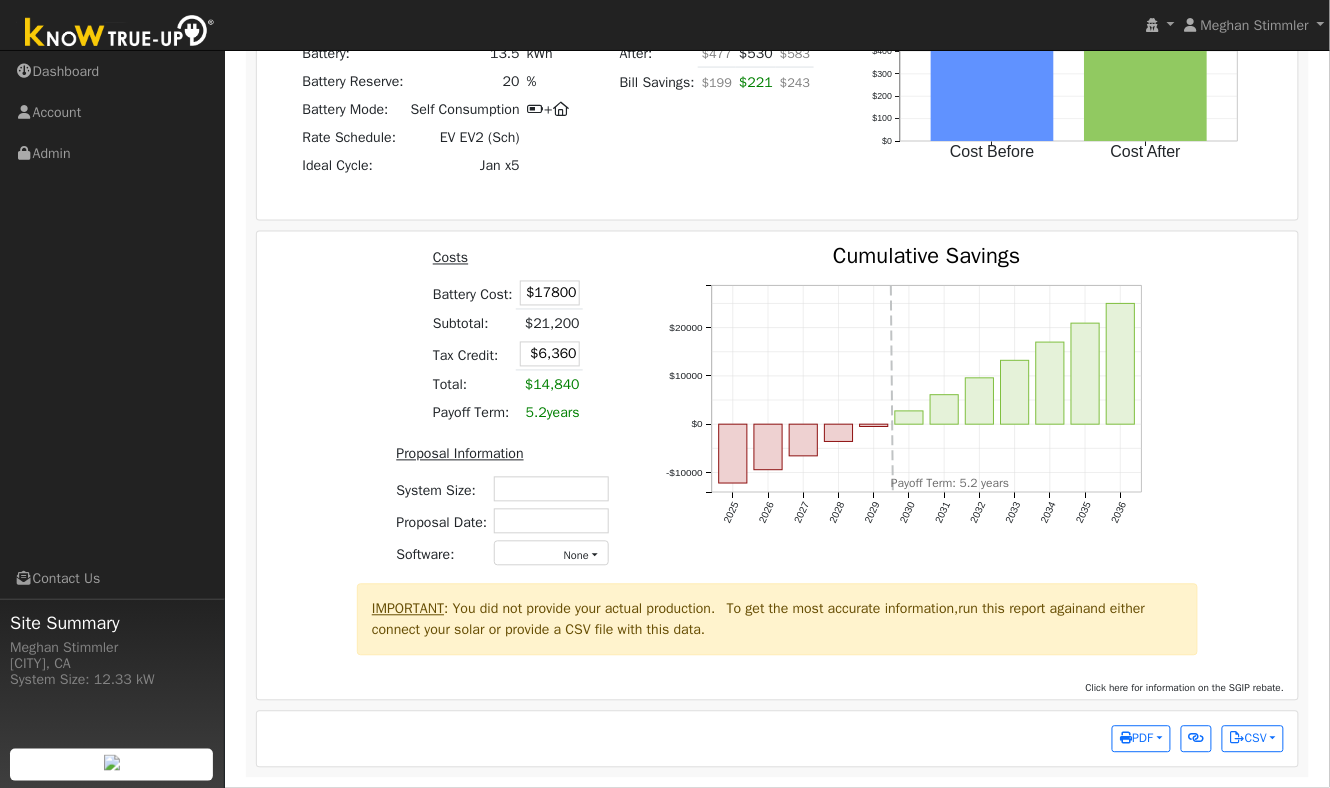 type on "$17,800" 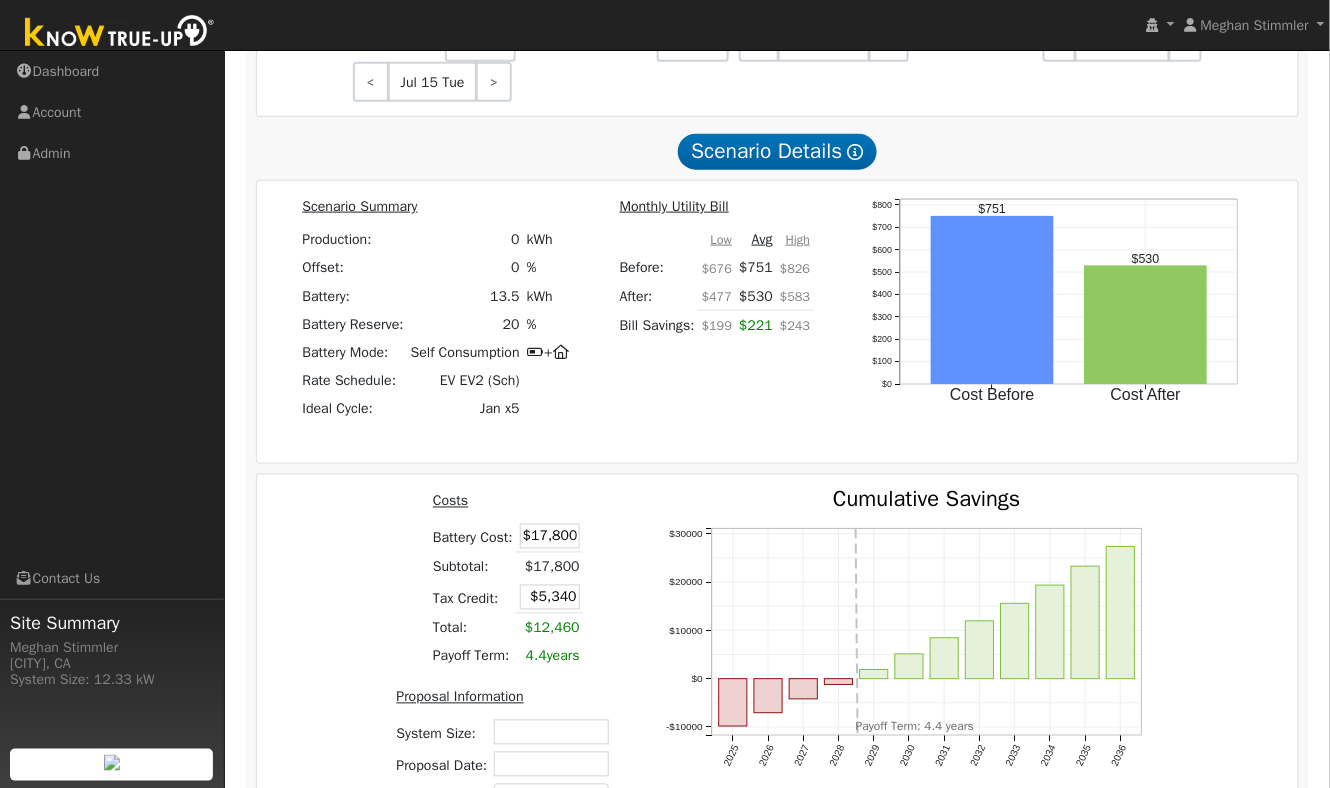 click on "Scenario Summary Production: 0 kWh Offset: 0 % Battery: 13.5 kWh Battery Reserve: 20 % Battery Mode: Self Consumption + Rate Schedule: EV EV2 (Sch) Ideal Cycle: Jan x5 Monthly Utility Bill Low Avg High Before: $676 $751 $826 After: $477 $530 $583 Bill Savings: $199 $221 $243 Cost Before Cost After $0 $100 $200 $300 $400 $500 $600 $700 $800 onclick="" onclick="" onclick="" onclick="" onclick="" onclick="" $751 $530" at bounding box center (778, 322) 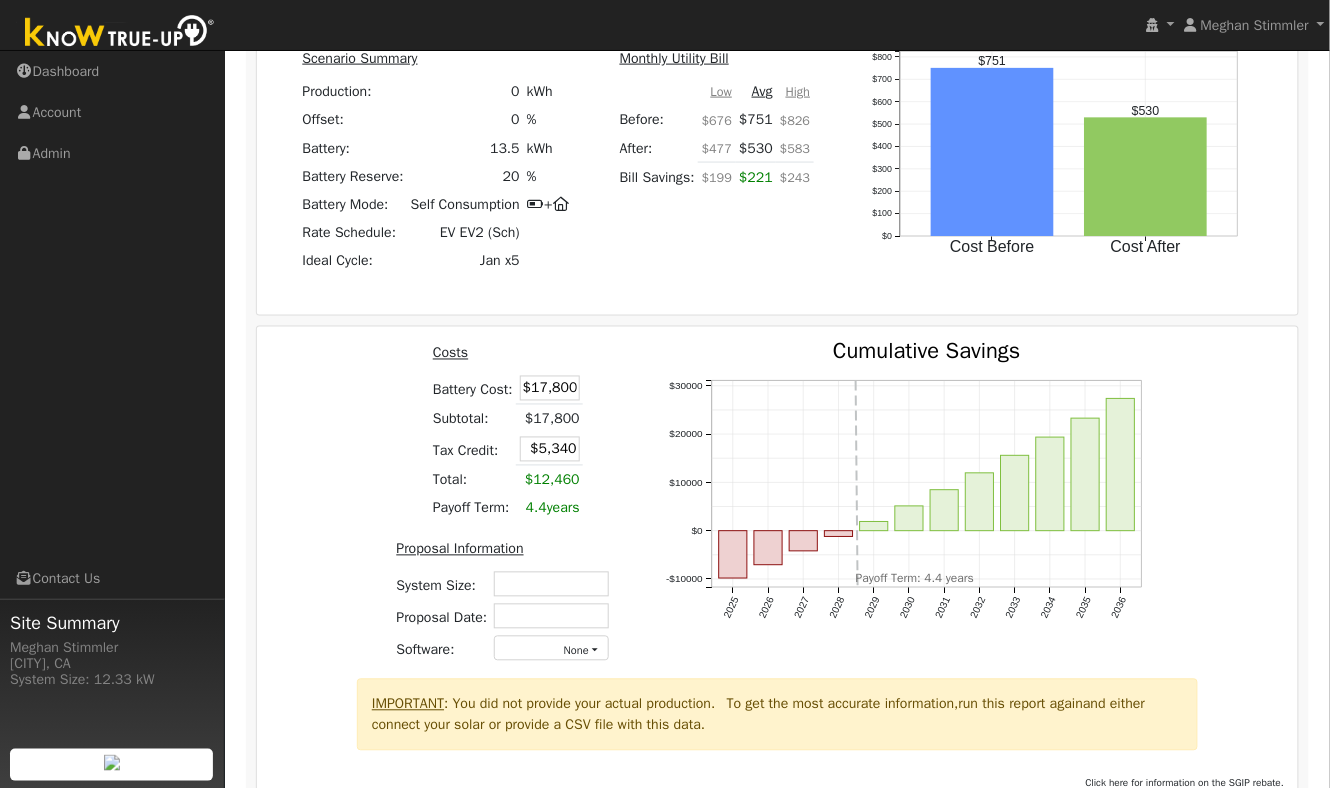 scroll, scrollTop: 2810, scrollLeft: 0, axis: vertical 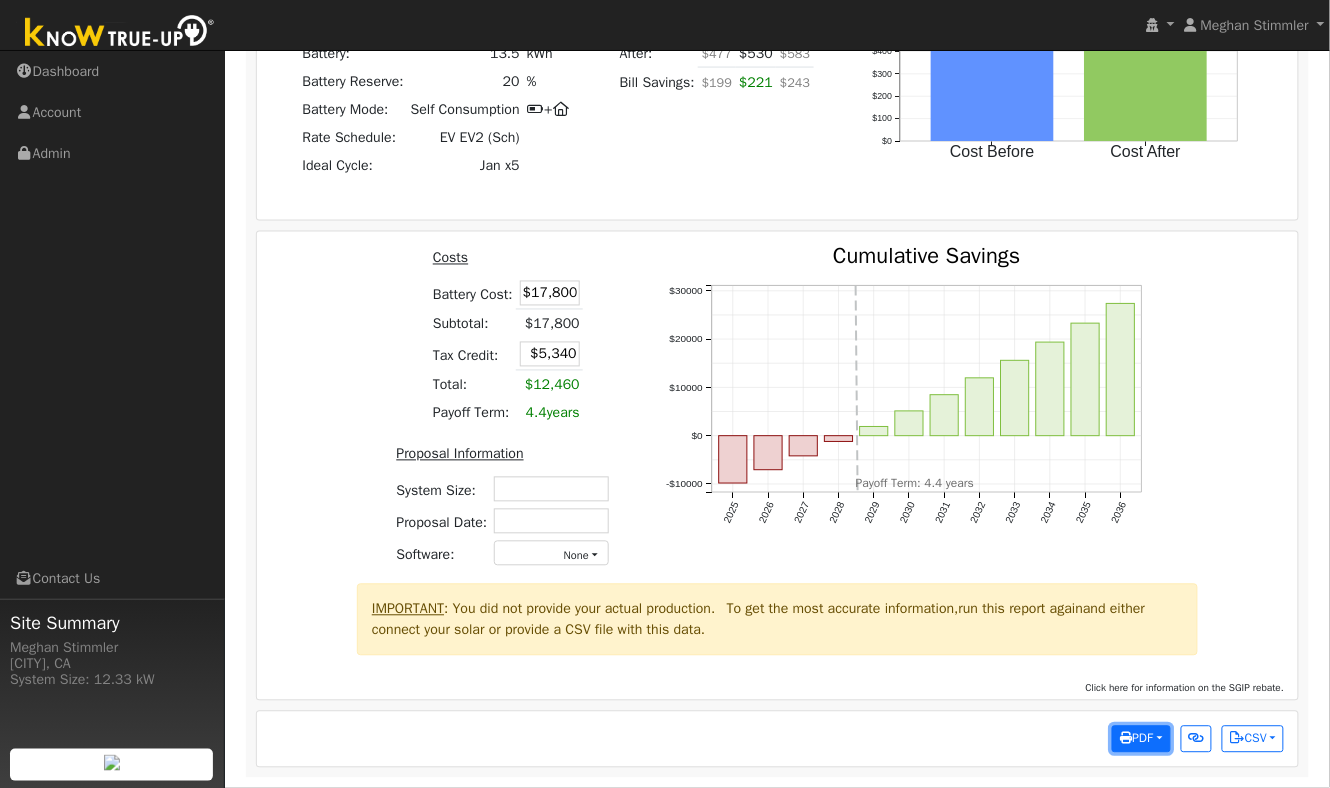 click on "PDF" at bounding box center (1136, 739) 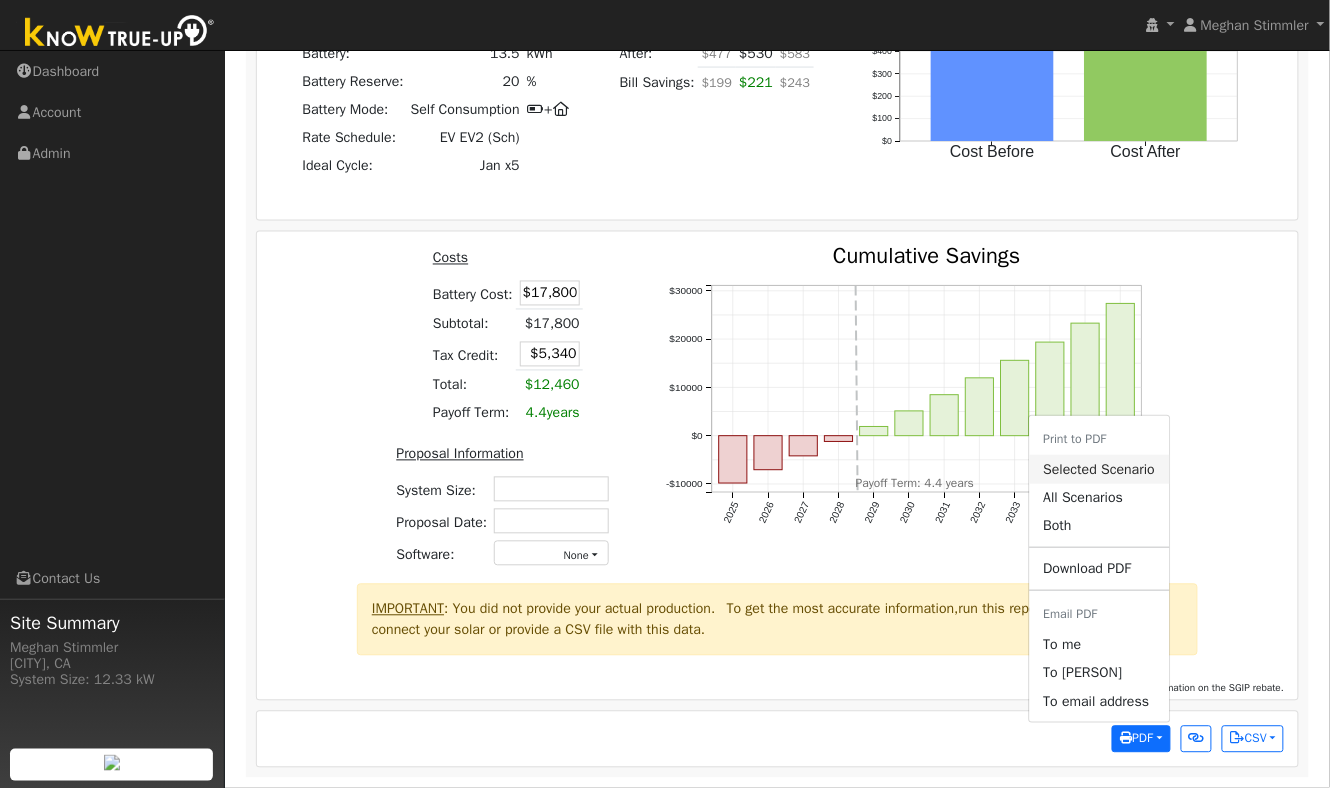 click on "Selected Scenario" at bounding box center [1100, 470] 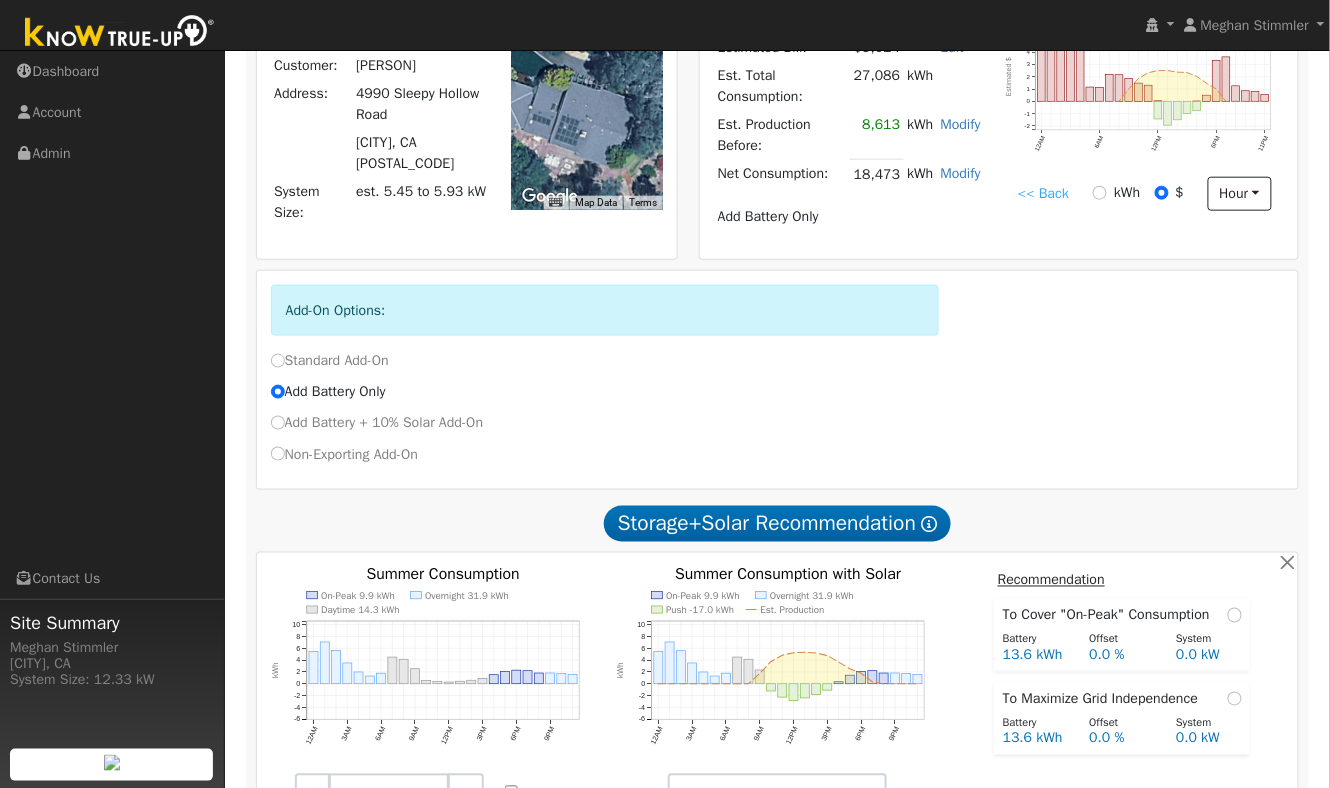 scroll, scrollTop: 483, scrollLeft: 0, axis: vertical 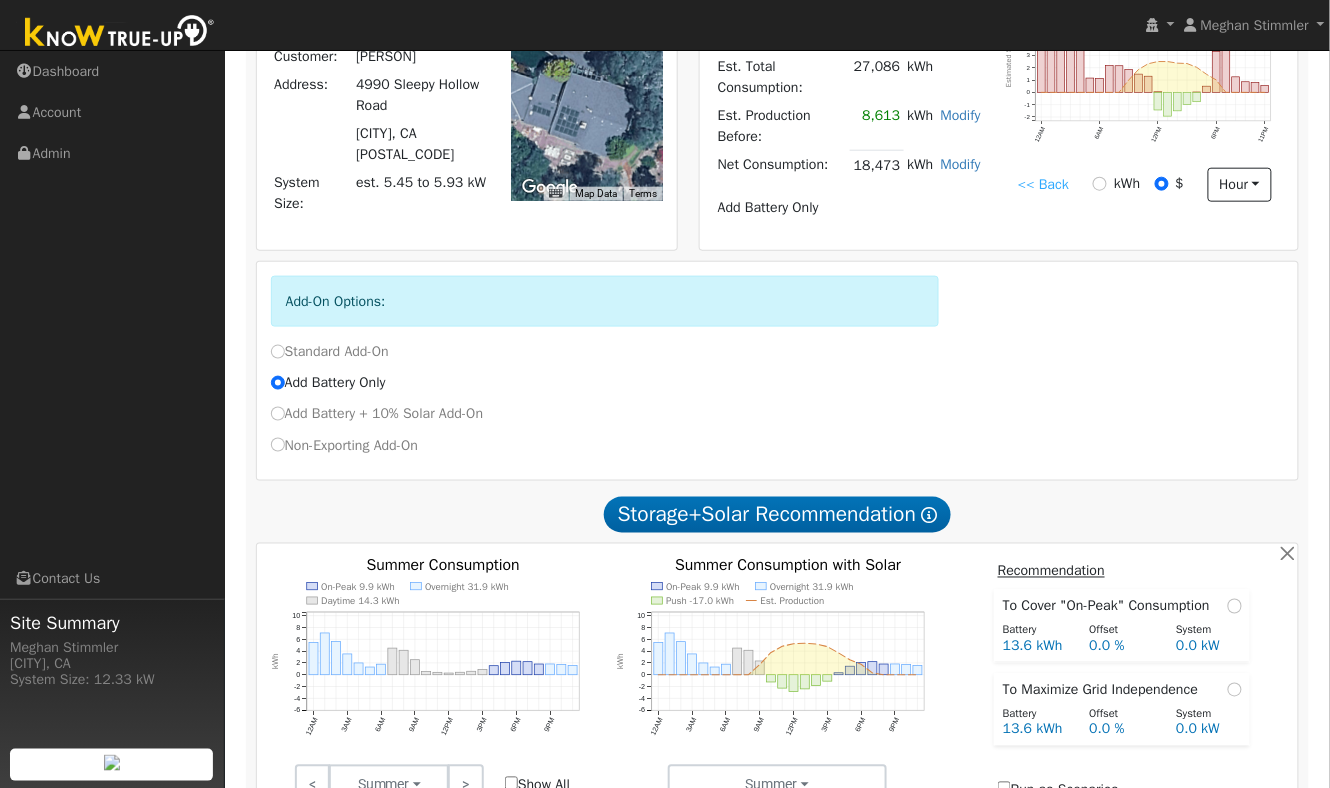 click on "Add Battery + 10% Solar Add-On" at bounding box center (377, 413) 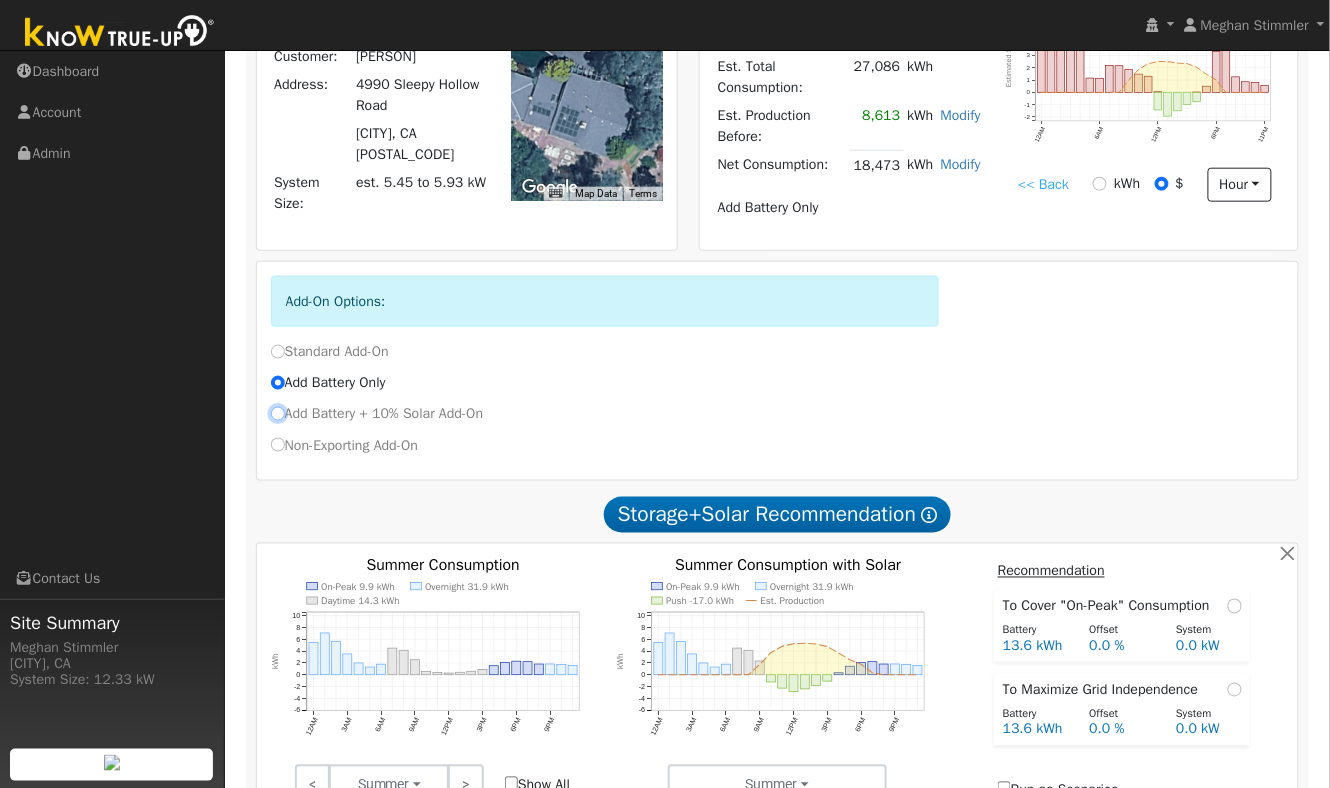 click on "Add Battery + 10% Solar Add-On" at bounding box center [278, 414] 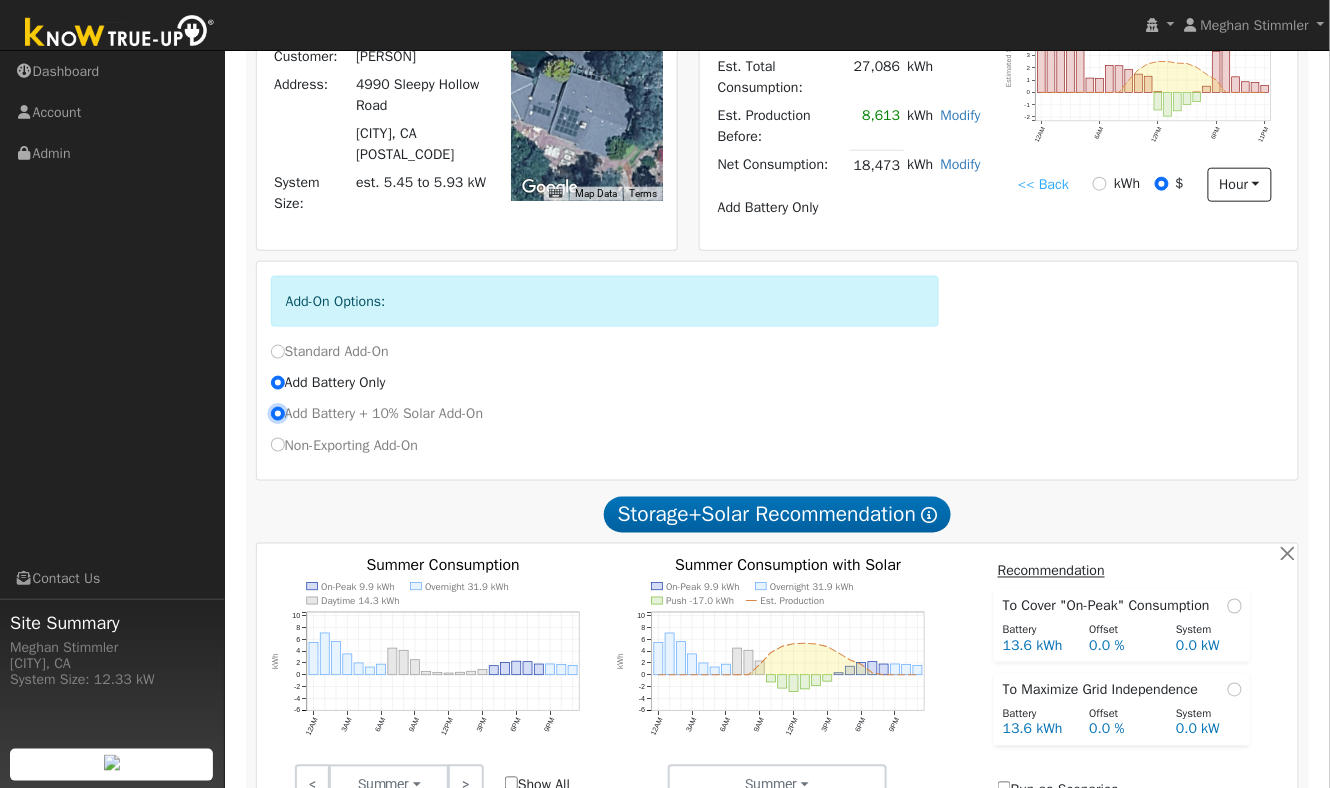 radio on "true" 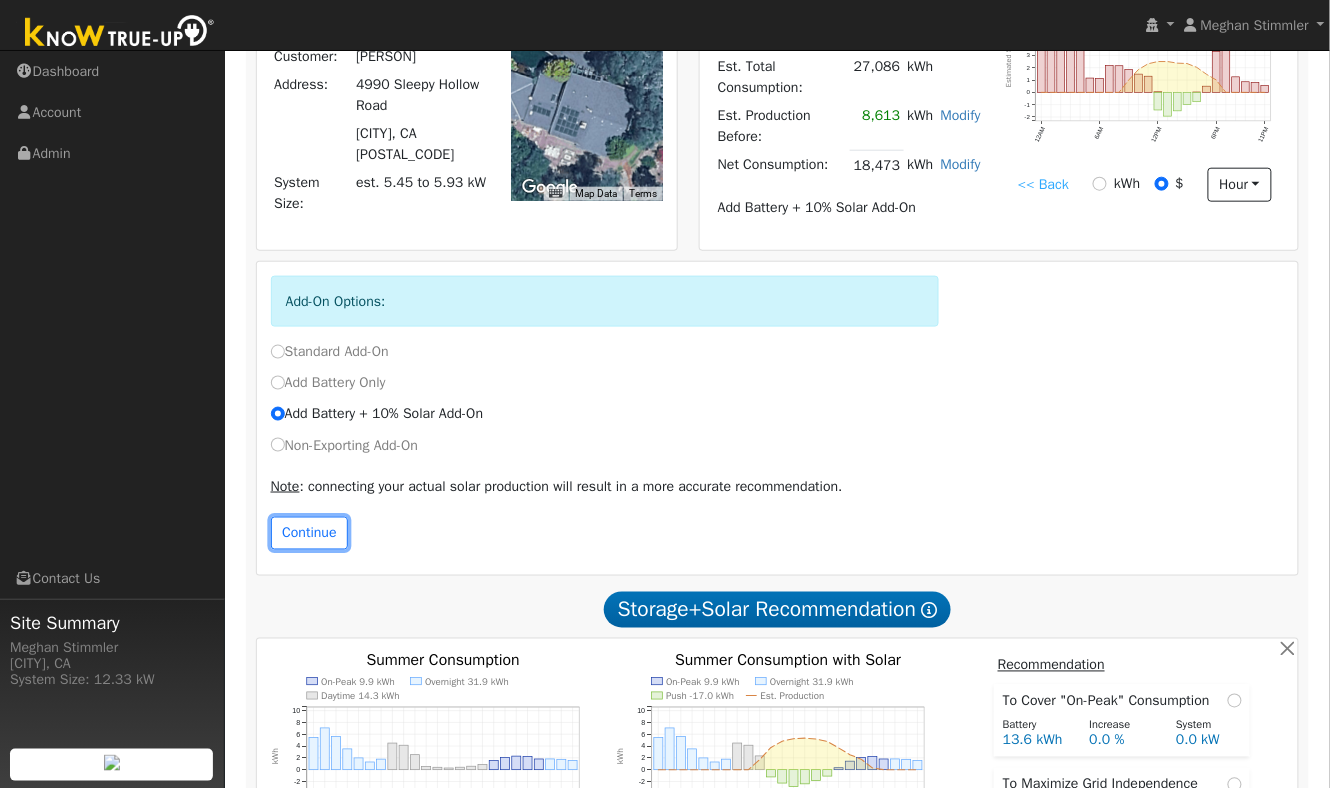 drag, startPoint x: 323, startPoint y: 552, endPoint x: 399, endPoint y: 557, distance: 76.1643 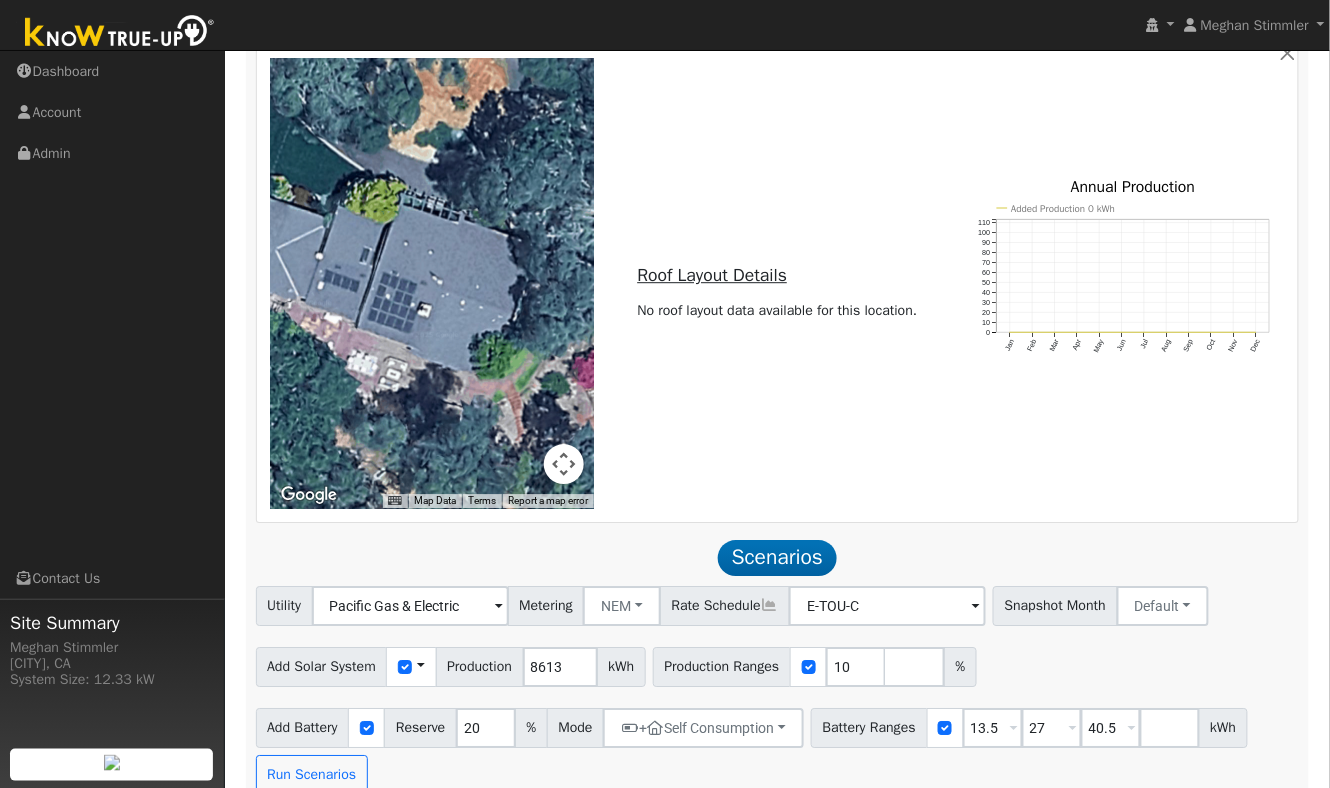 scroll, scrollTop: 1367, scrollLeft: 0, axis: vertical 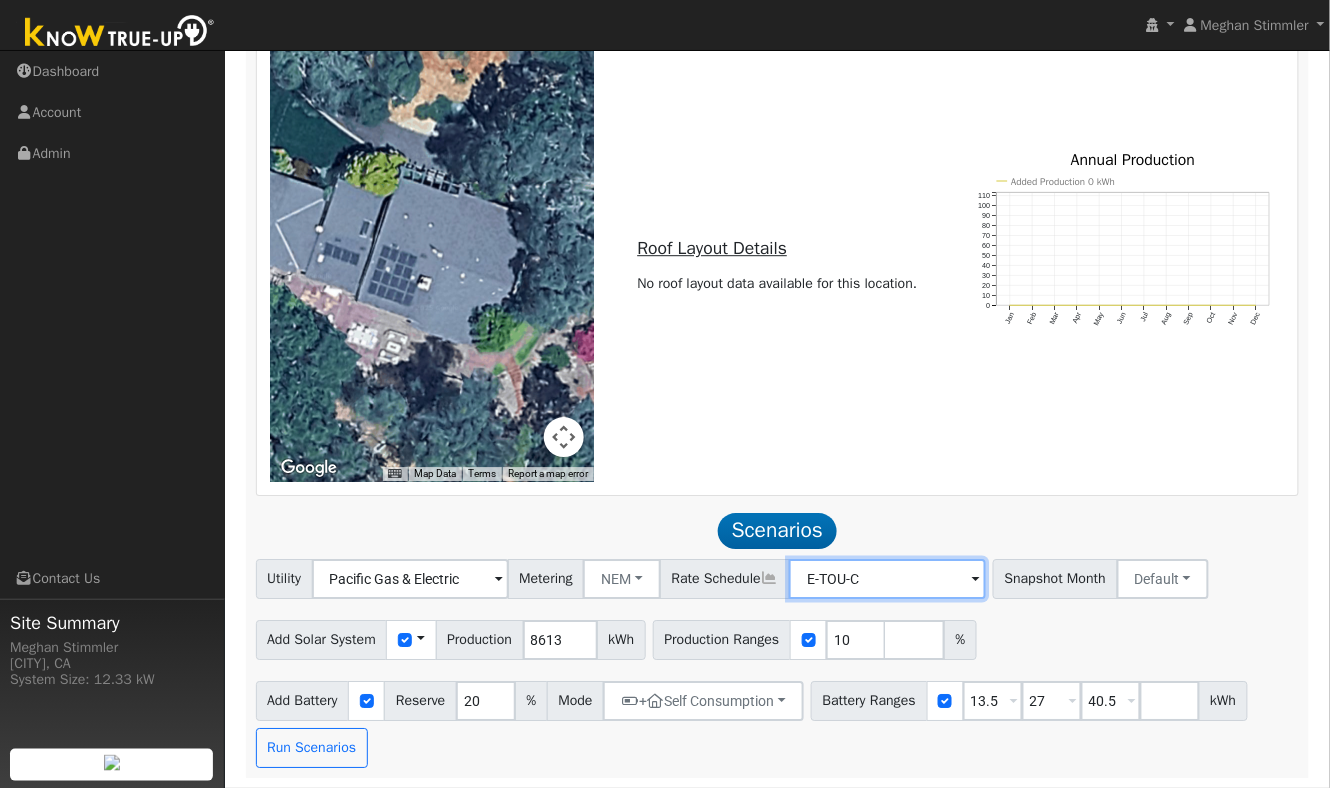 click on "E-TOU-C" at bounding box center [410, 579] 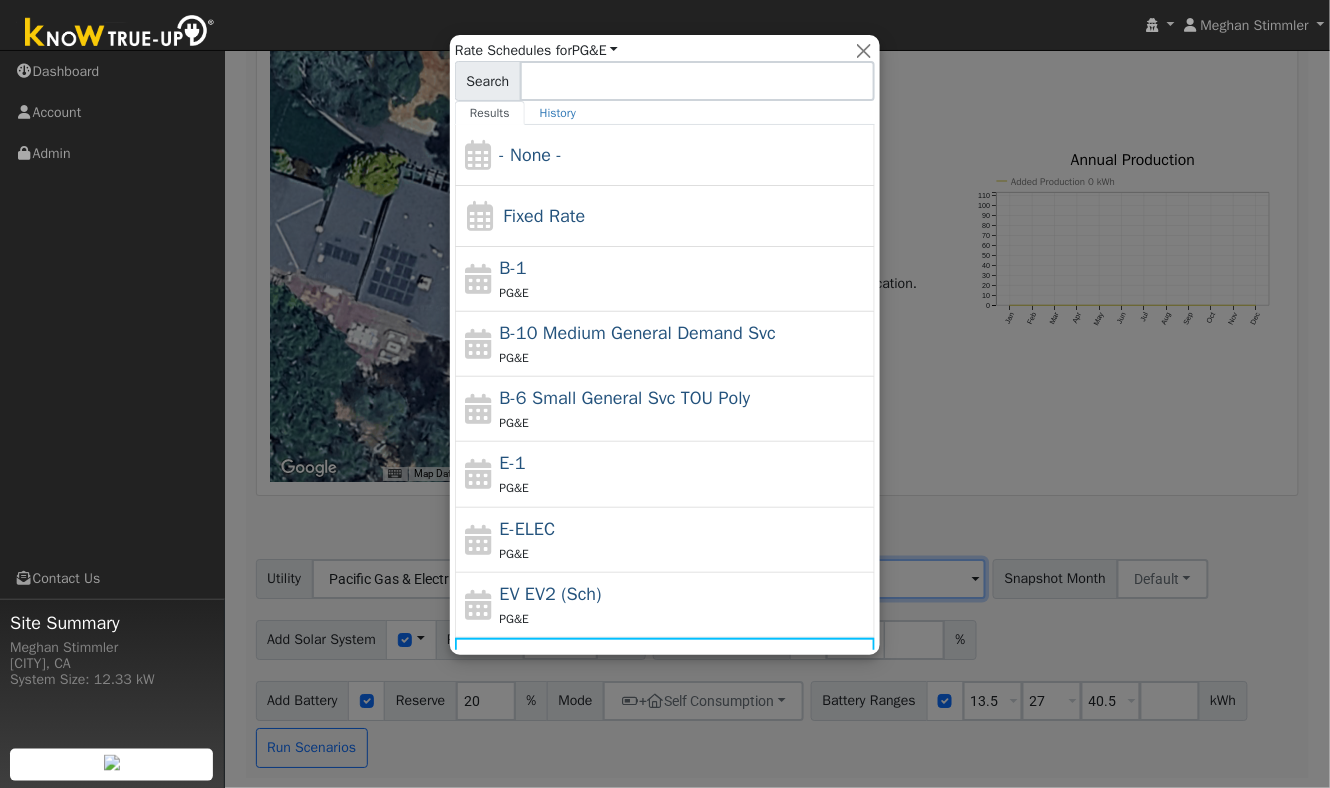 click on "EV EV2 (Sch)" at bounding box center (551, 594) 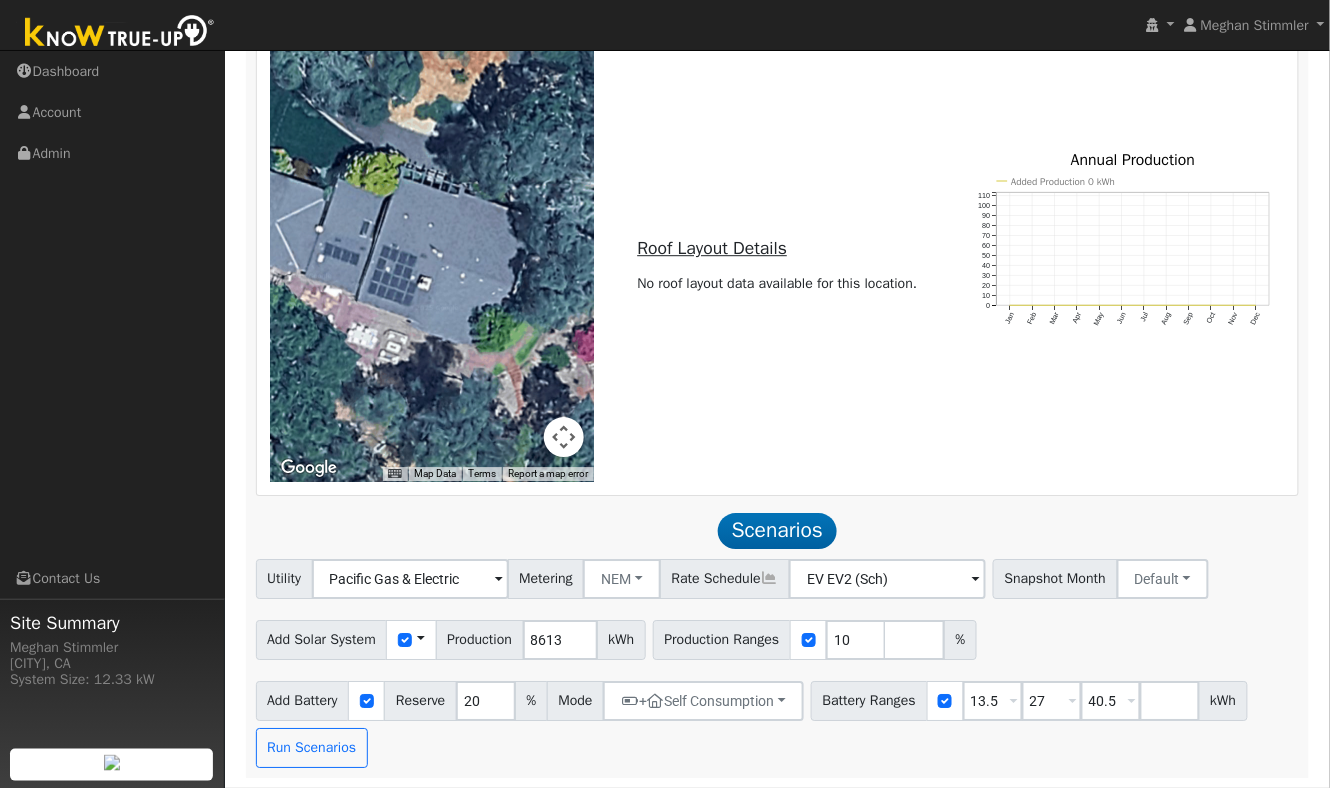 scroll, scrollTop: 1365, scrollLeft: 0, axis: vertical 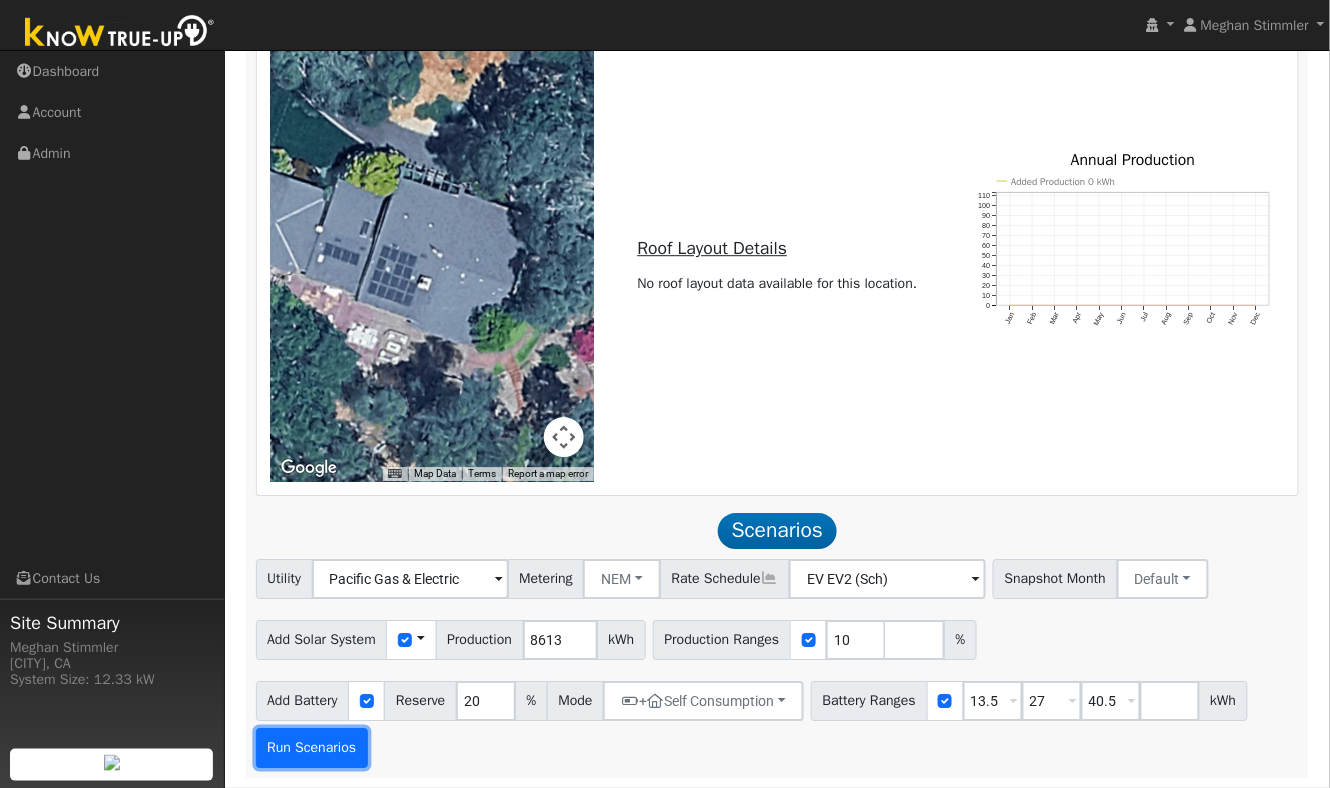 click on "Run Scenarios" at bounding box center [312, 748] 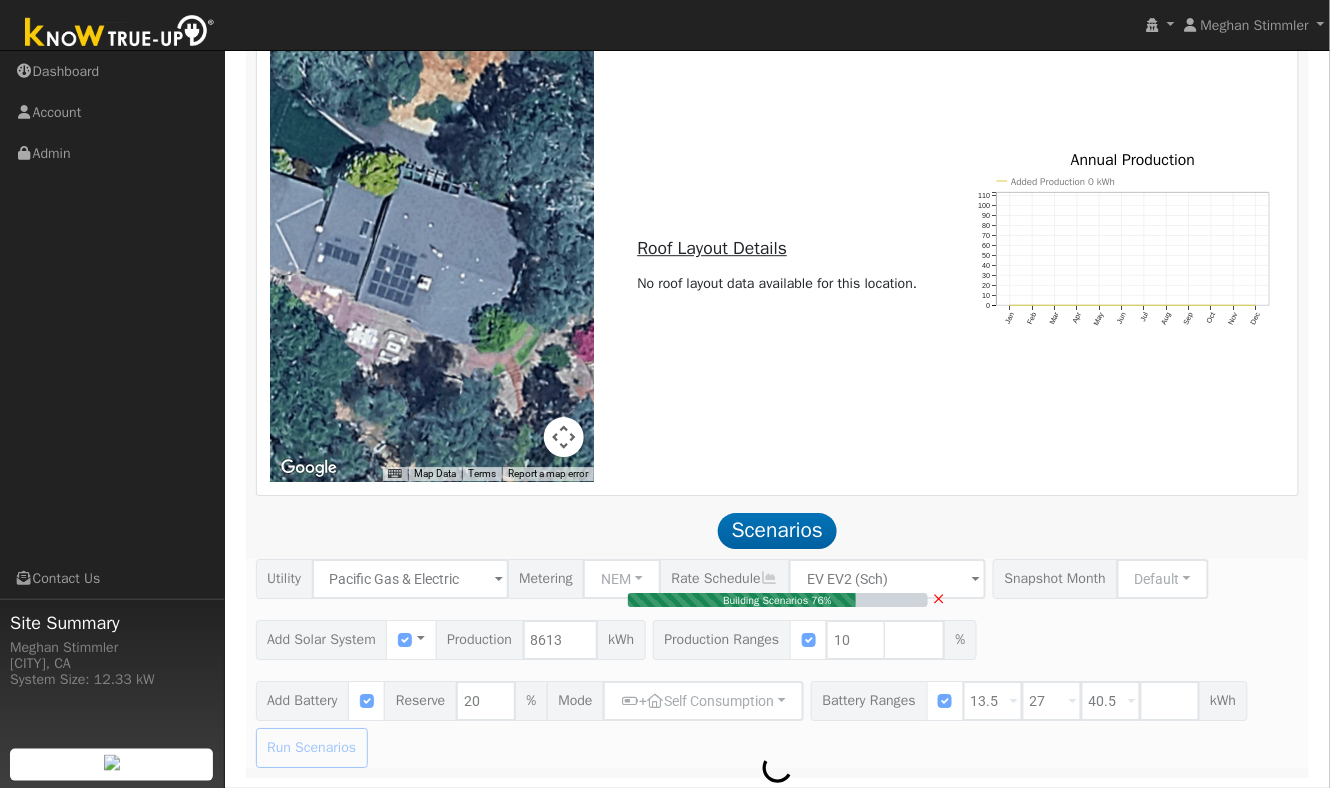 type on "0.6" 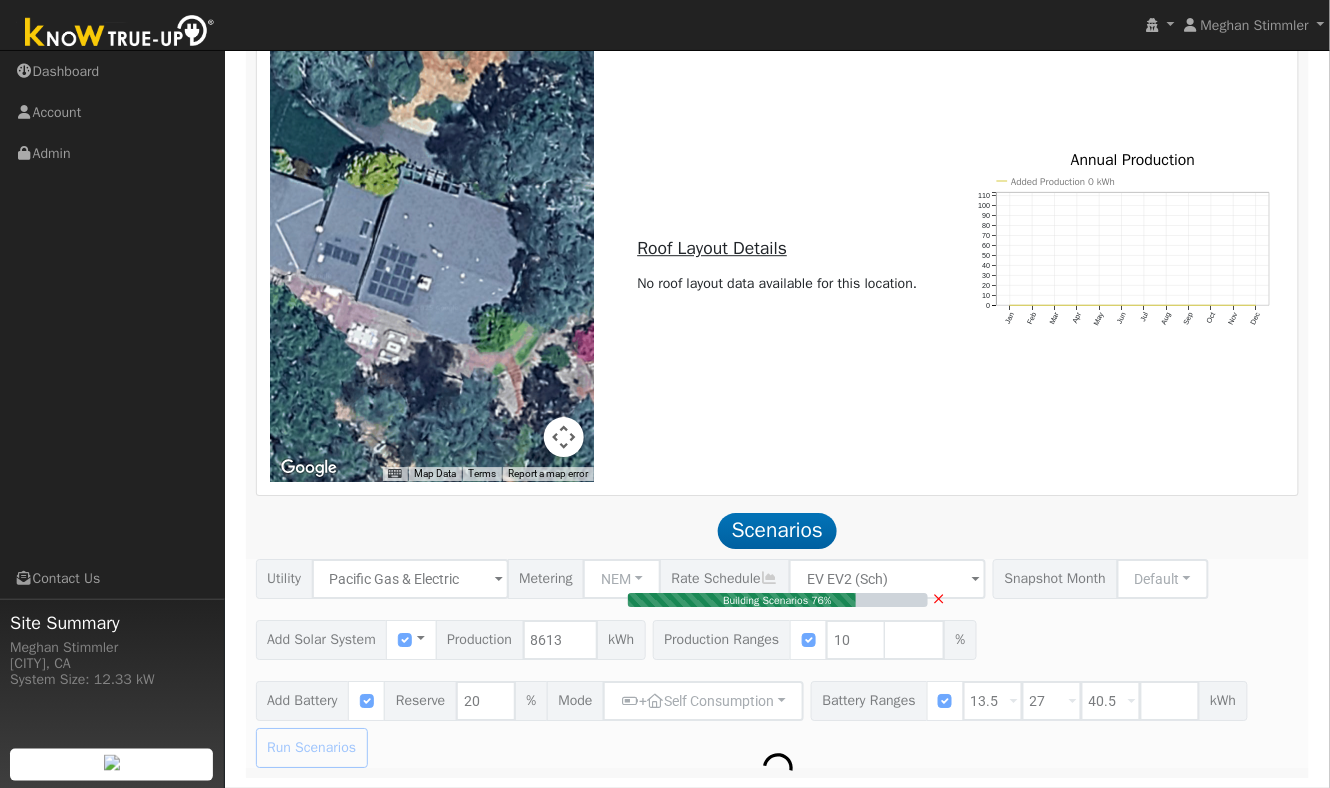 type on "$21,200" 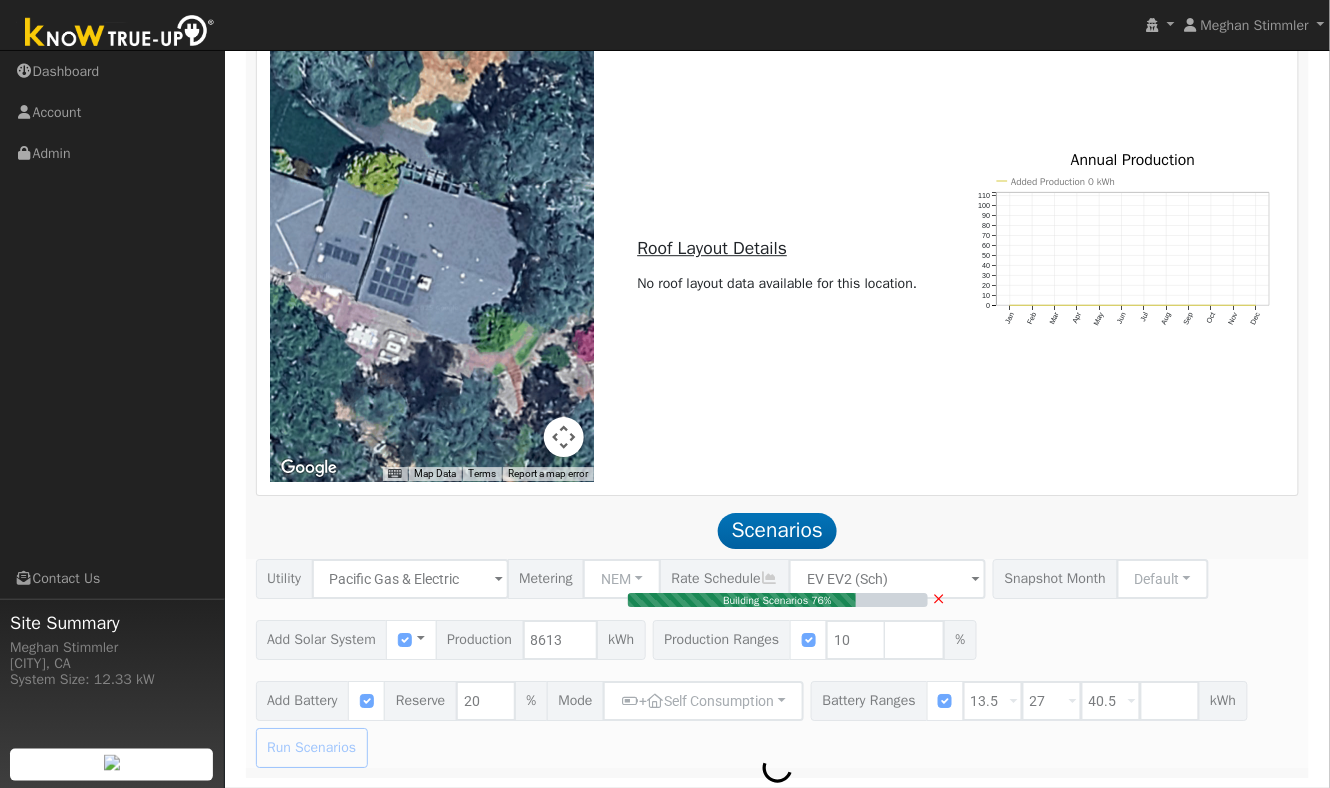 type on "$6,963" 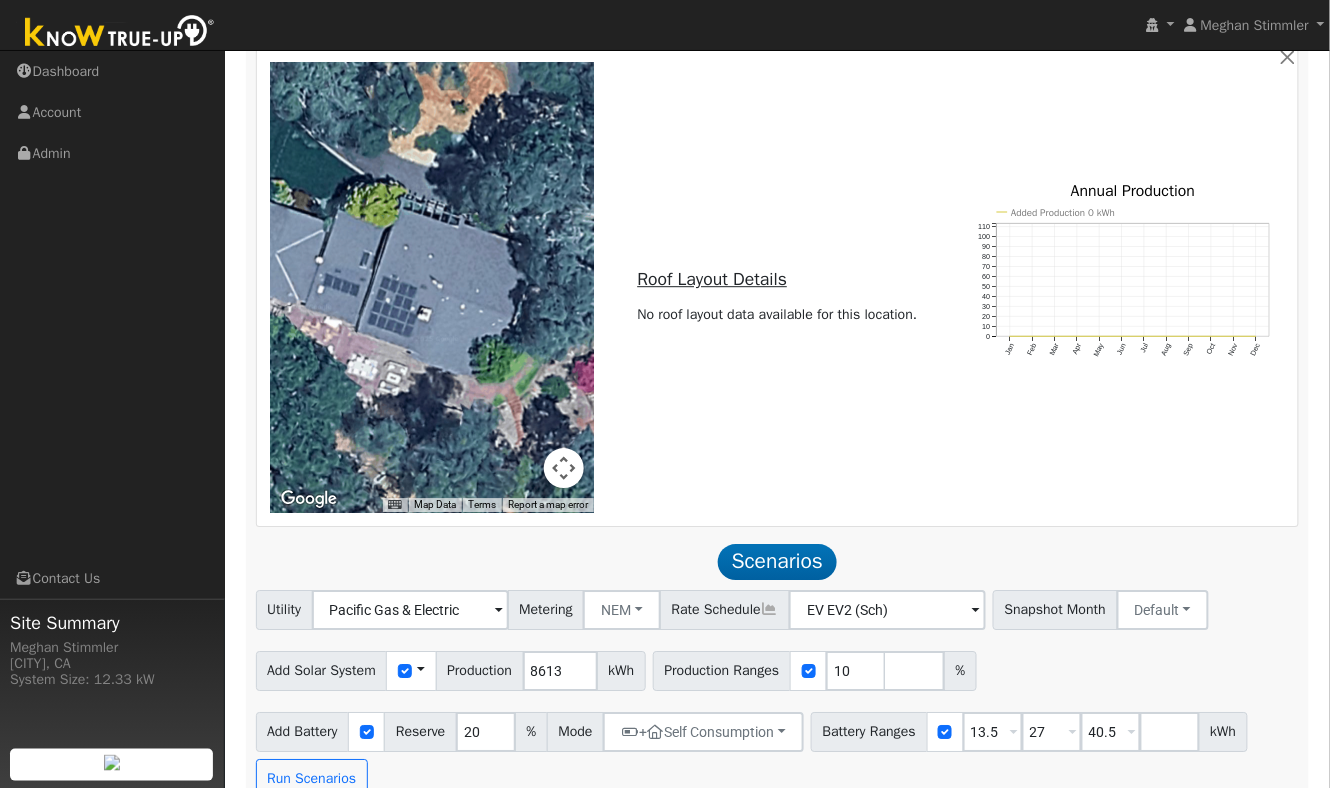 scroll, scrollTop: 1525, scrollLeft: 0, axis: vertical 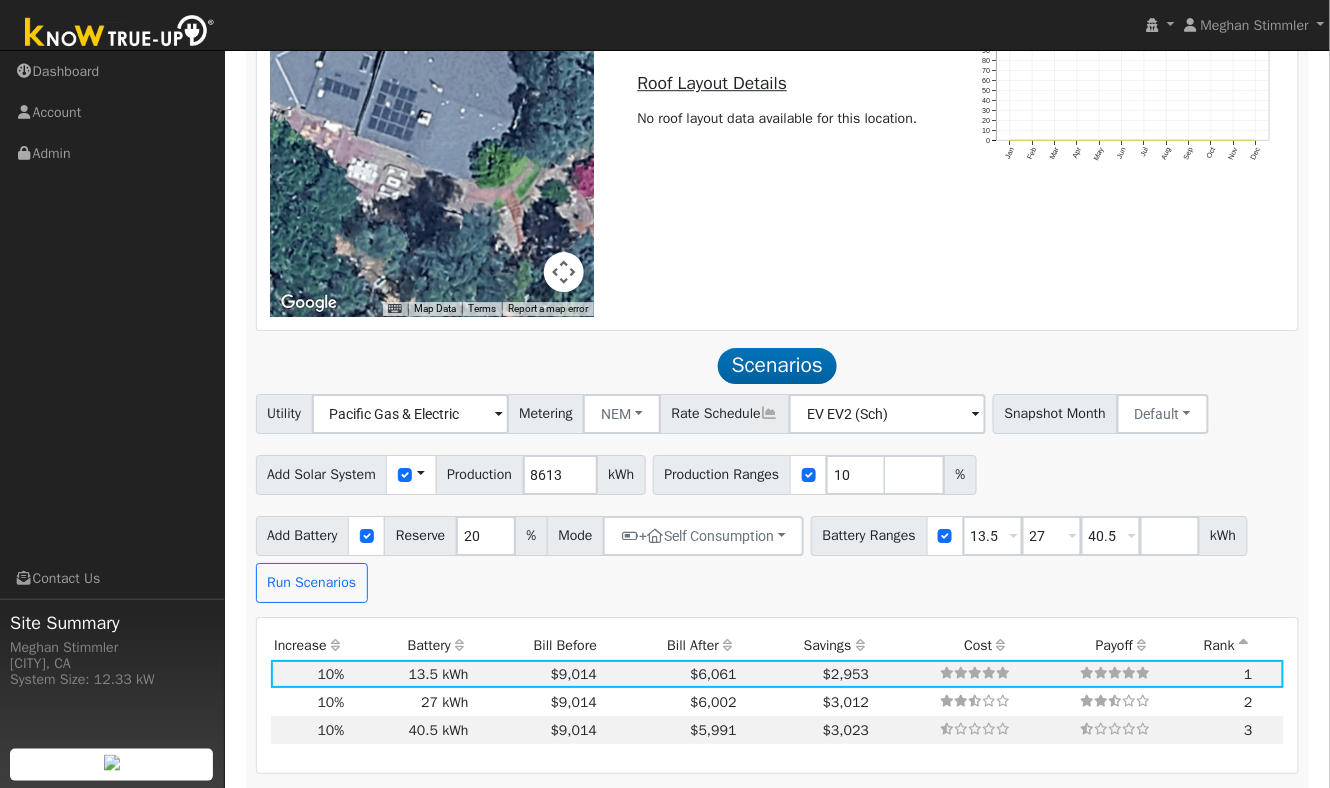 click at bounding box center [564, 272] 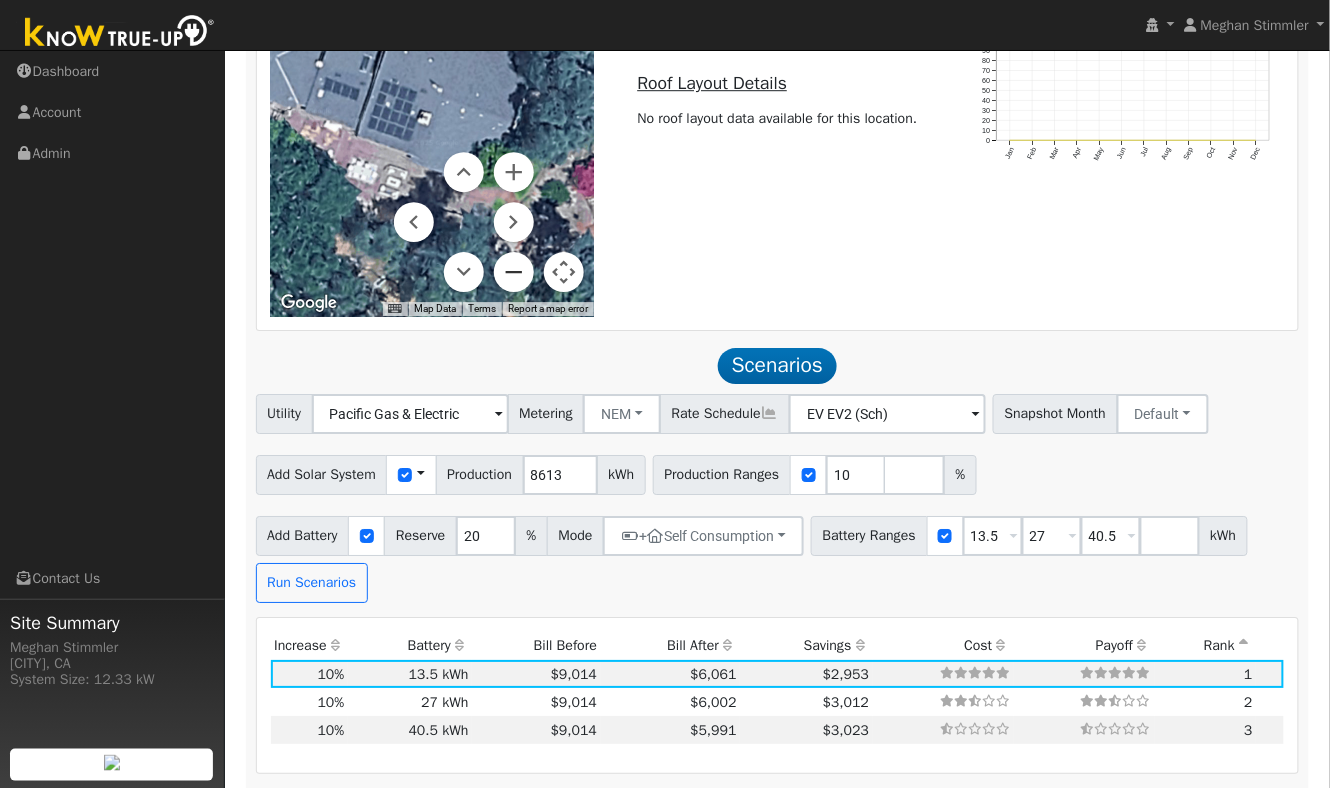 click at bounding box center [514, 272] 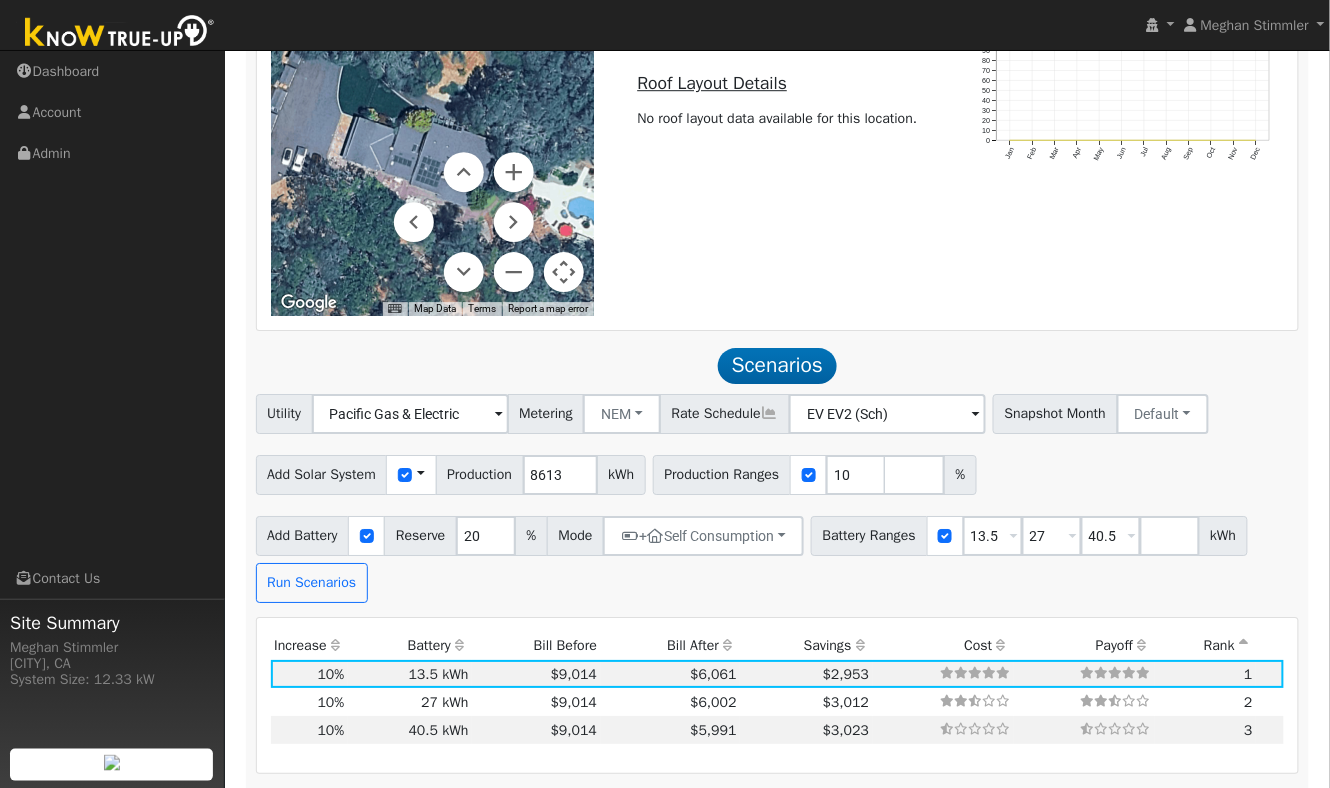 drag, startPoint x: 341, startPoint y: 176, endPoint x: 356, endPoint y: 235, distance: 60.876926 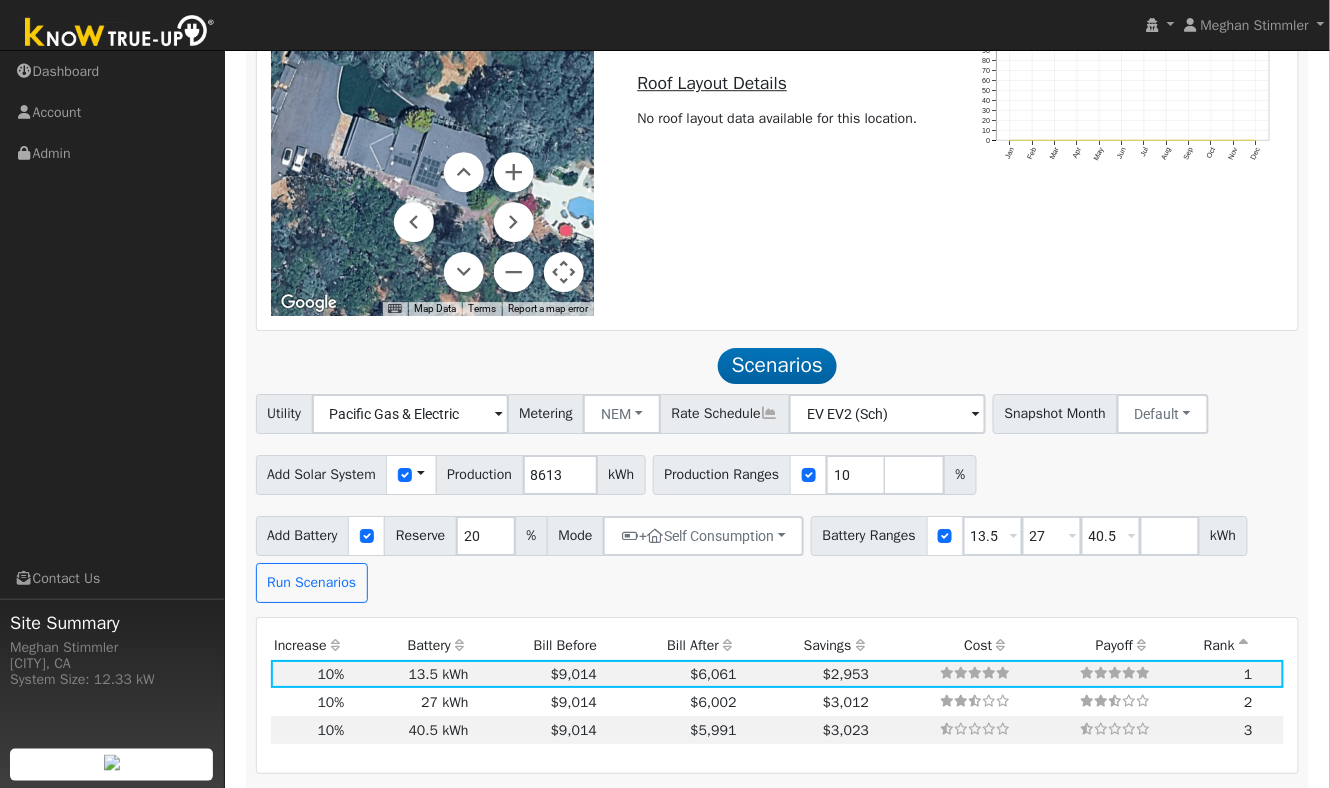 click at bounding box center [433, 91] 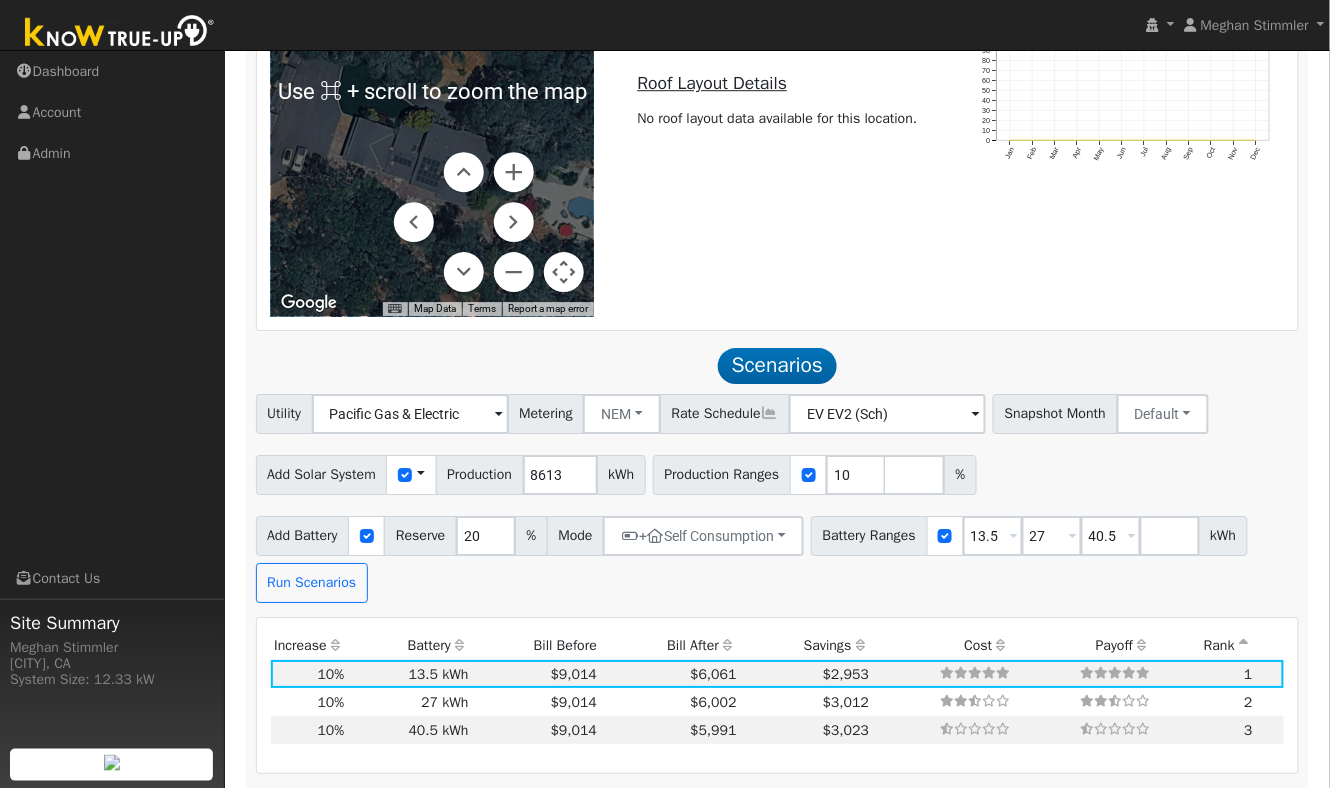 click on "Navigation
Dashboard
Account
Admin
Links
Contact Us" at bounding box center (112, 445) 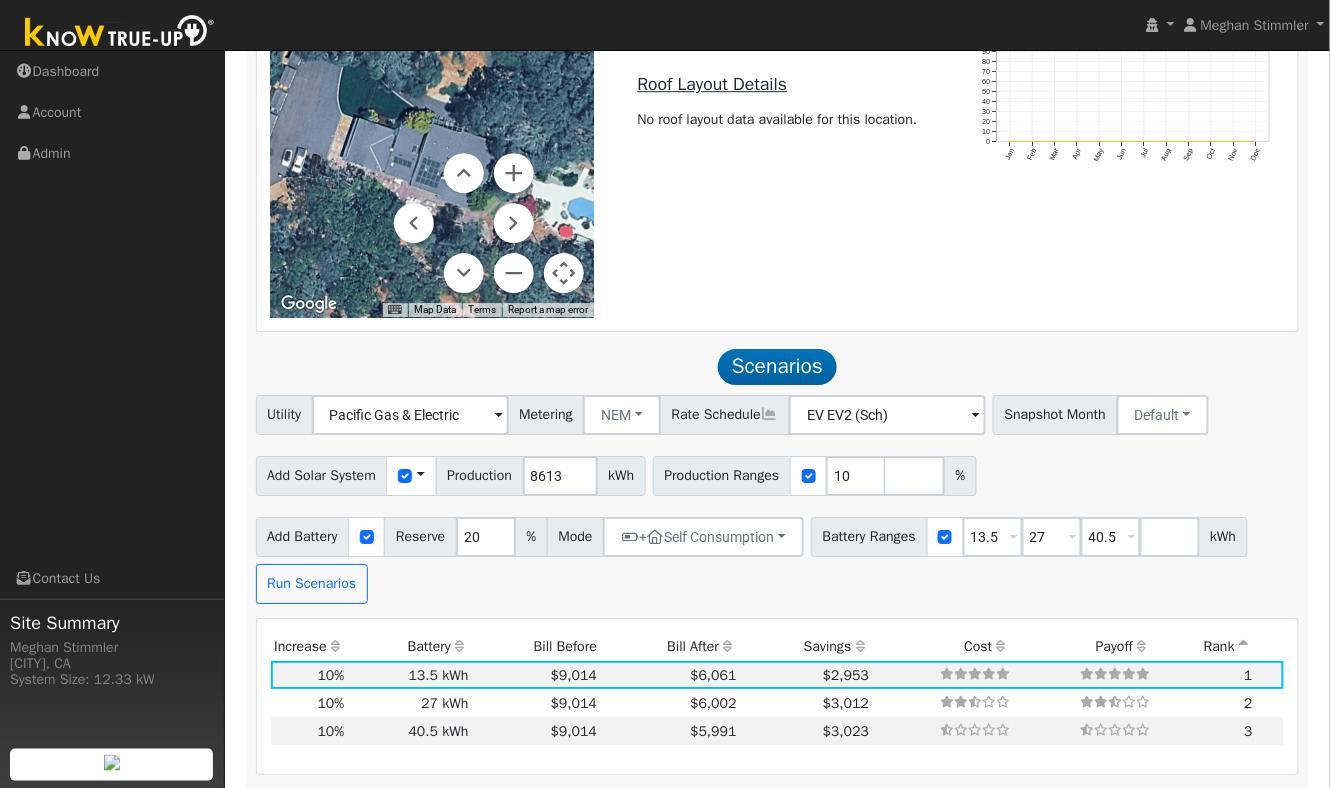 scroll, scrollTop: 1523, scrollLeft: 0, axis: vertical 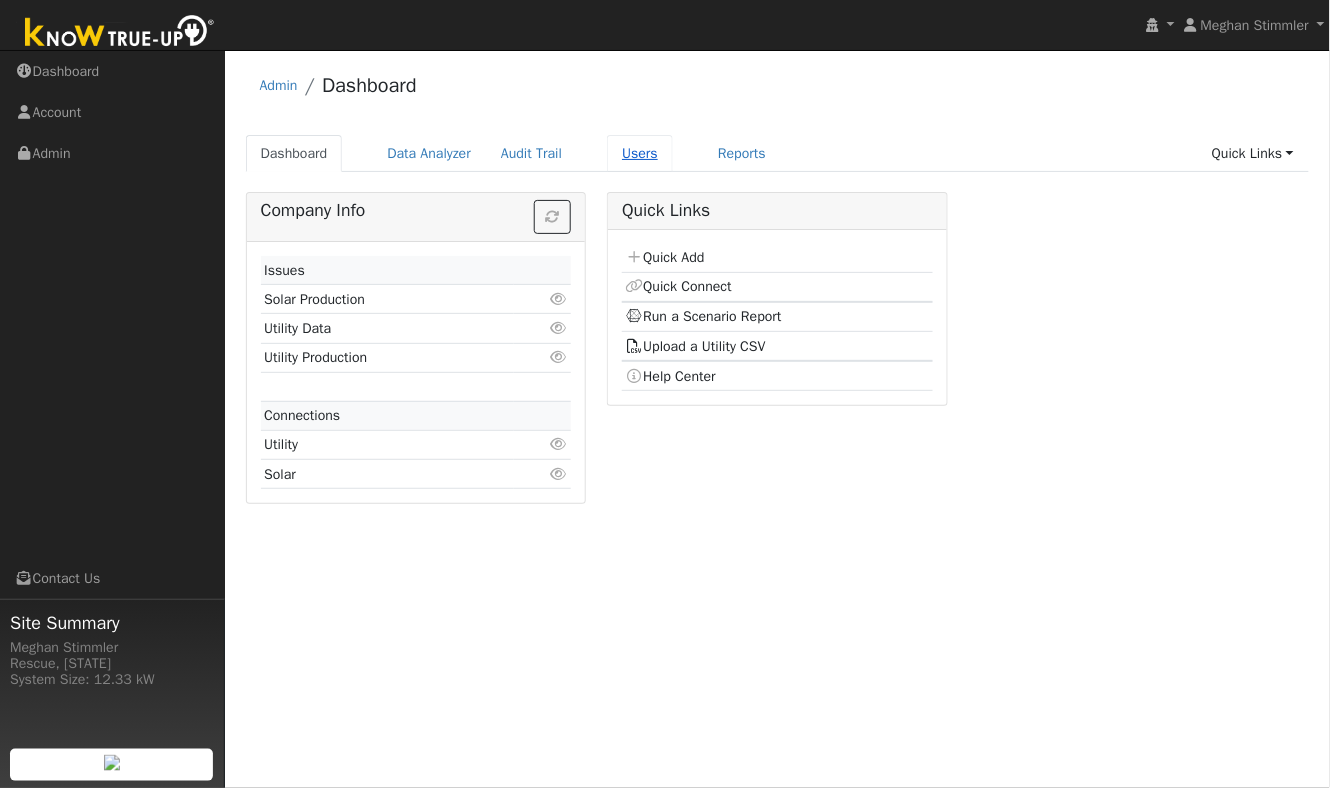 click on "Users" at bounding box center (640, 153) 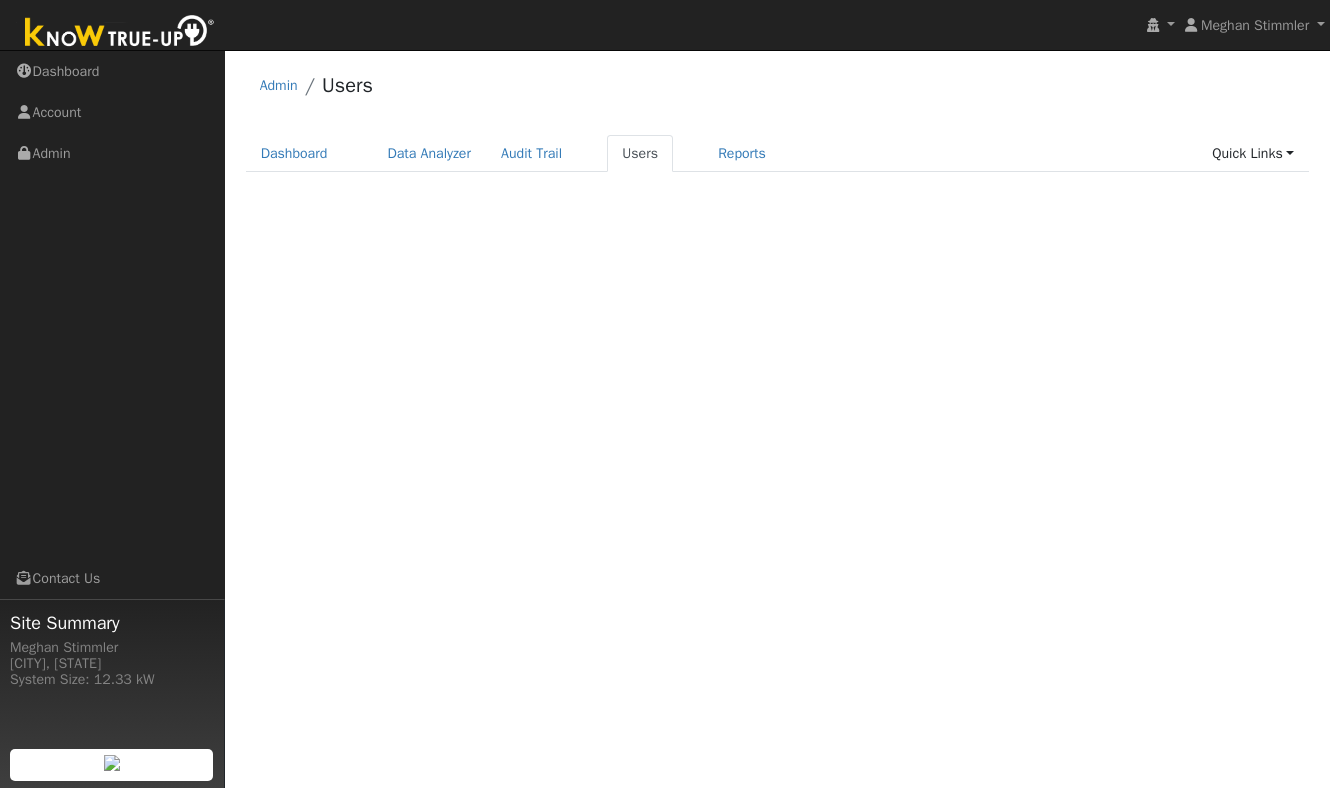 scroll, scrollTop: 0, scrollLeft: 0, axis: both 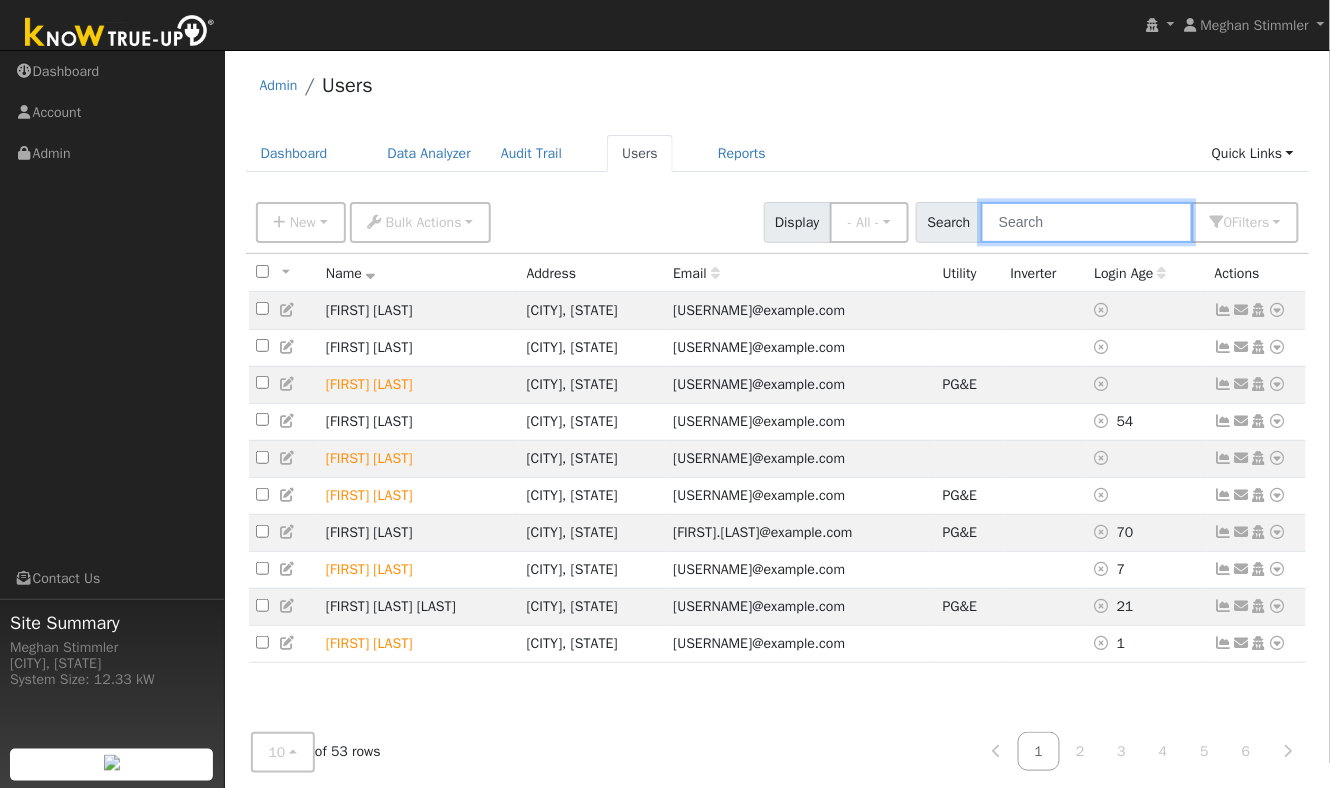 click at bounding box center (1087, 222) 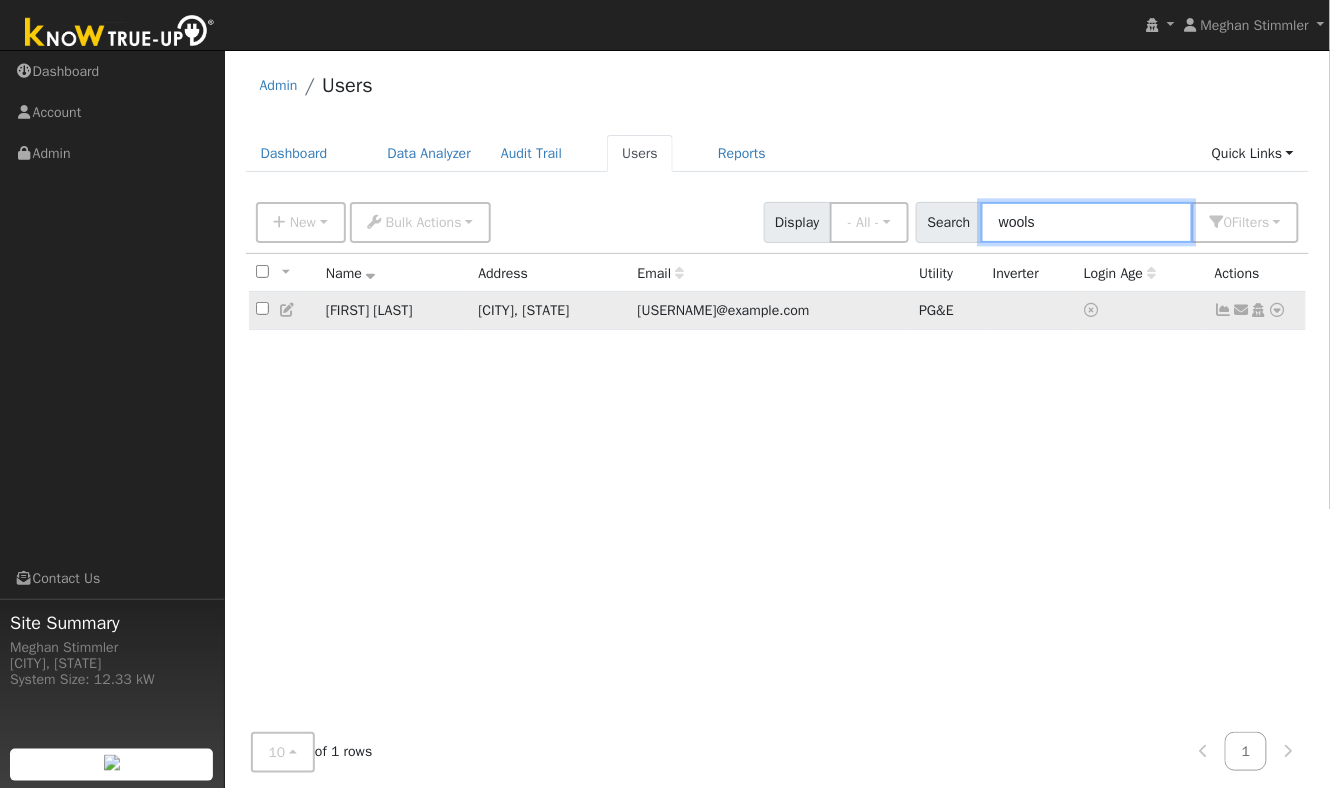 type on "wools" 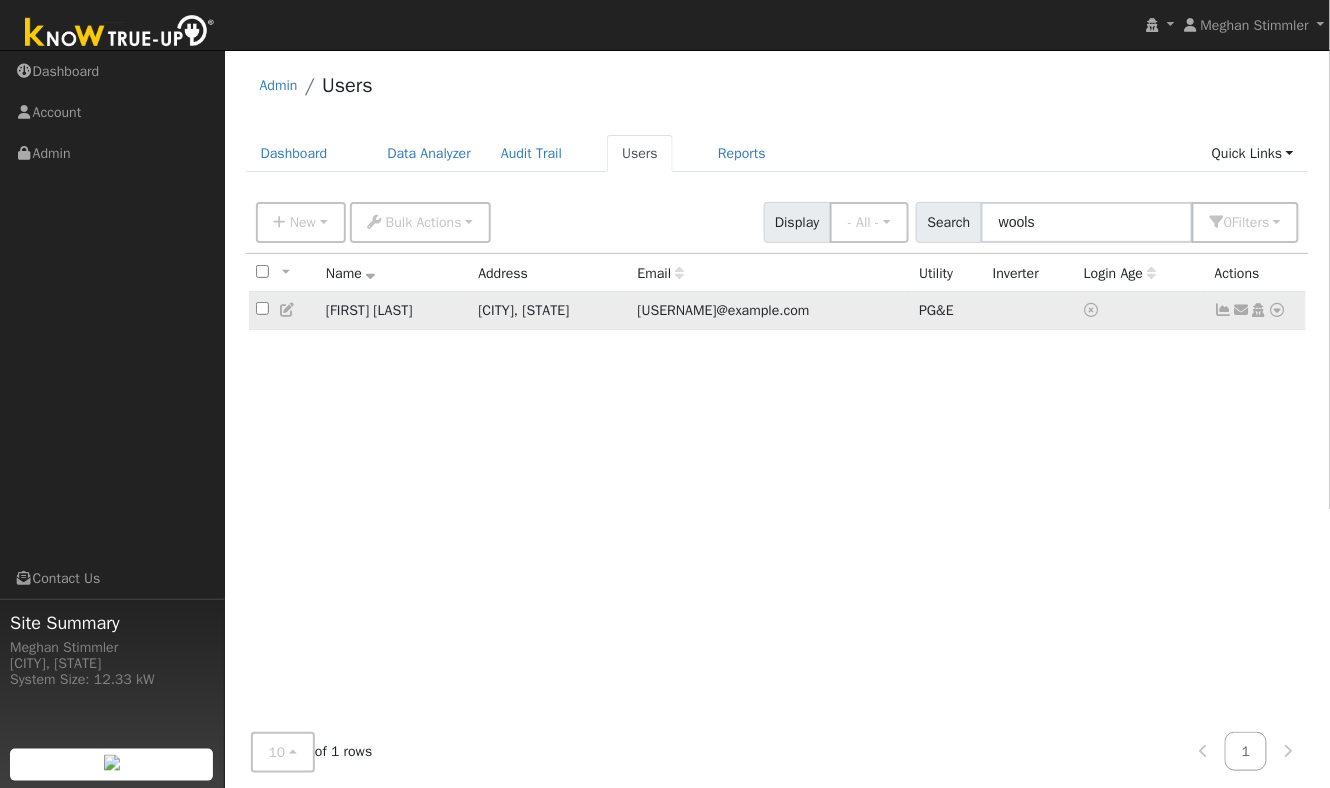 click at bounding box center (1278, 310) 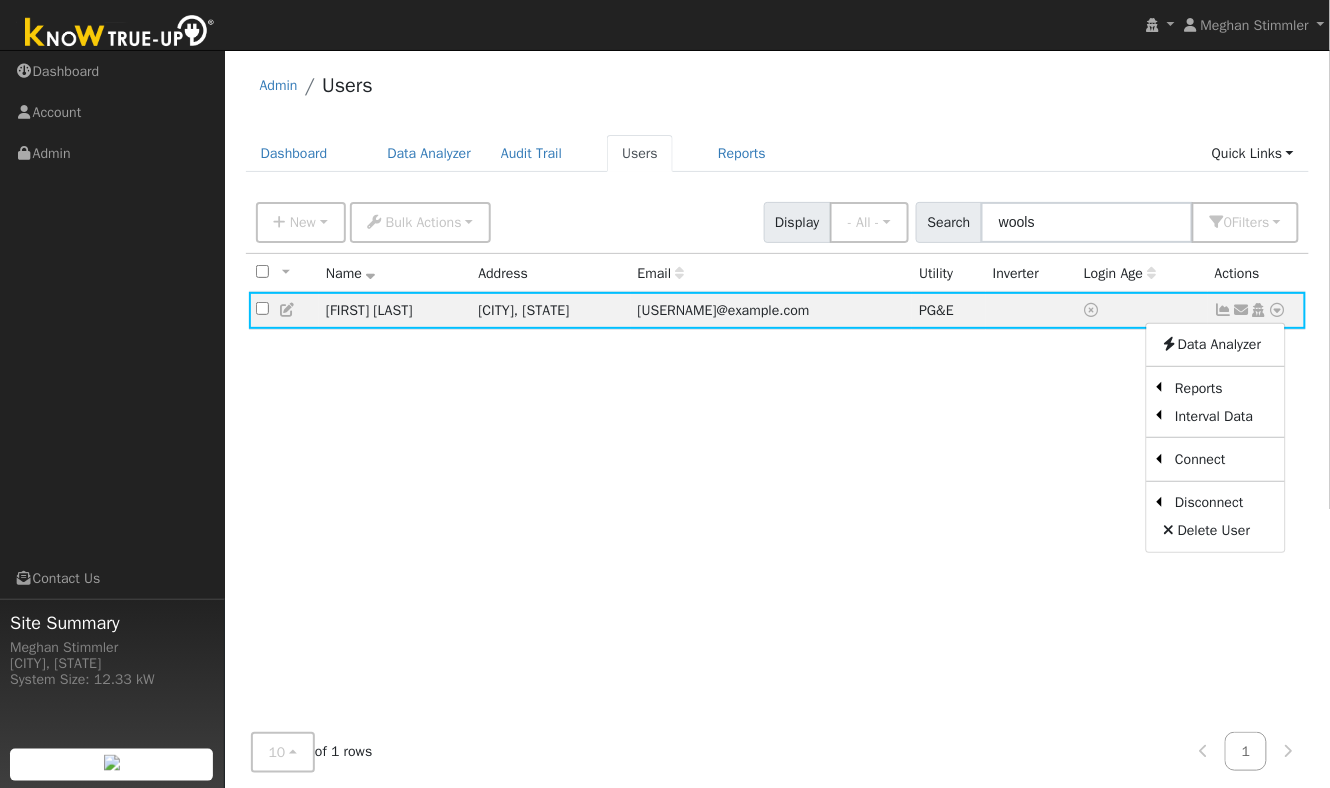 click on "Scenario" at bounding box center (0, 0) 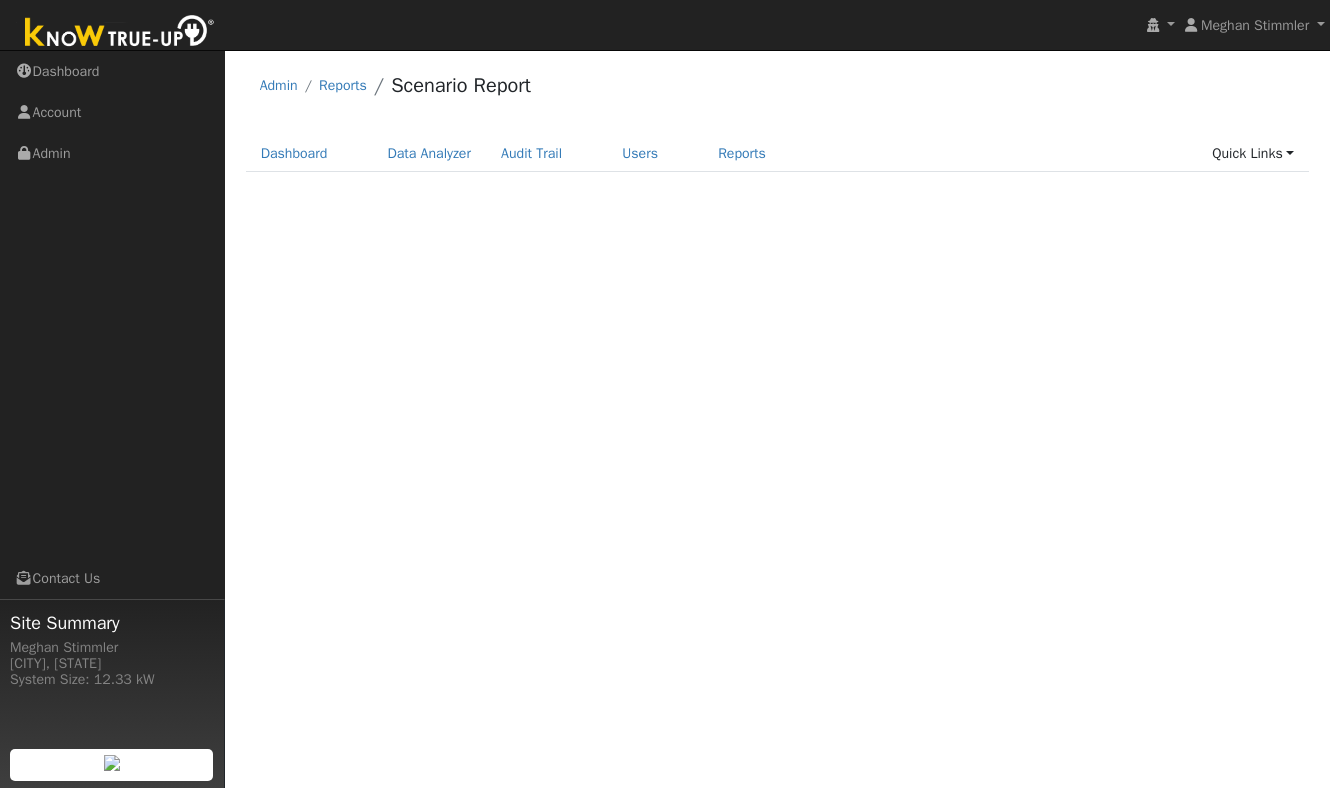 scroll, scrollTop: 0, scrollLeft: 0, axis: both 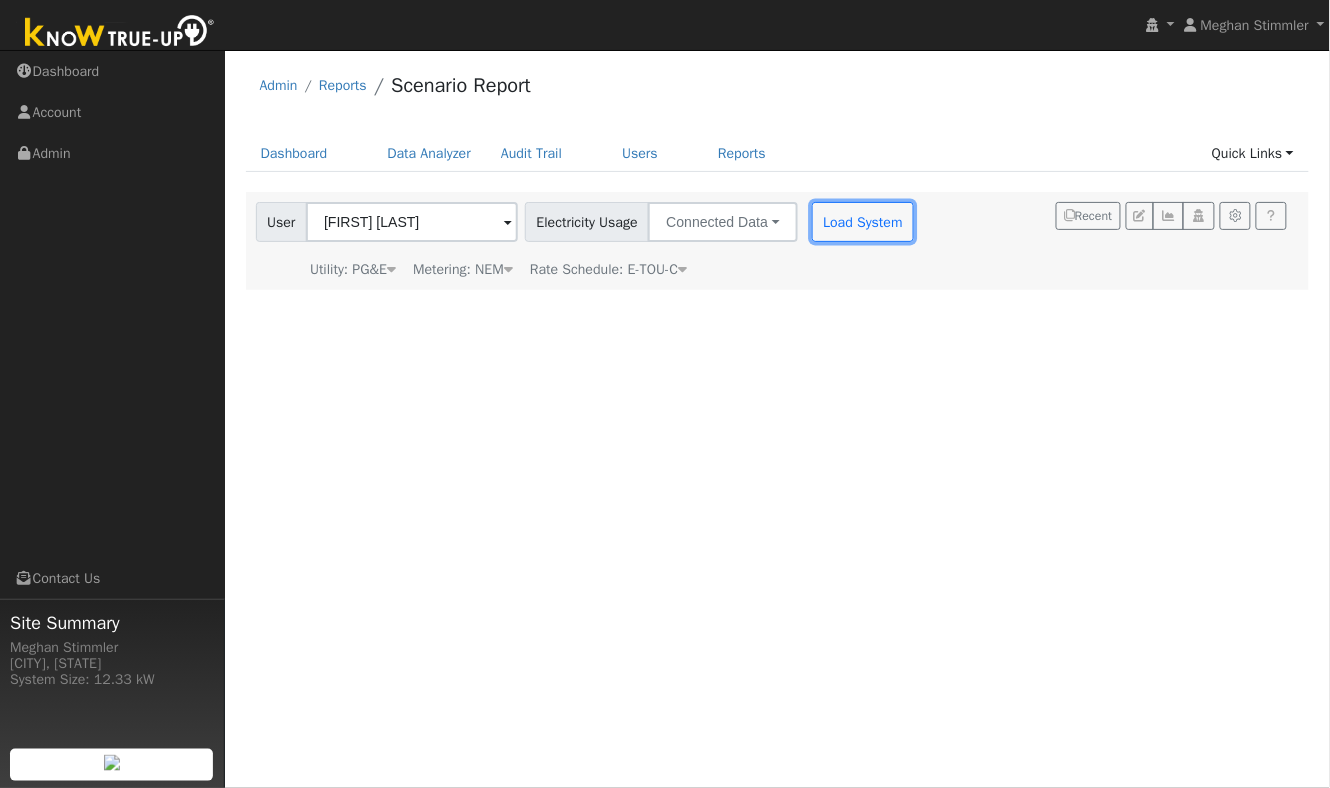 click on "Load System" at bounding box center (863, 222) 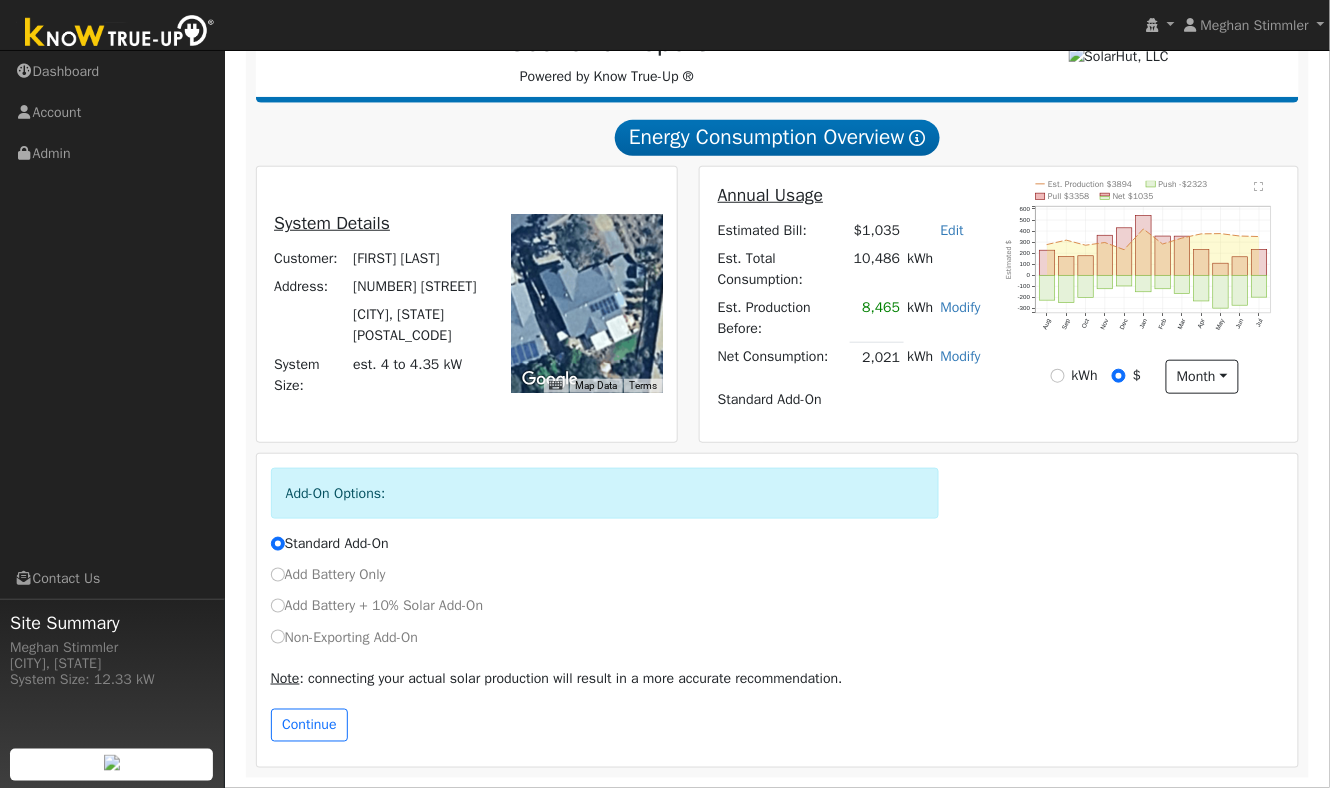 scroll, scrollTop: 298, scrollLeft: 0, axis: vertical 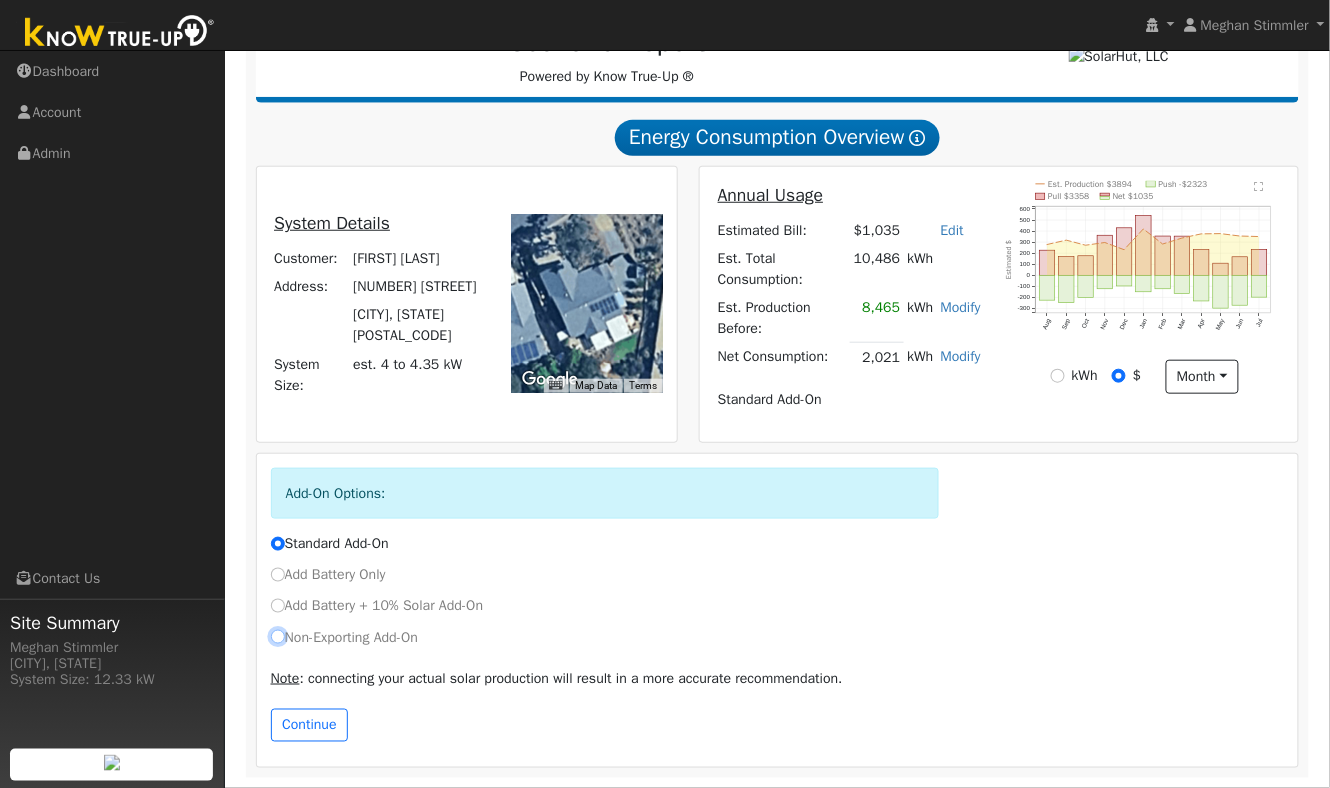 click on "Non-Exporting Add-On" at bounding box center (278, 637) 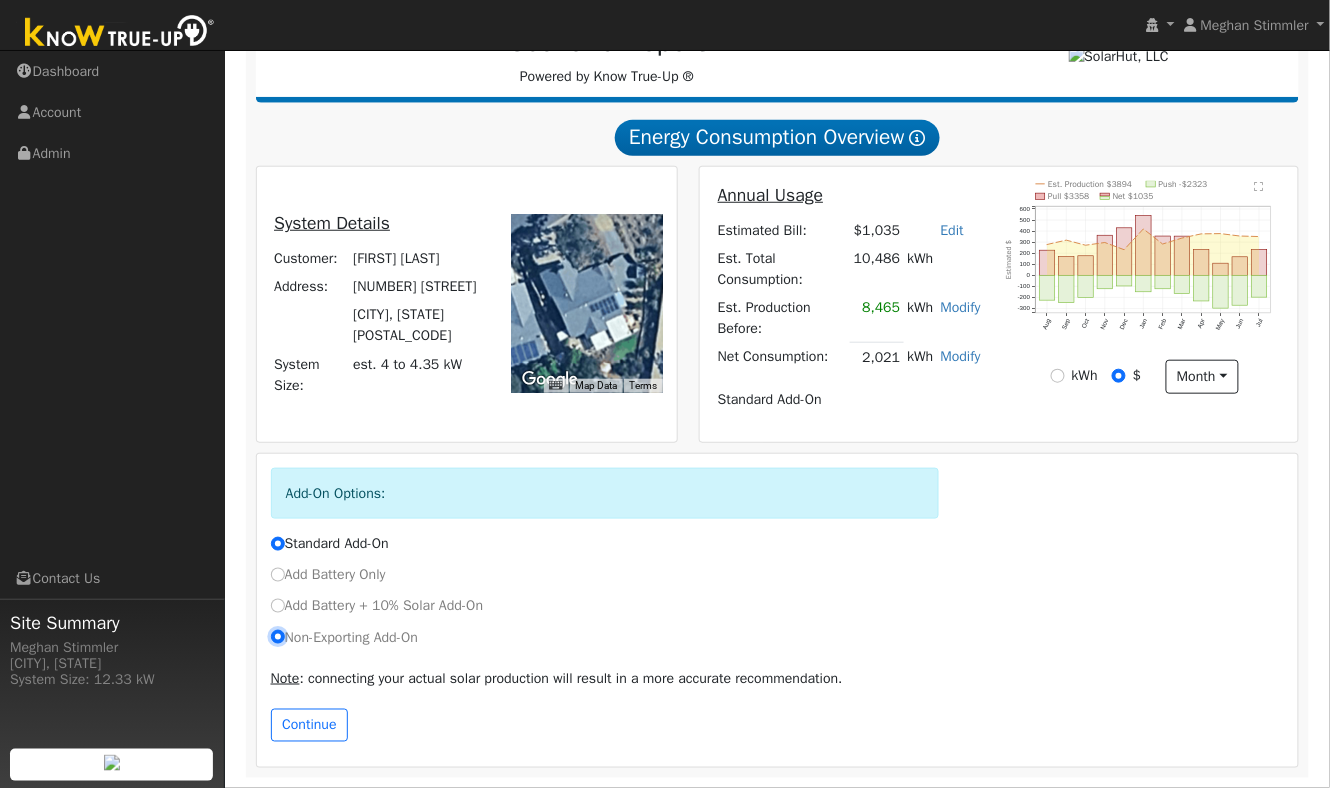 radio on "true" 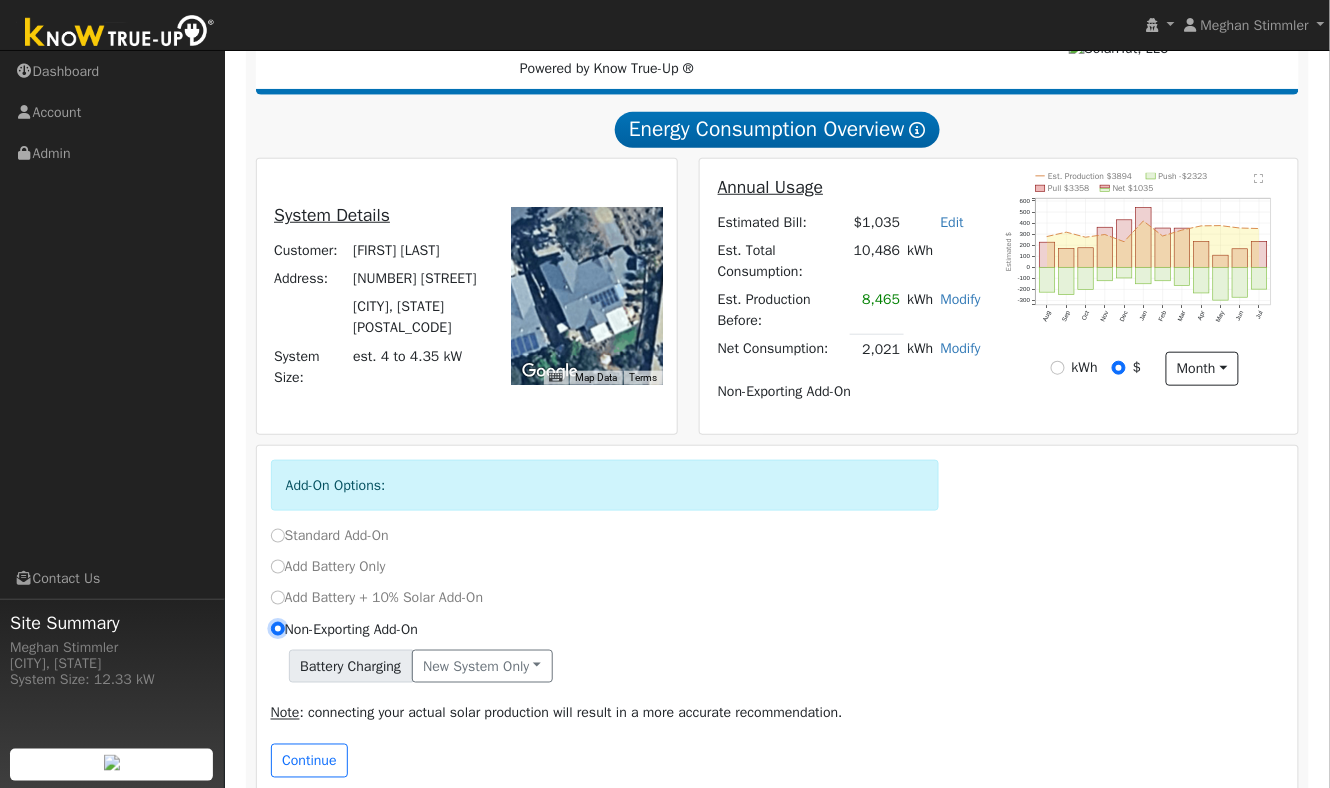 scroll, scrollTop: 342, scrollLeft: 0, axis: vertical 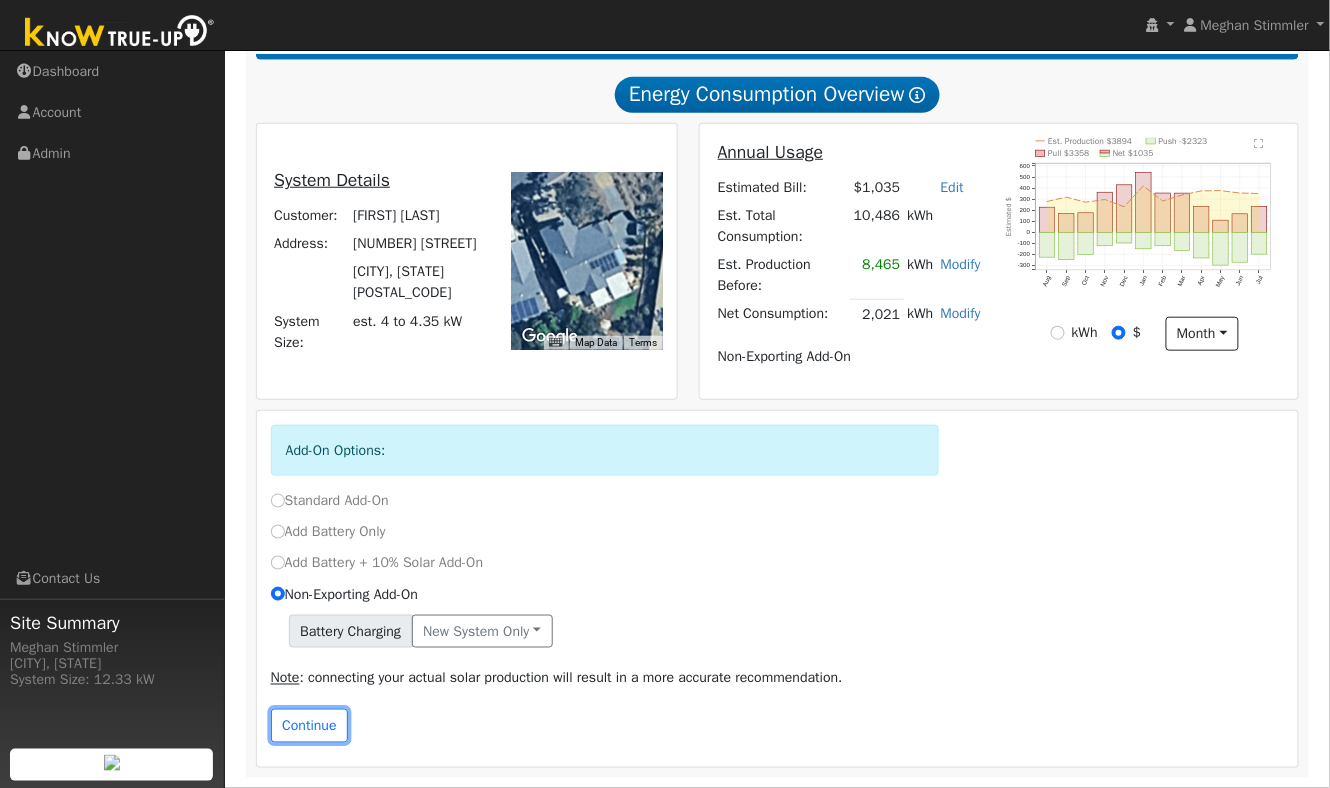 click on "Continue" at bounding box center [310, 726] 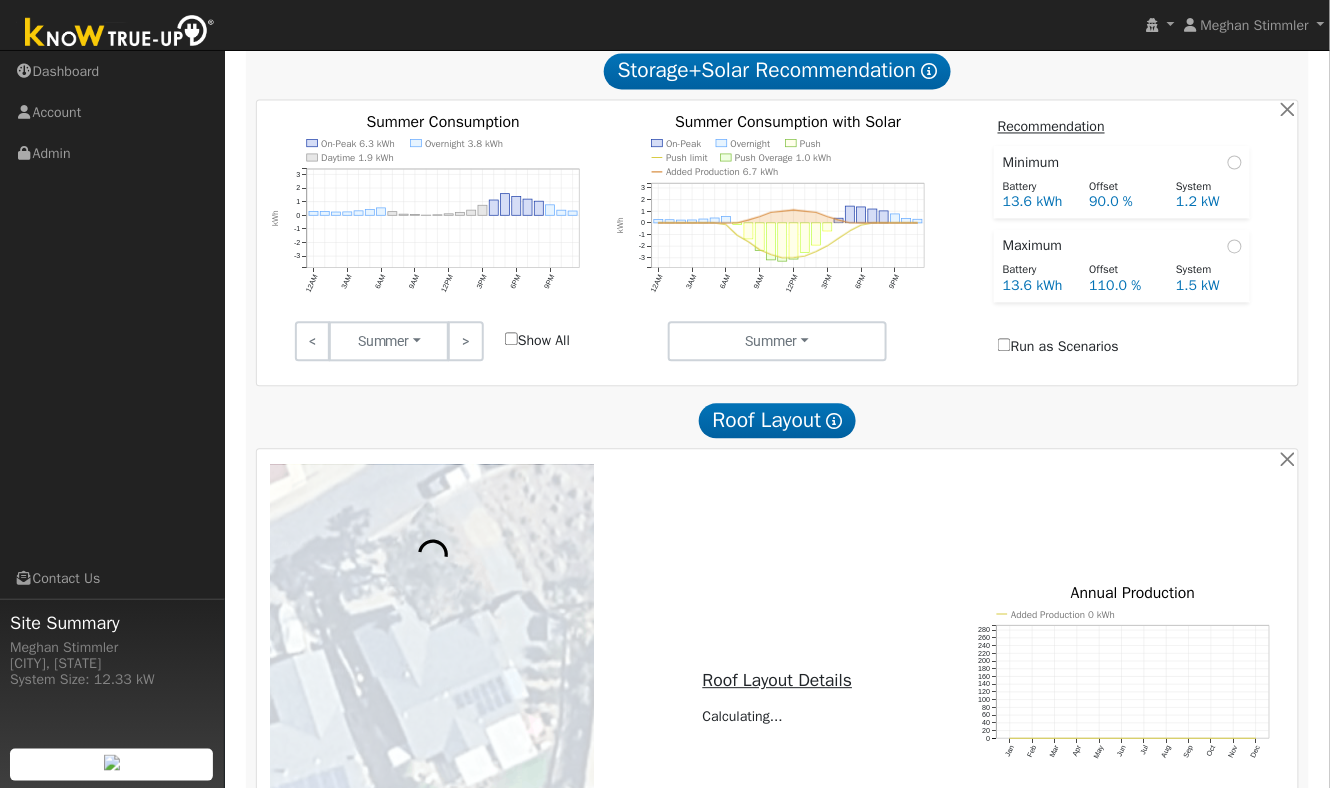 radio on "true" 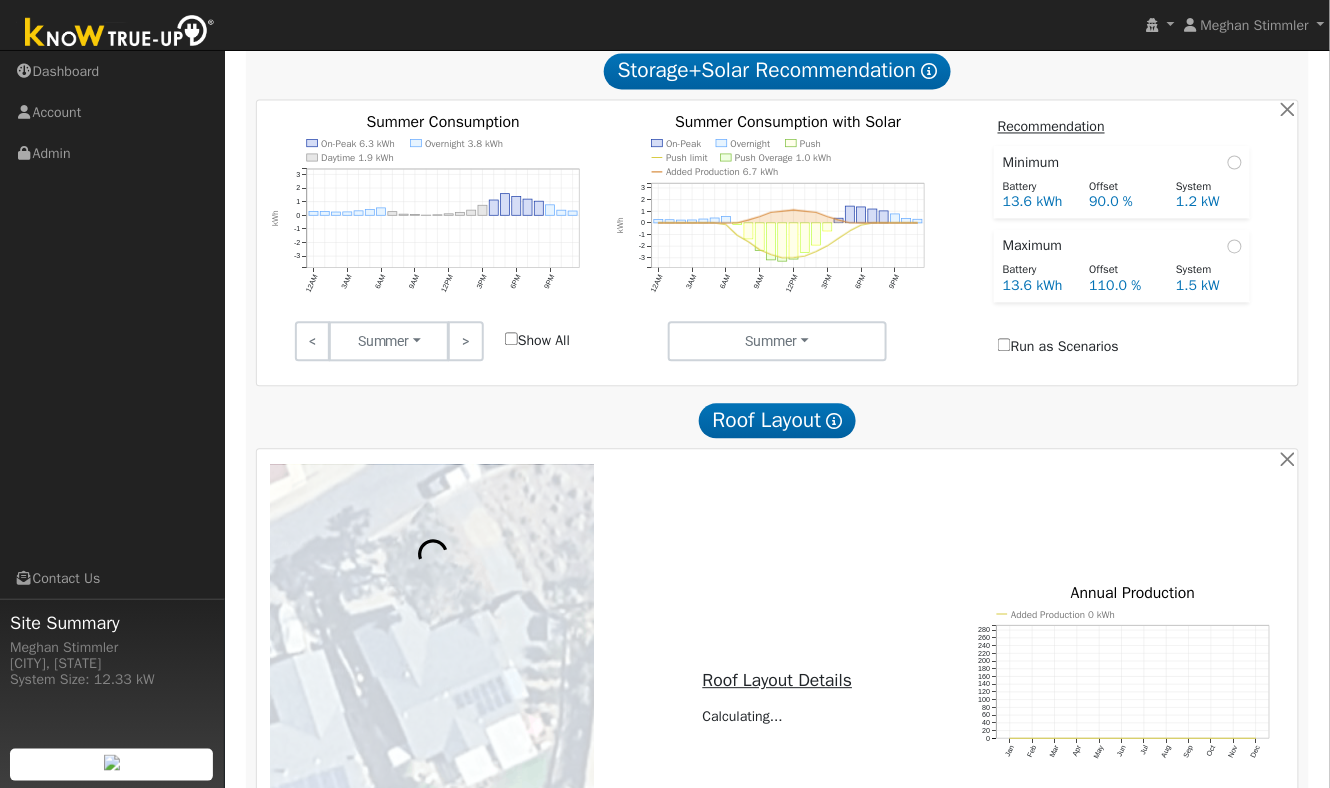 scroll, scrollTop: 298, scrollLeft: 0, axis: vertical 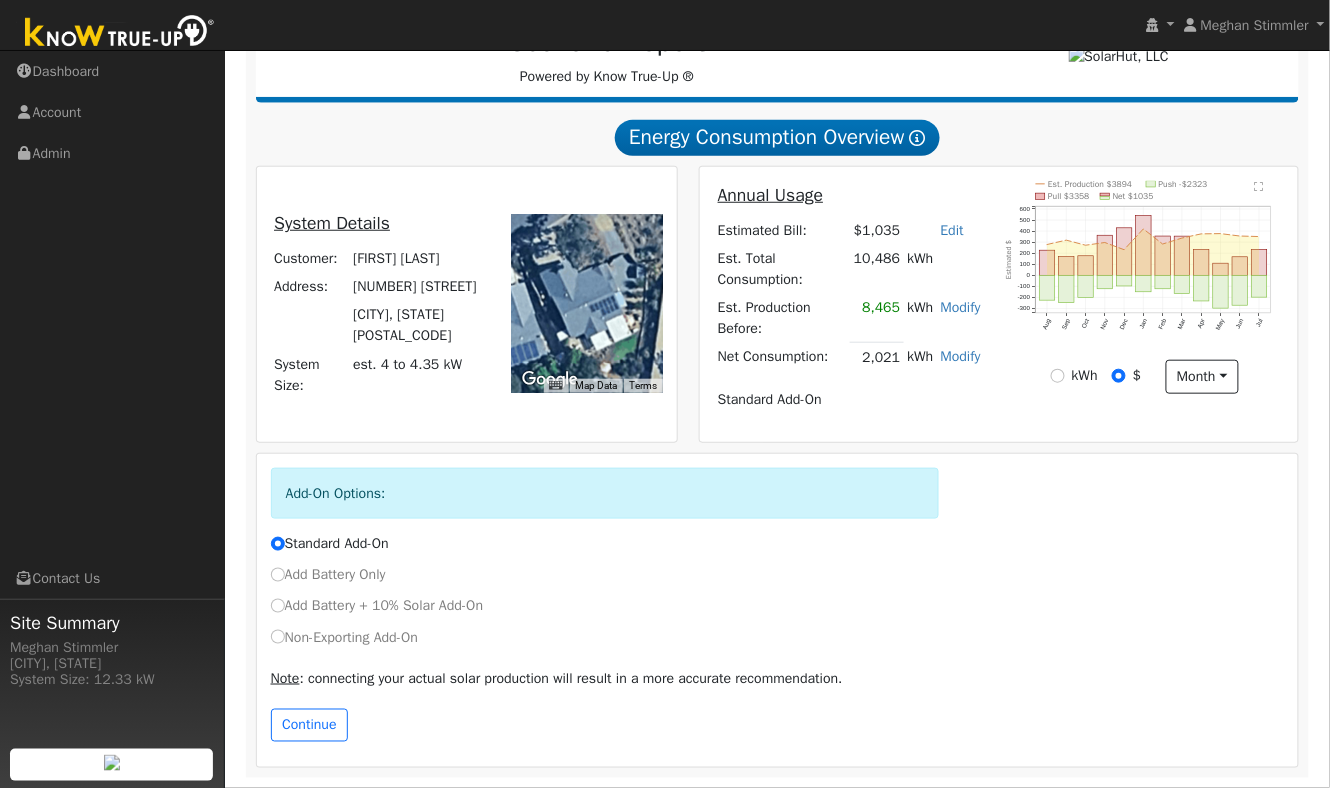 click on "Non-Exporting Add-On" at bounding box center (344, 637) 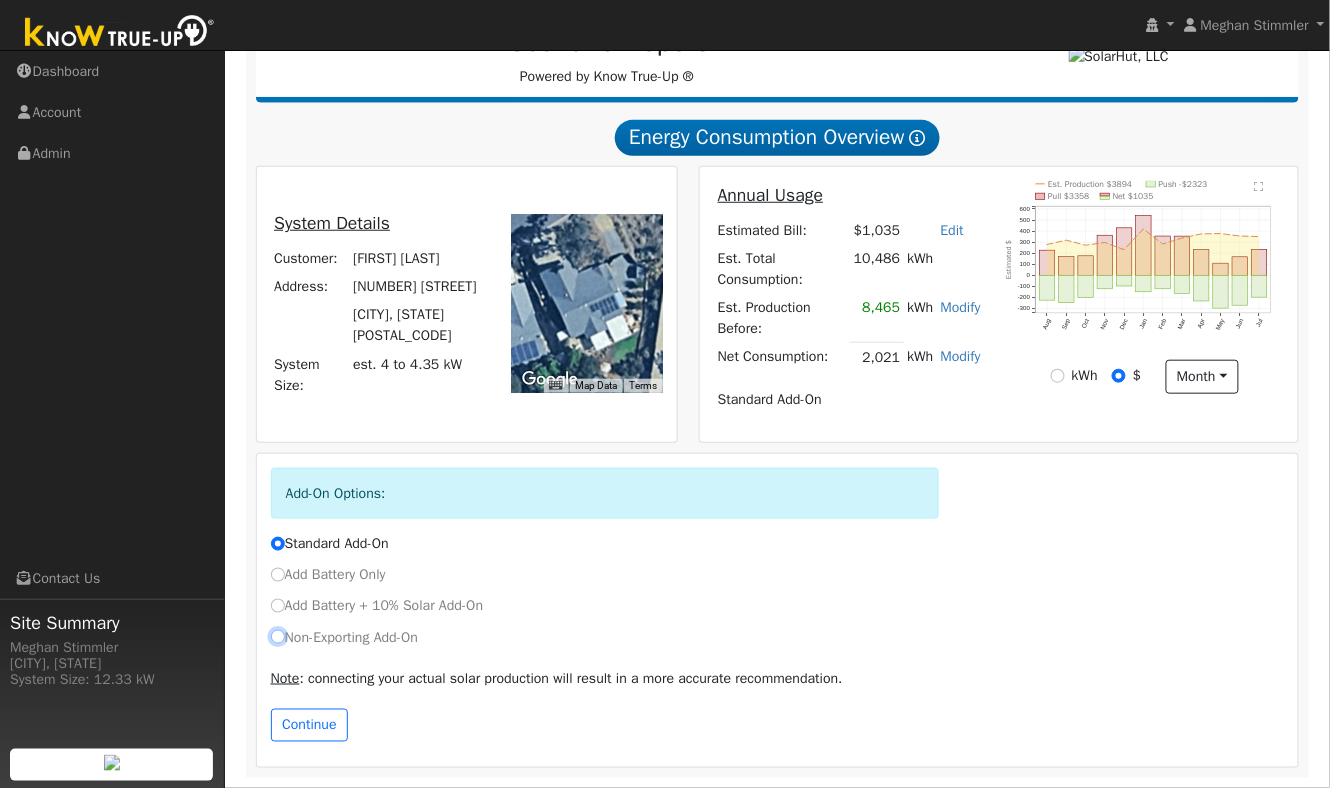 radio on "true" 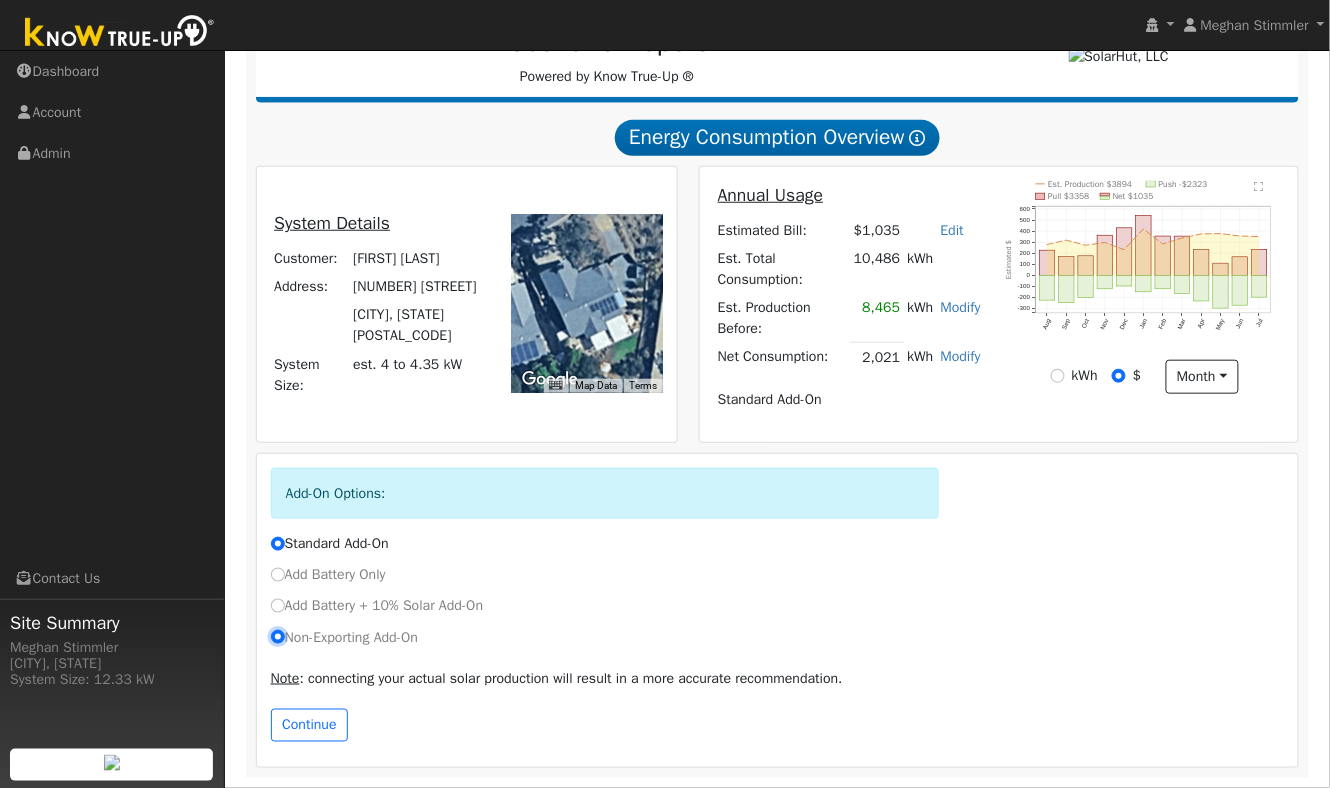 radio on "false" 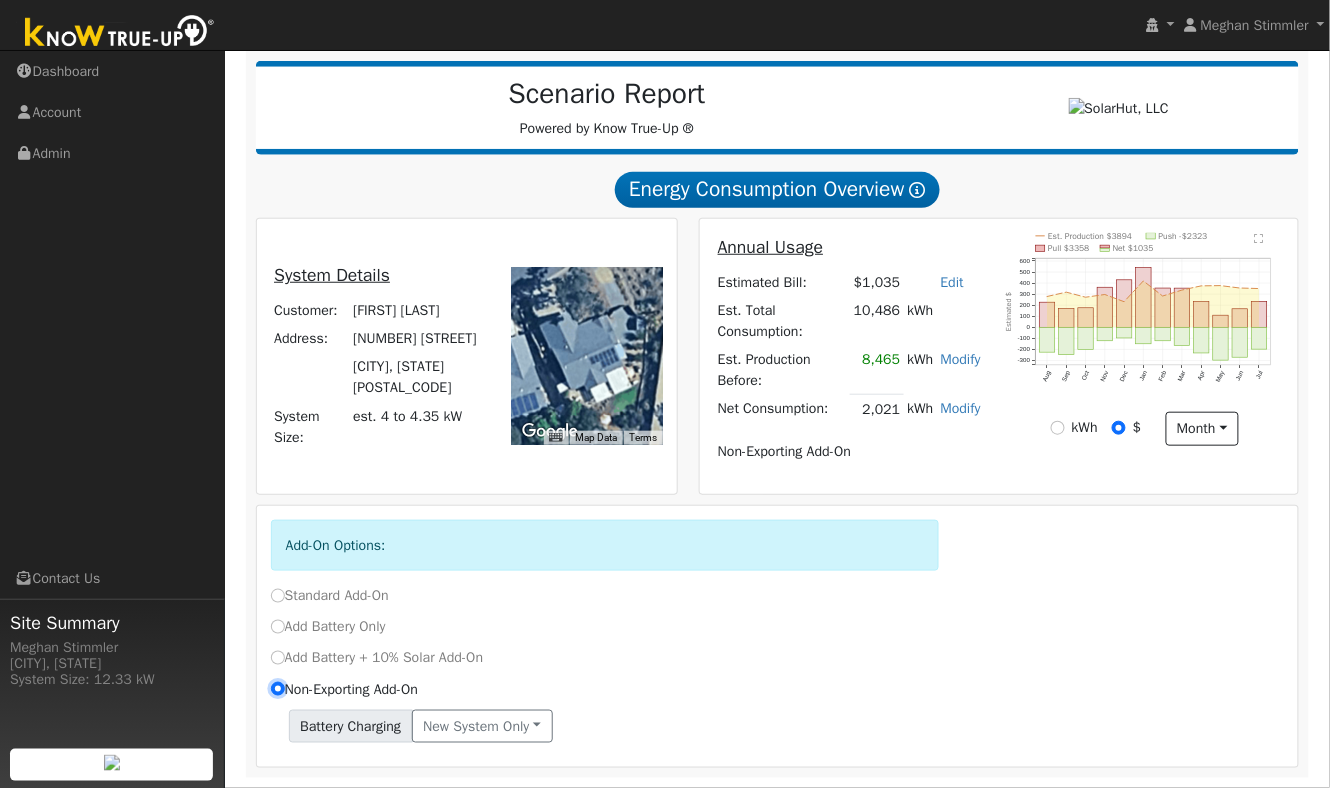 scroll, scrollTop: 0, scrollLeft: 0, axis: both 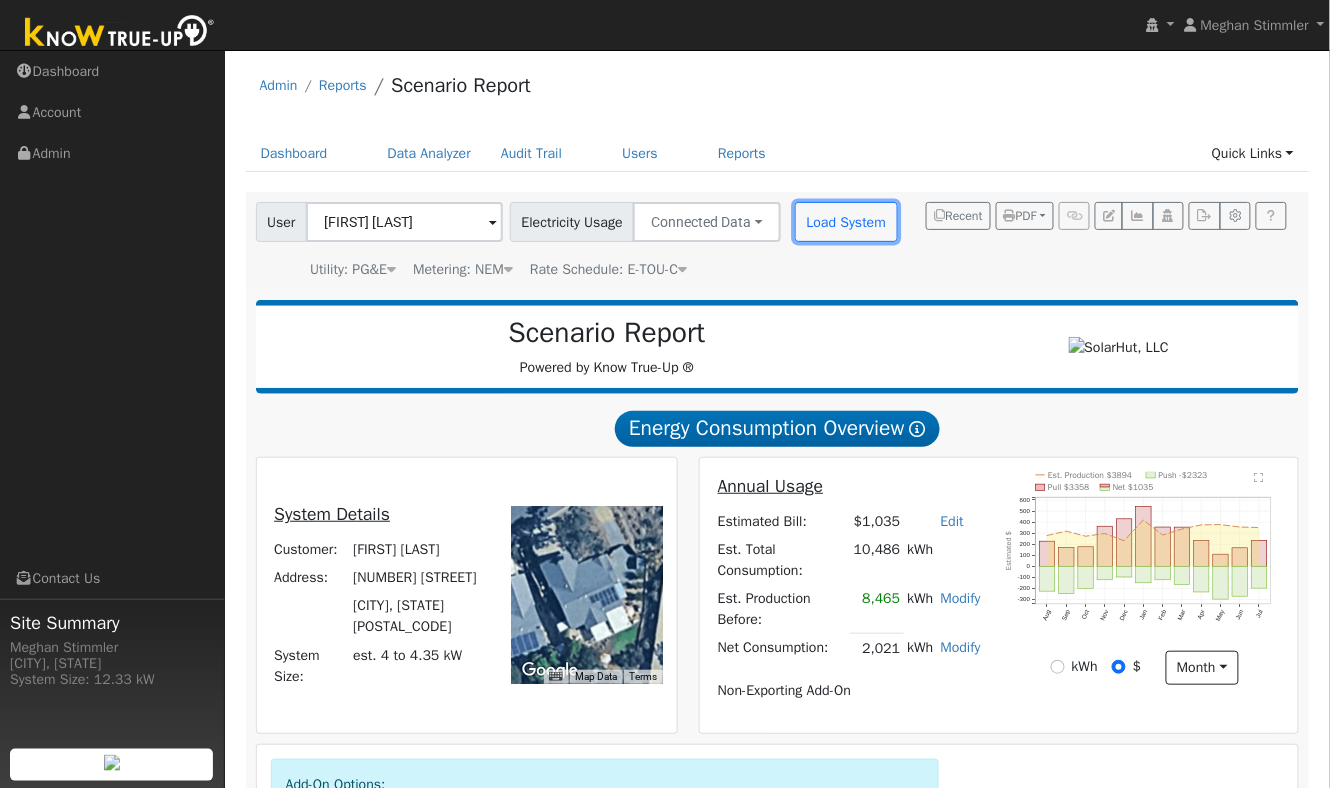 click on "Load System" at bounding box center (846, 222) 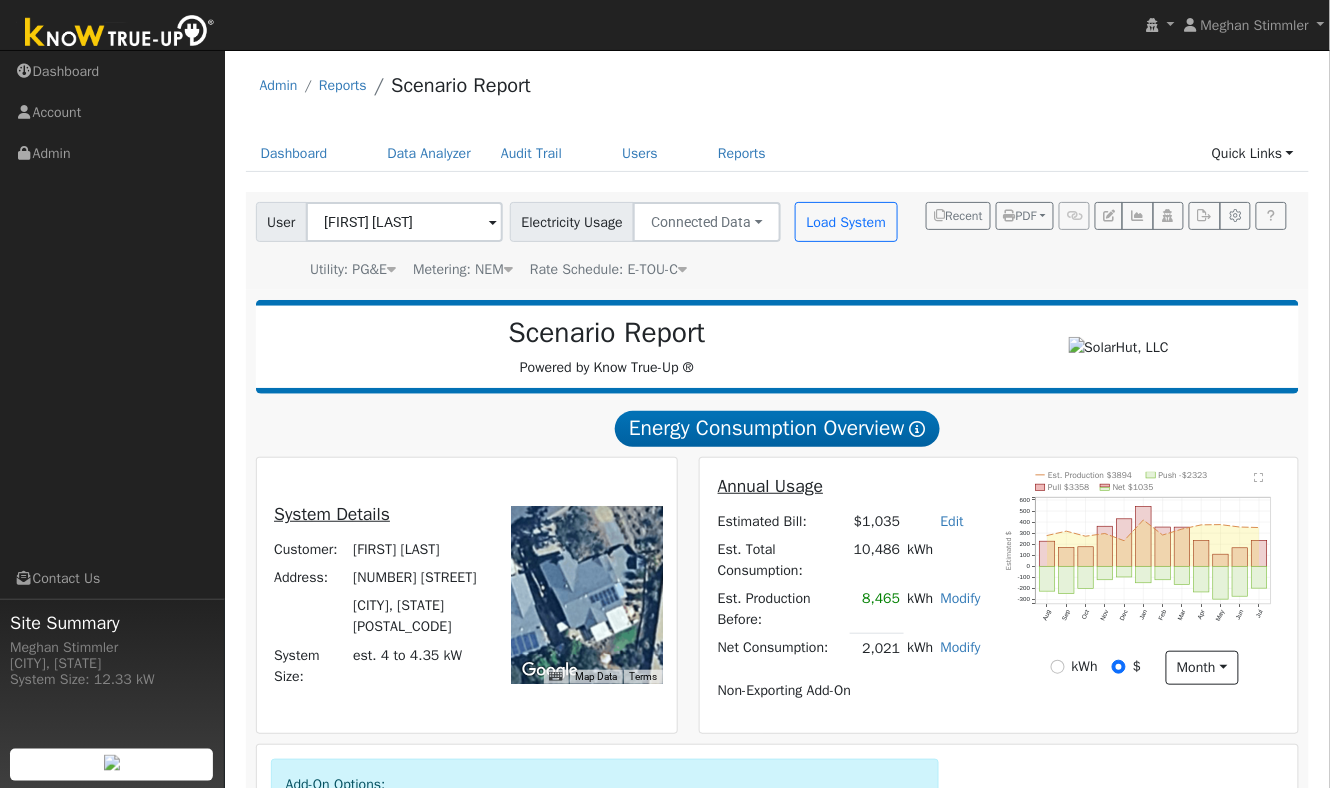 radio on "false" 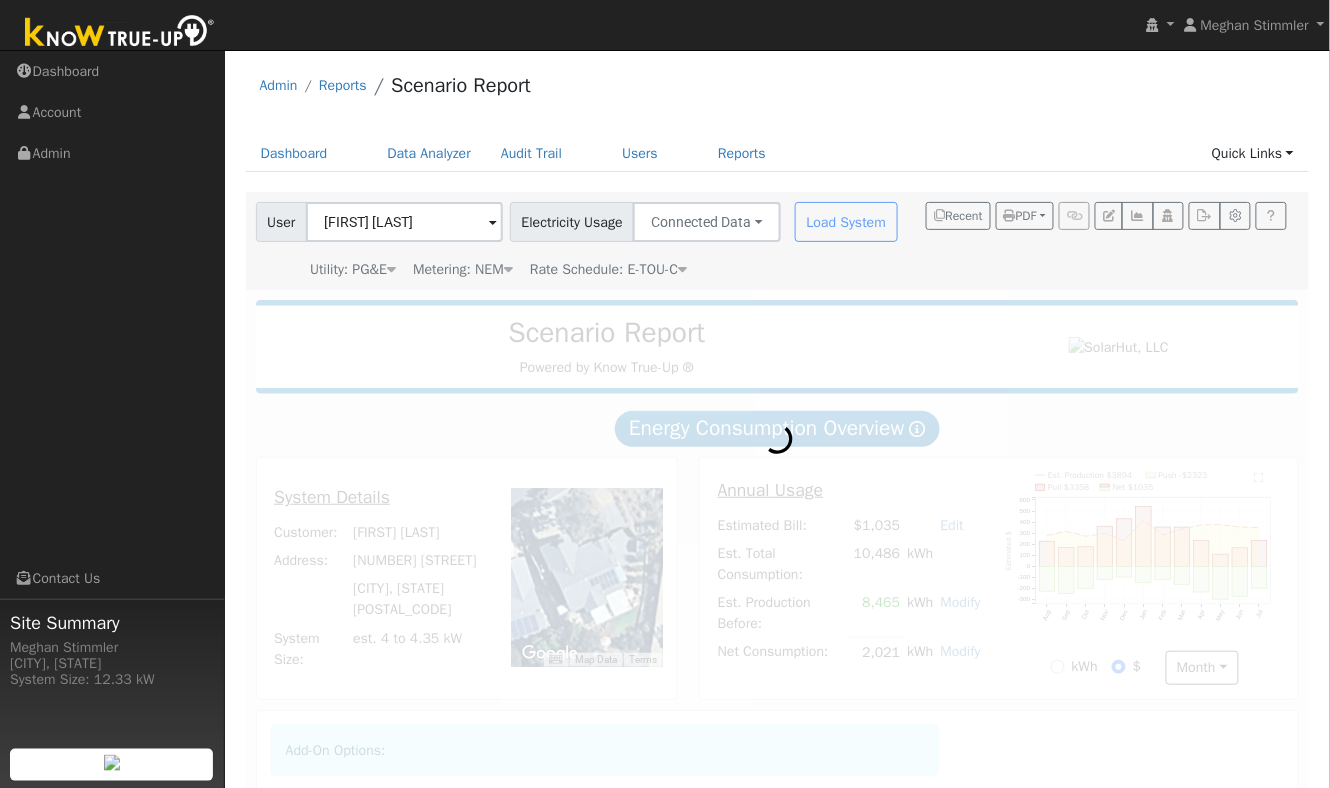 radio on "true" 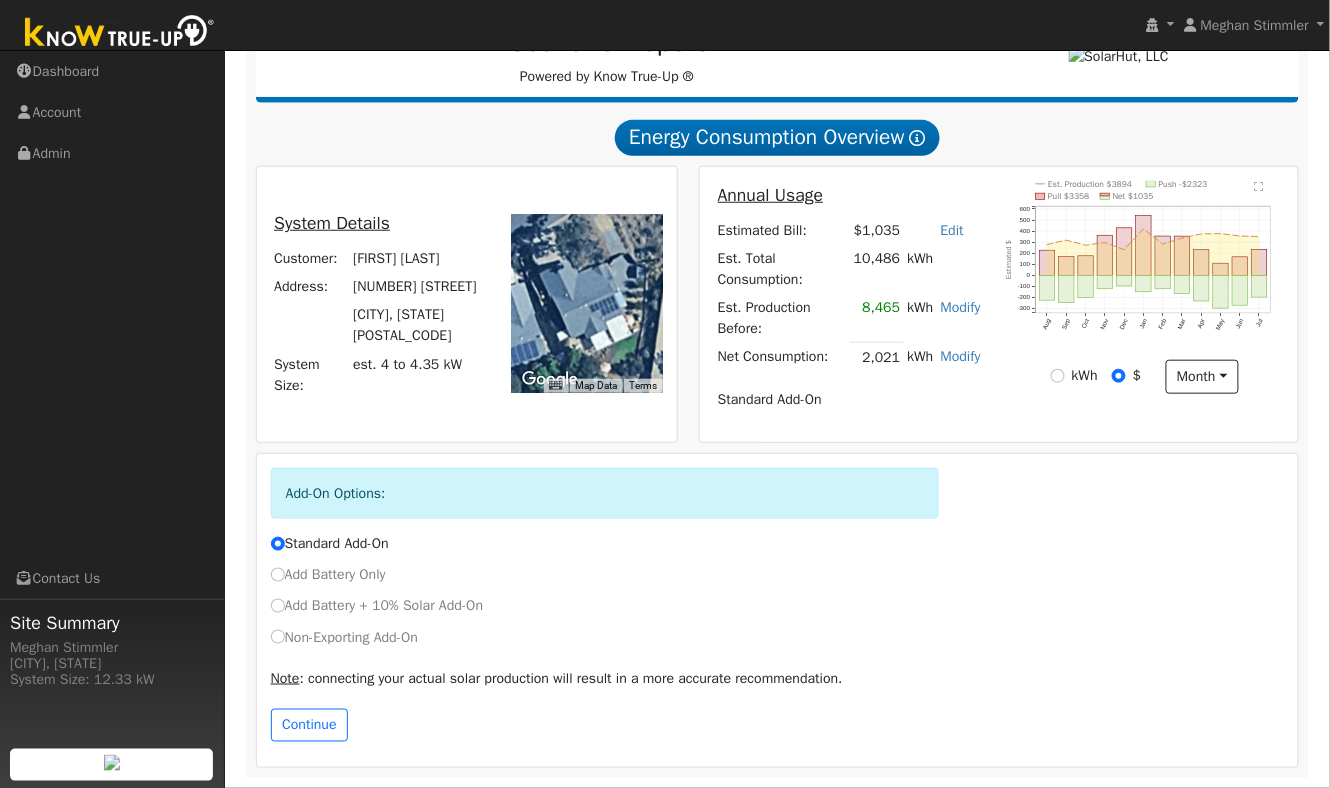 drag, startPoint x: 297, startPoint y: 619, endPoint x: 295, endPoint y: 642, distance: 23.086792 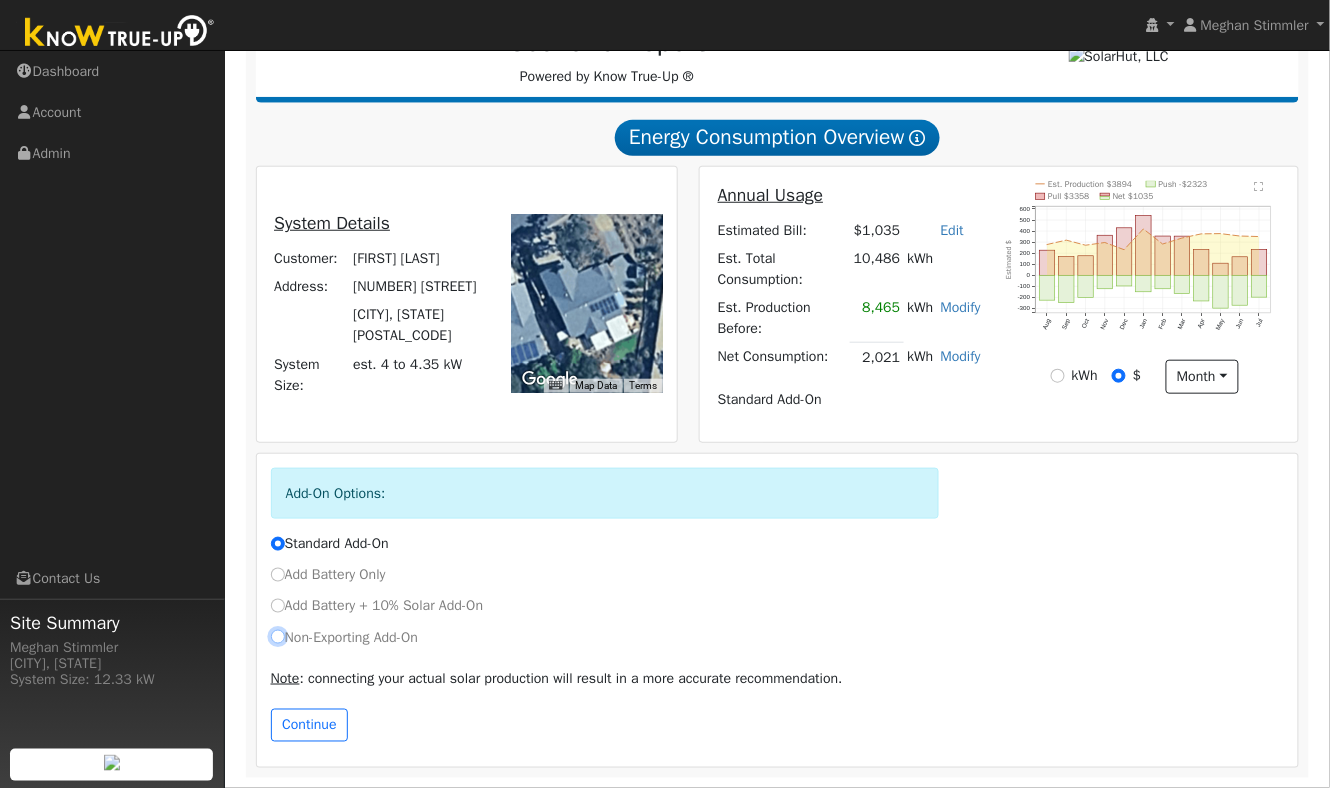radio on "true" 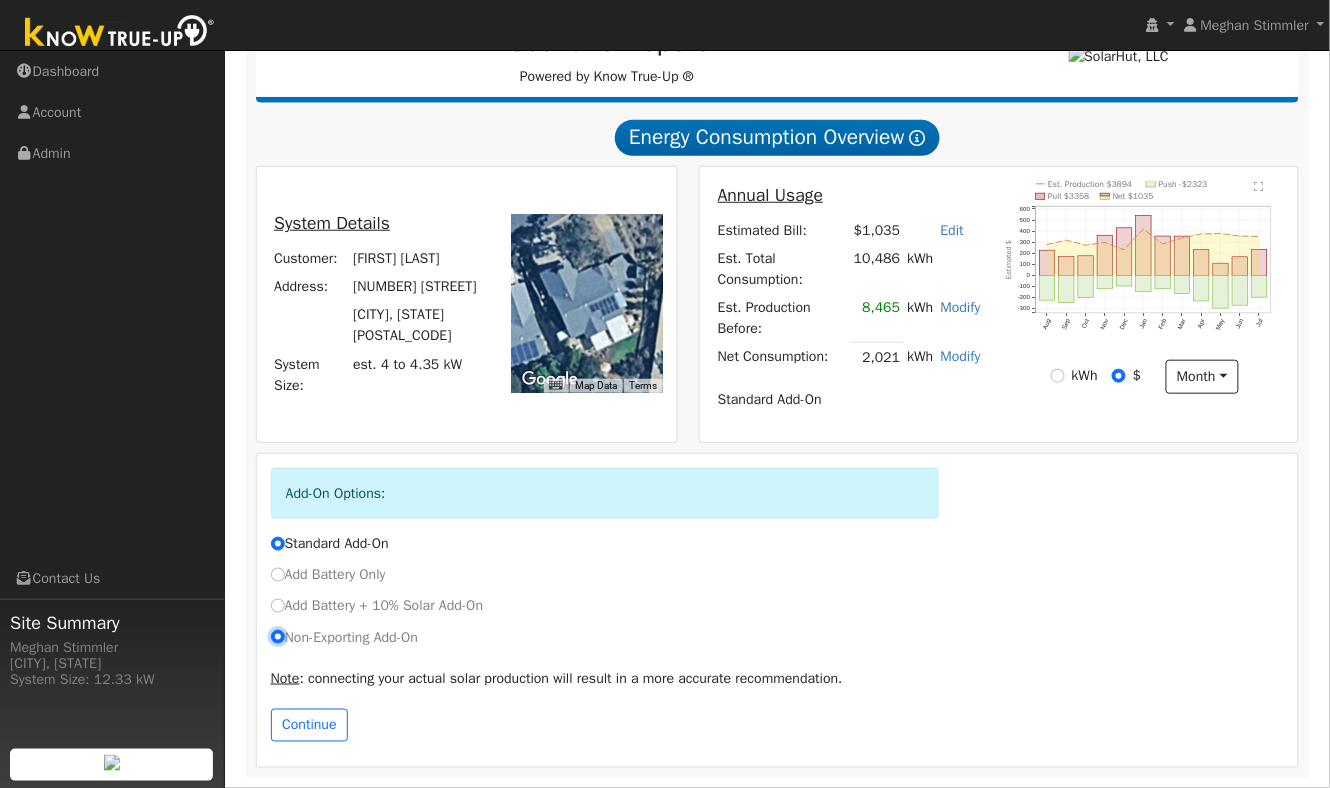 radio on "false" 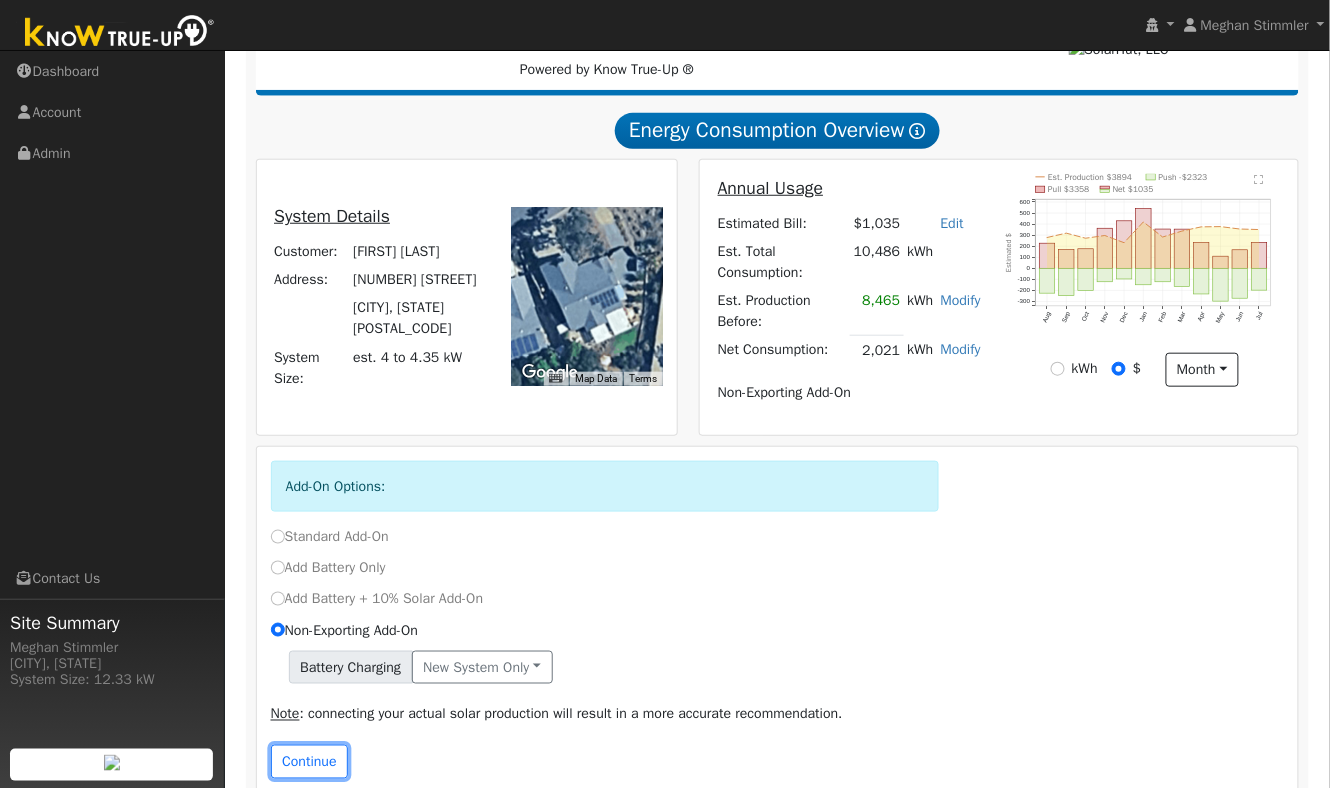 click on "Continue" at bounding box center [310, 762] 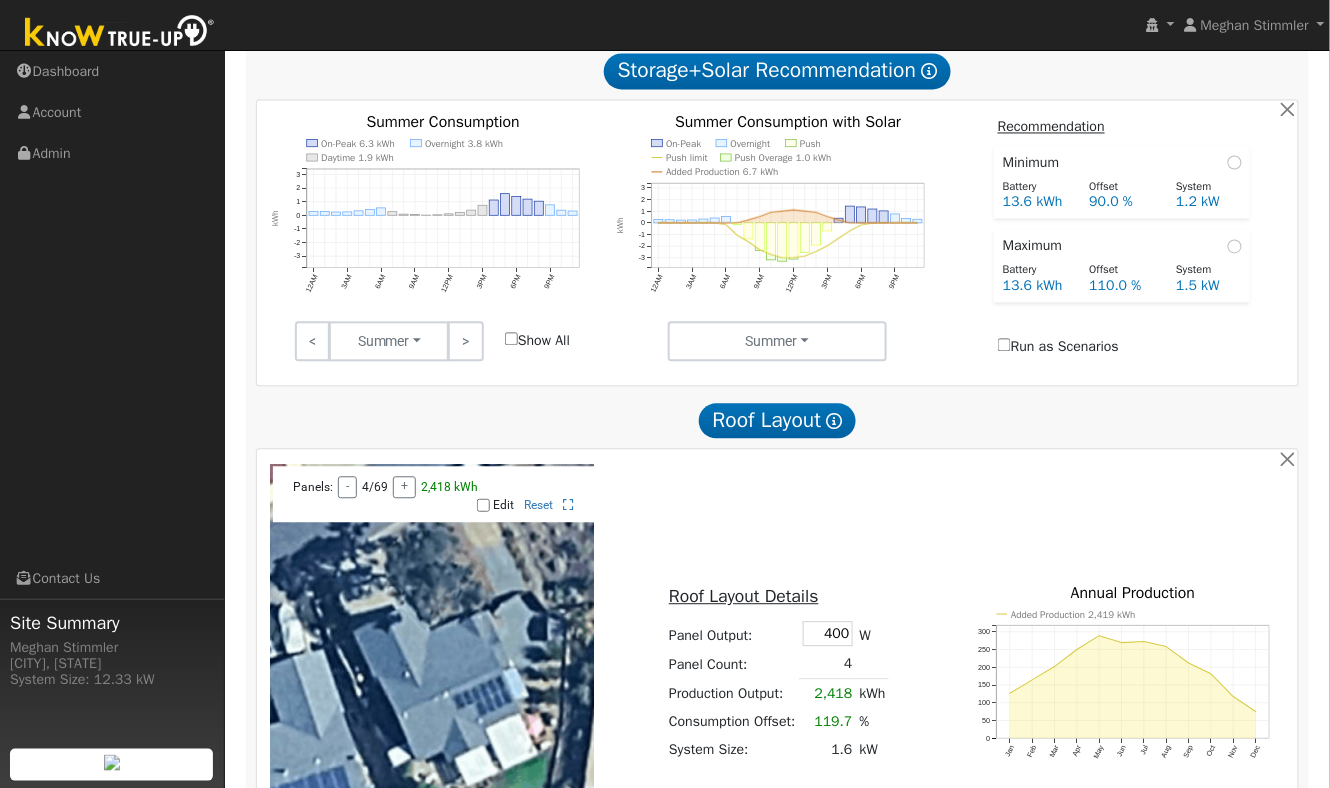 scroll, scrollTop: 1411, scrollLeft: 0, axis: vertical 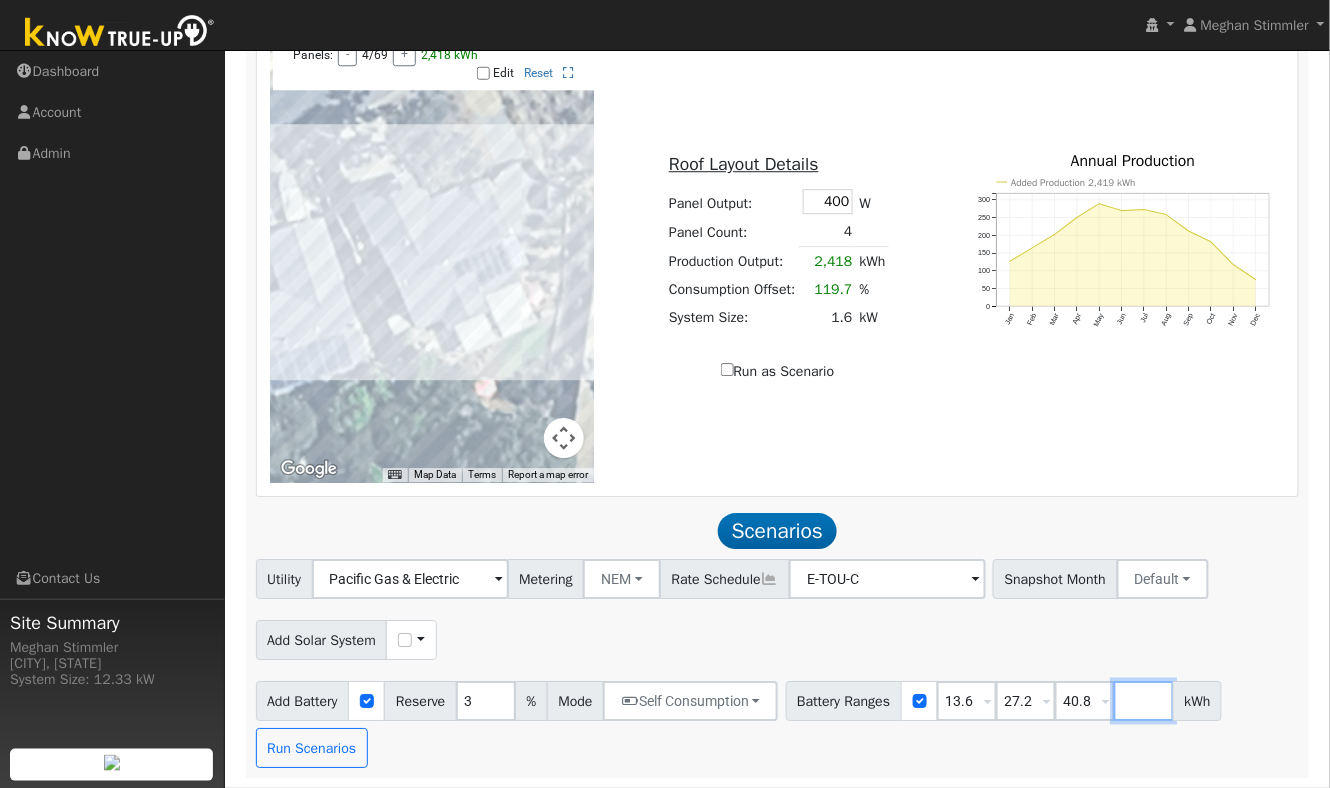 drag, startPoint x: 1198, startPoint y: 704, endPoint x: 1186, endPoint y: 707, distance: 12.369317 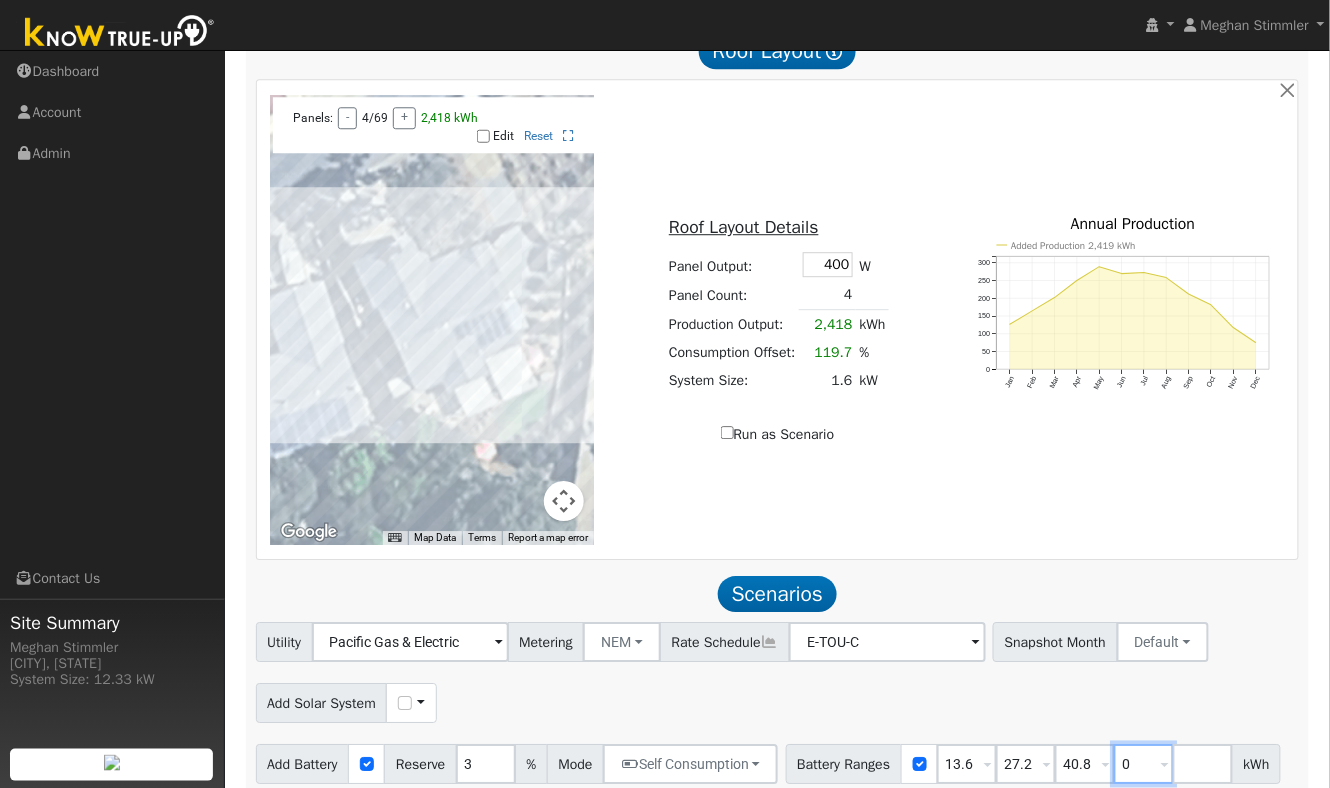 scroll, scrollTop: 1411, scrollLeft: 0, axis: vertical 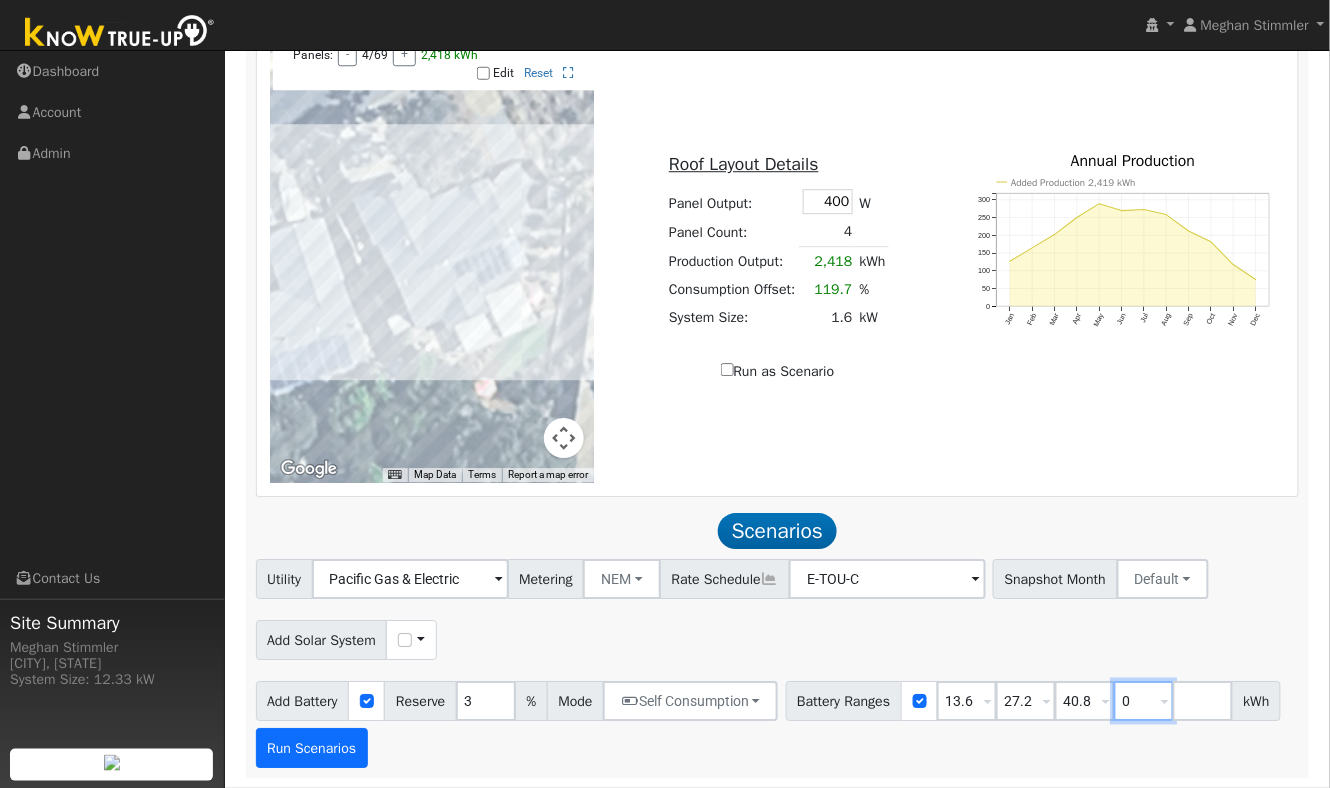 type on "0" 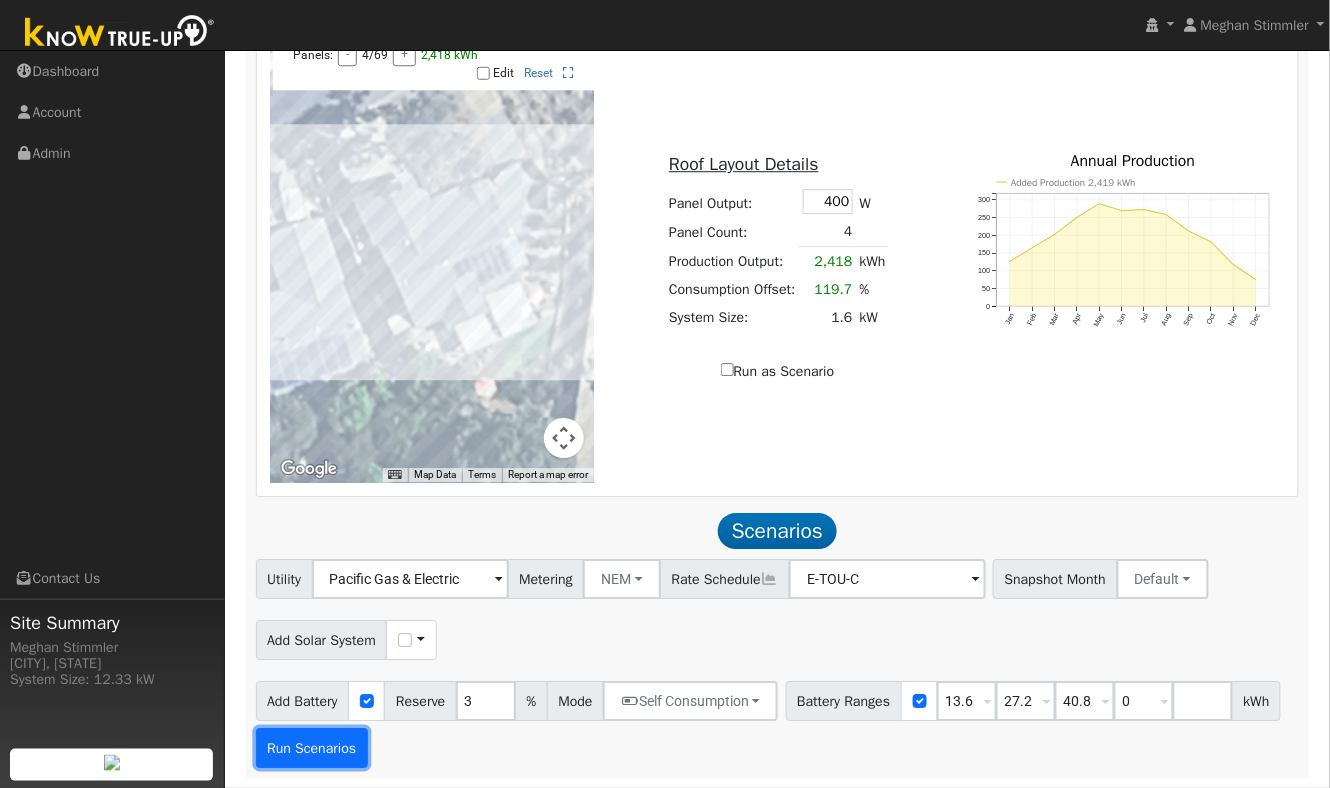 type on "0" 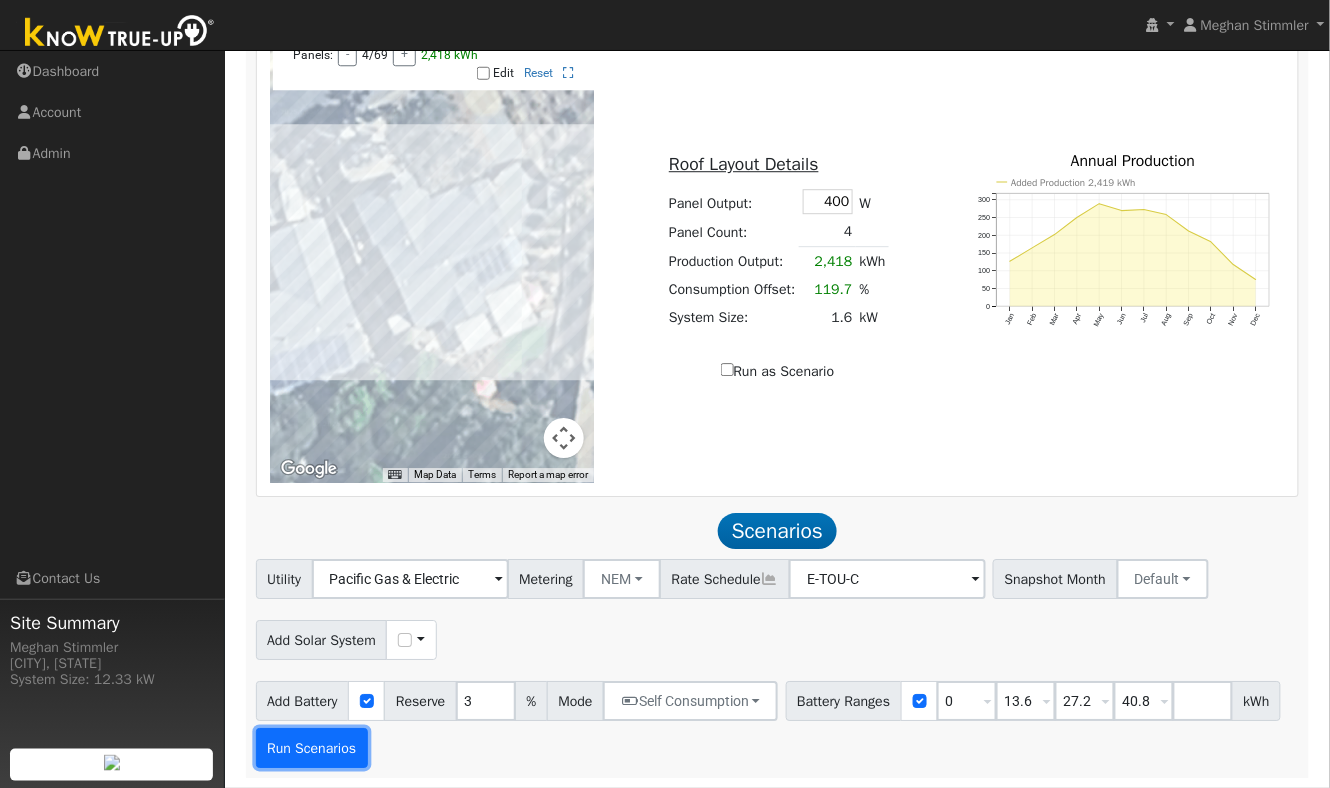 click on "Run Scenarios" at bounding box center (312, 748) 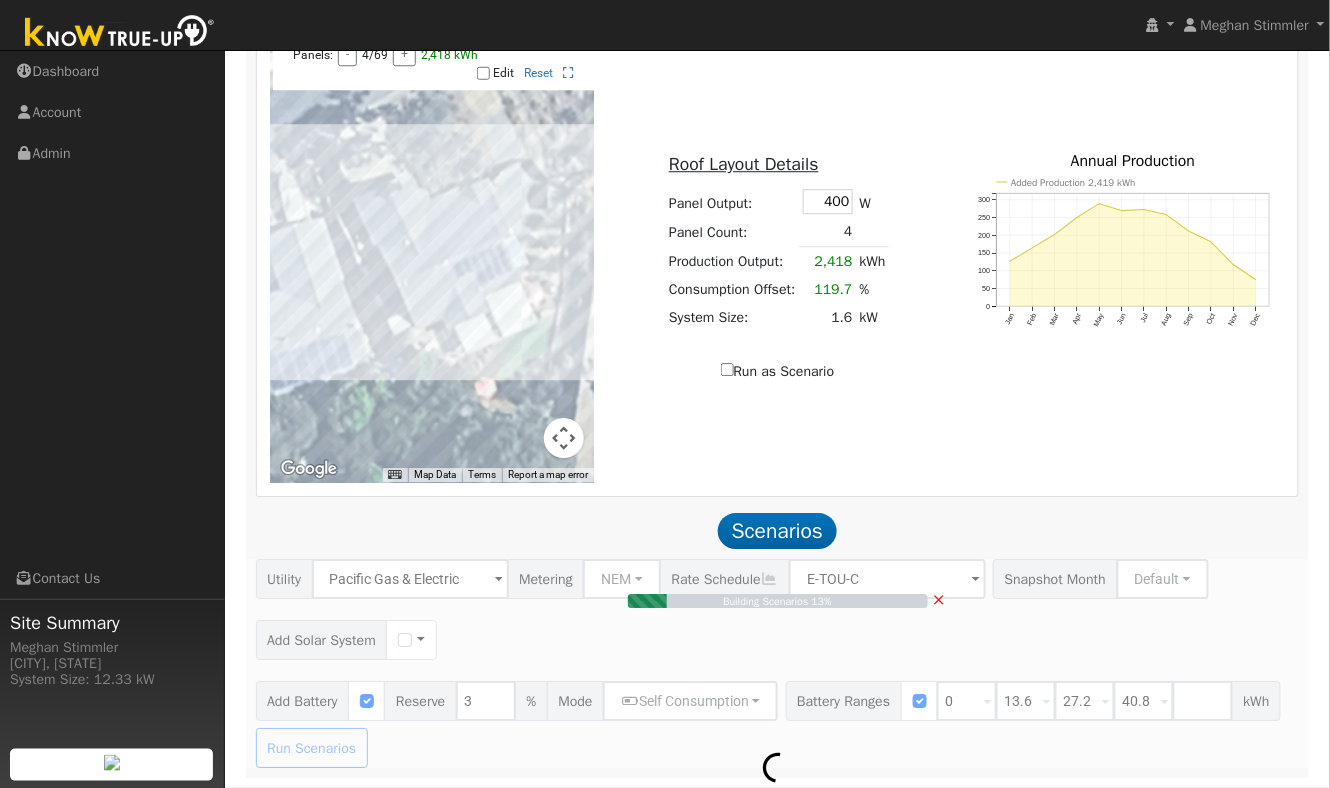 click on "Run as Scenario" at bounding box center [778, 371] 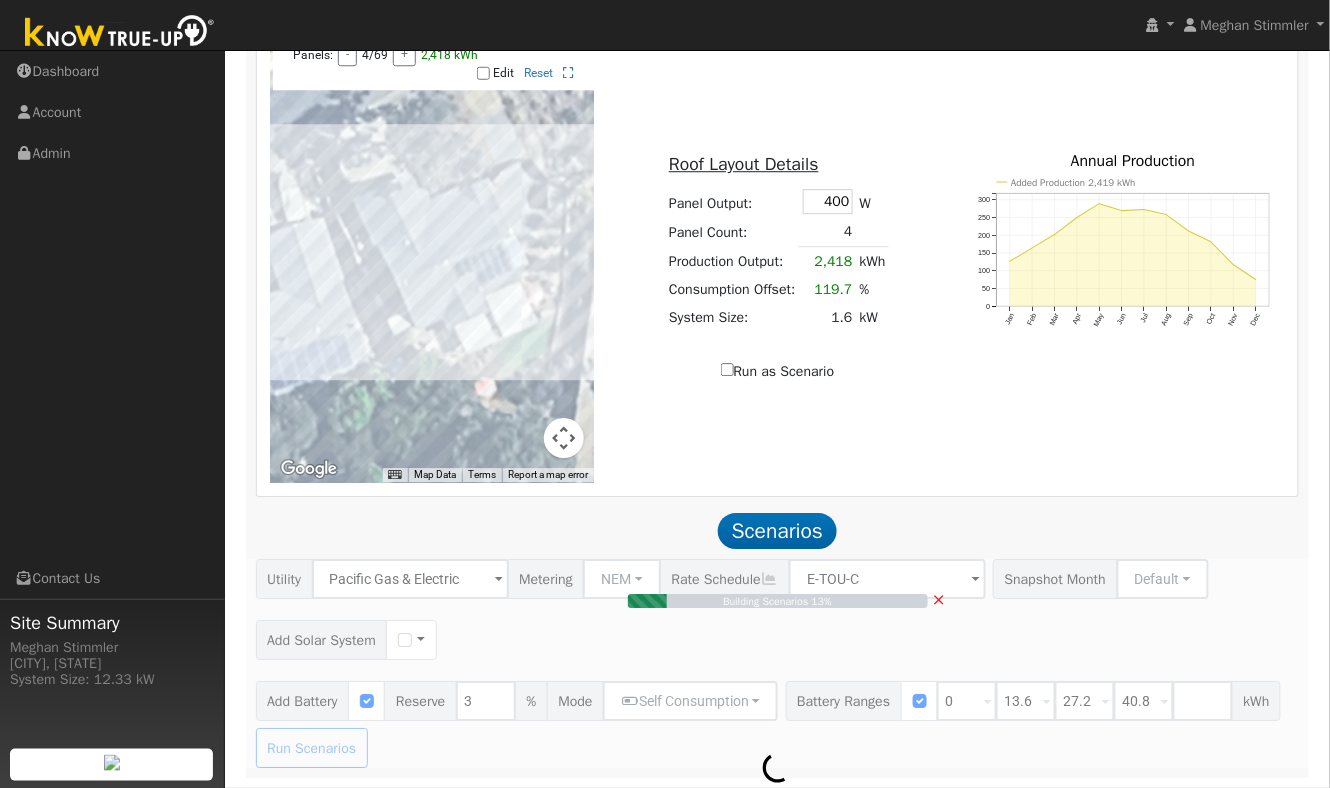 click on "Run as Scenario" at bounding box center [727, 369] 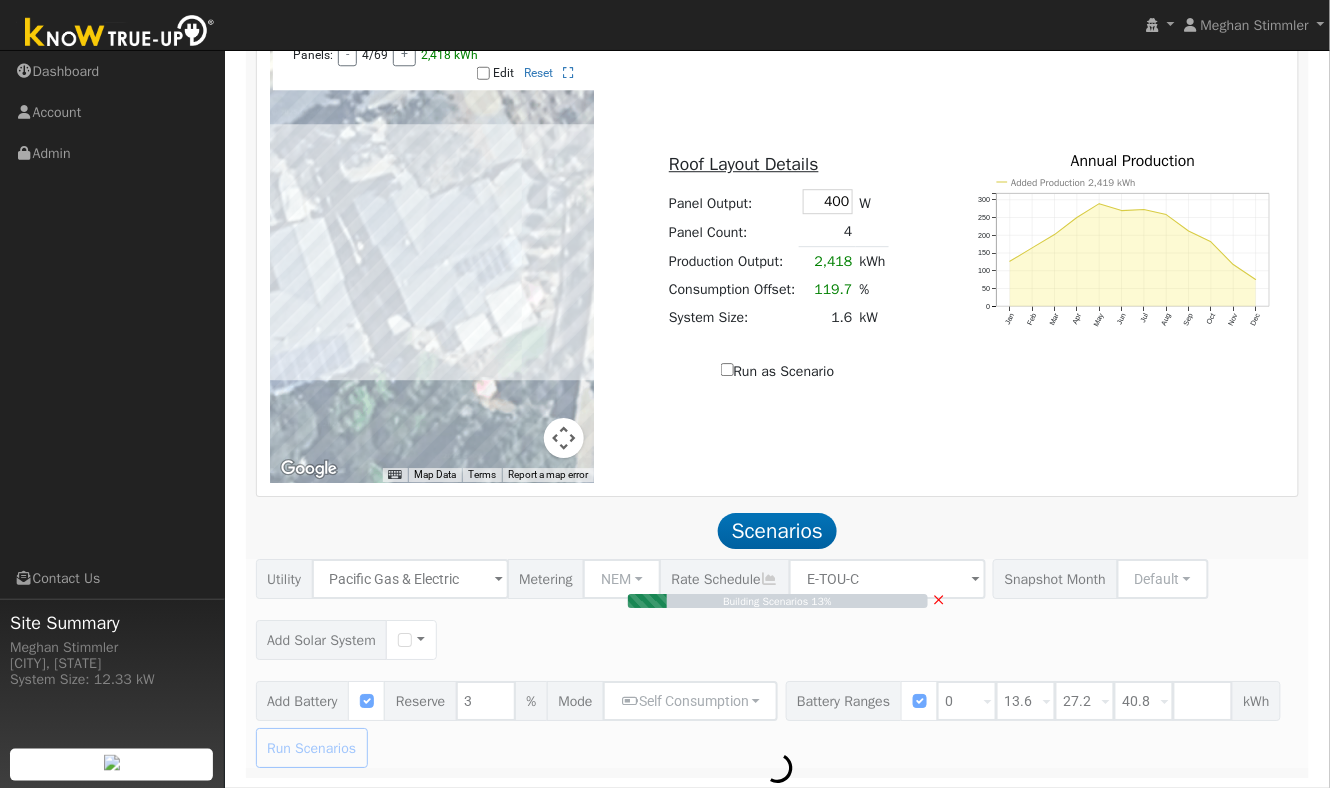checkbox on "true" 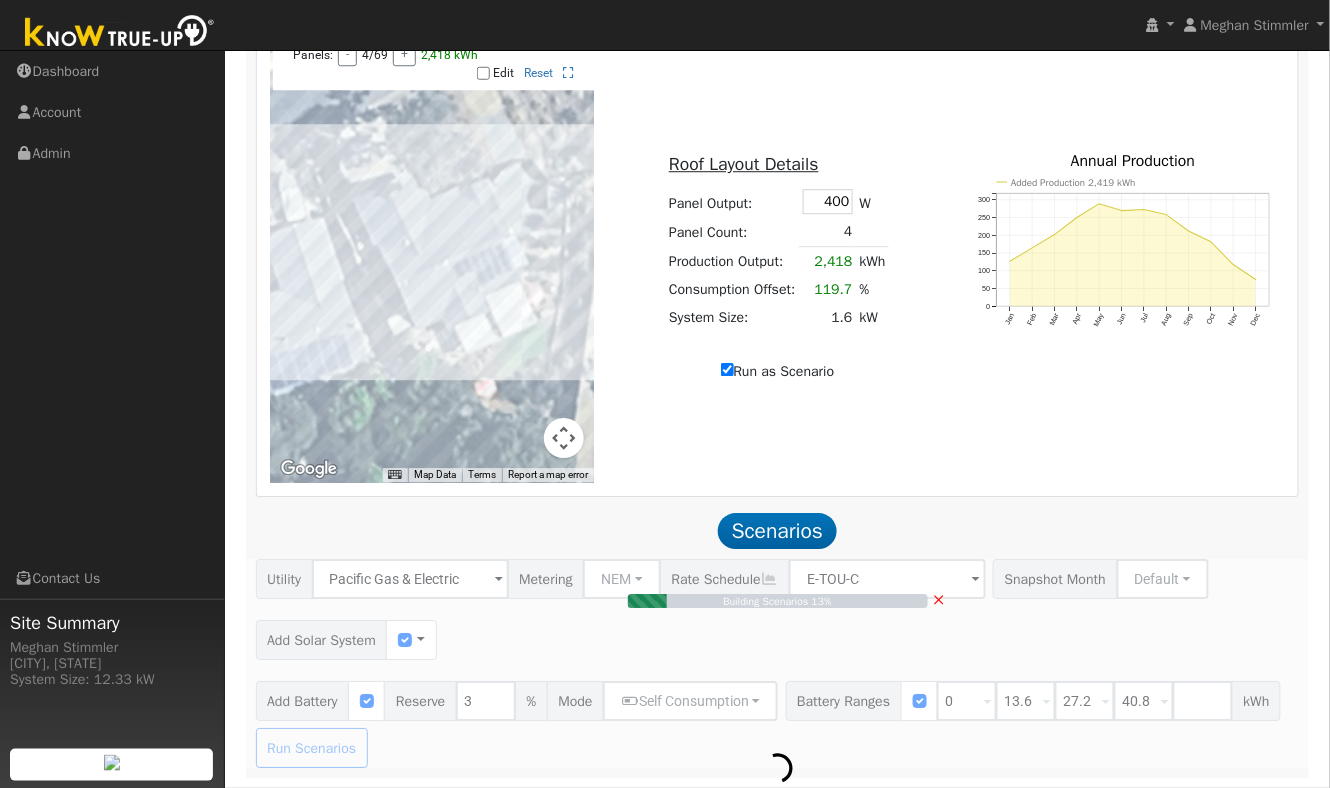 checkbox on "true" 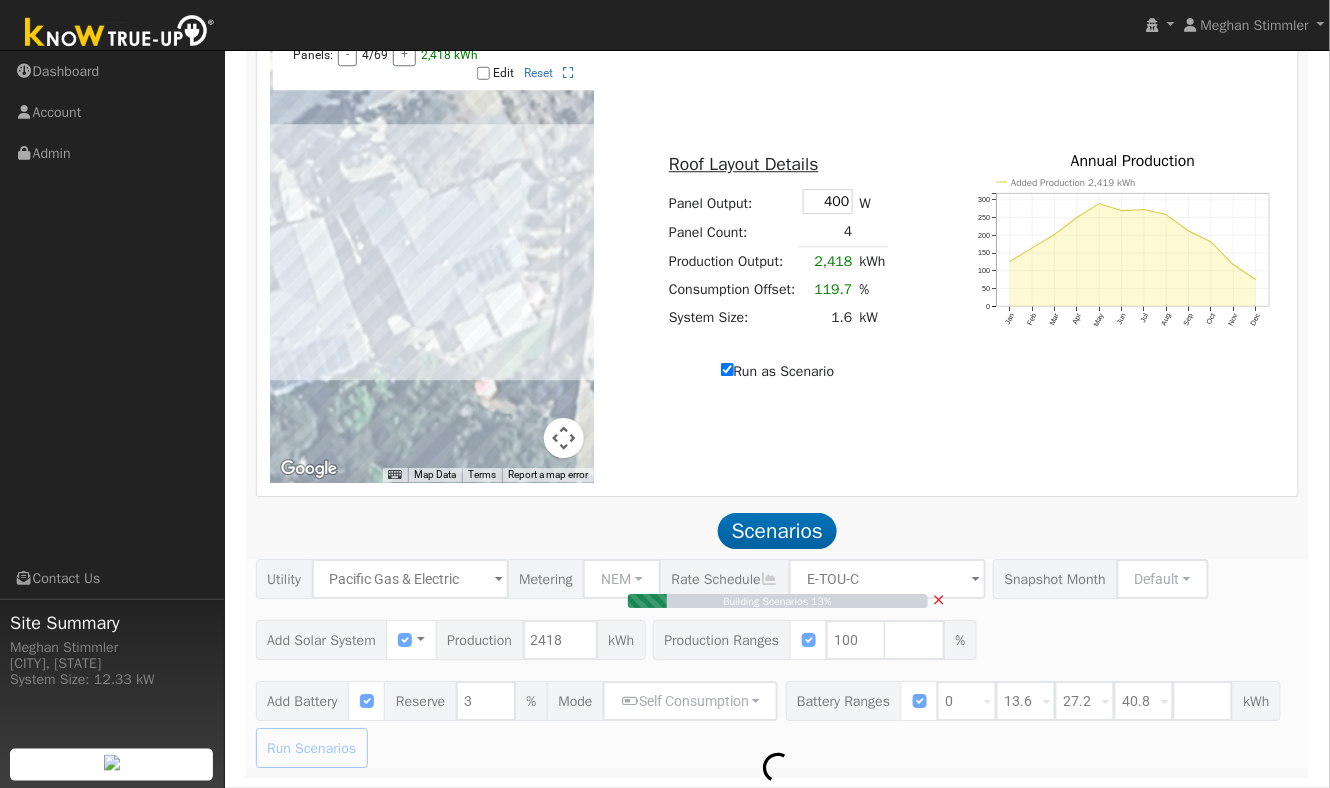 click on "400" at bounding box center (828, 201) 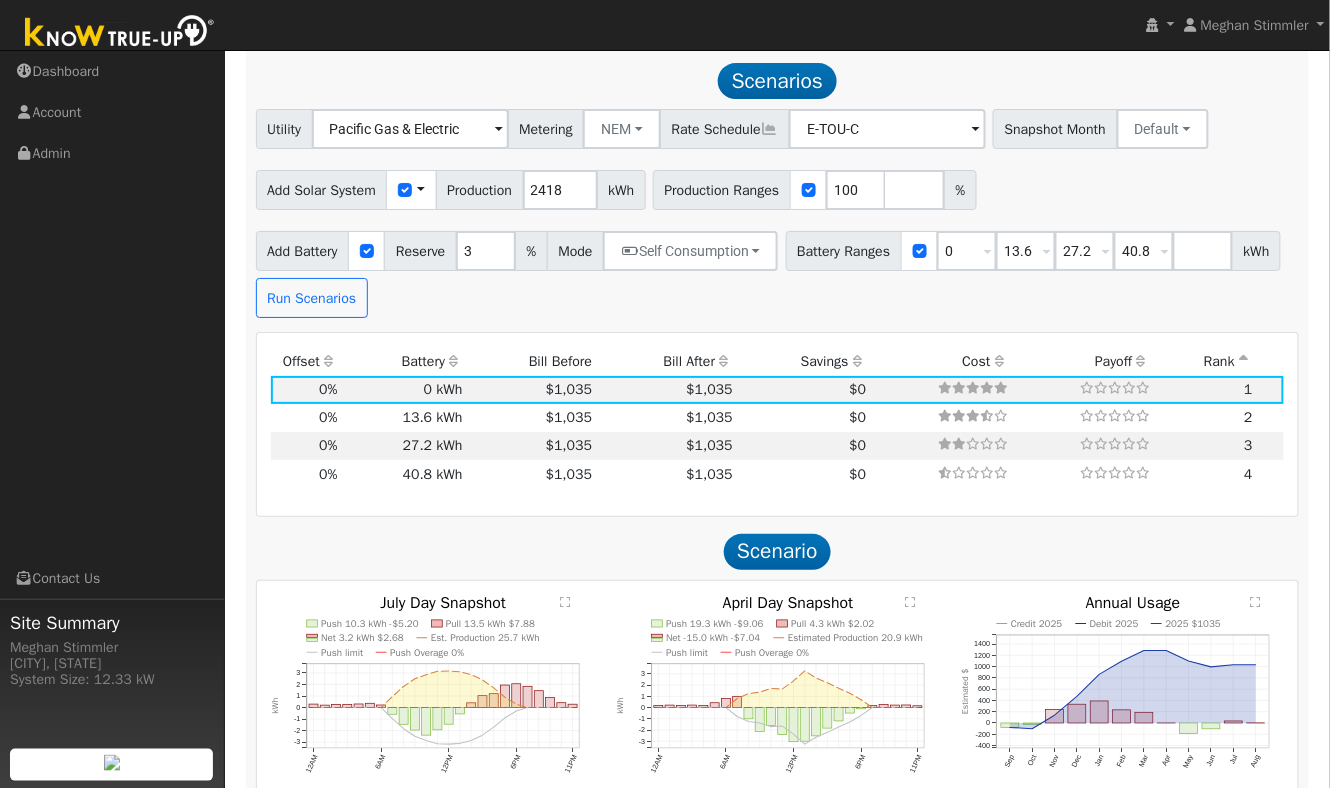 scroll, scrollTop: 1862, scrollLeft: 0, axis: vertical 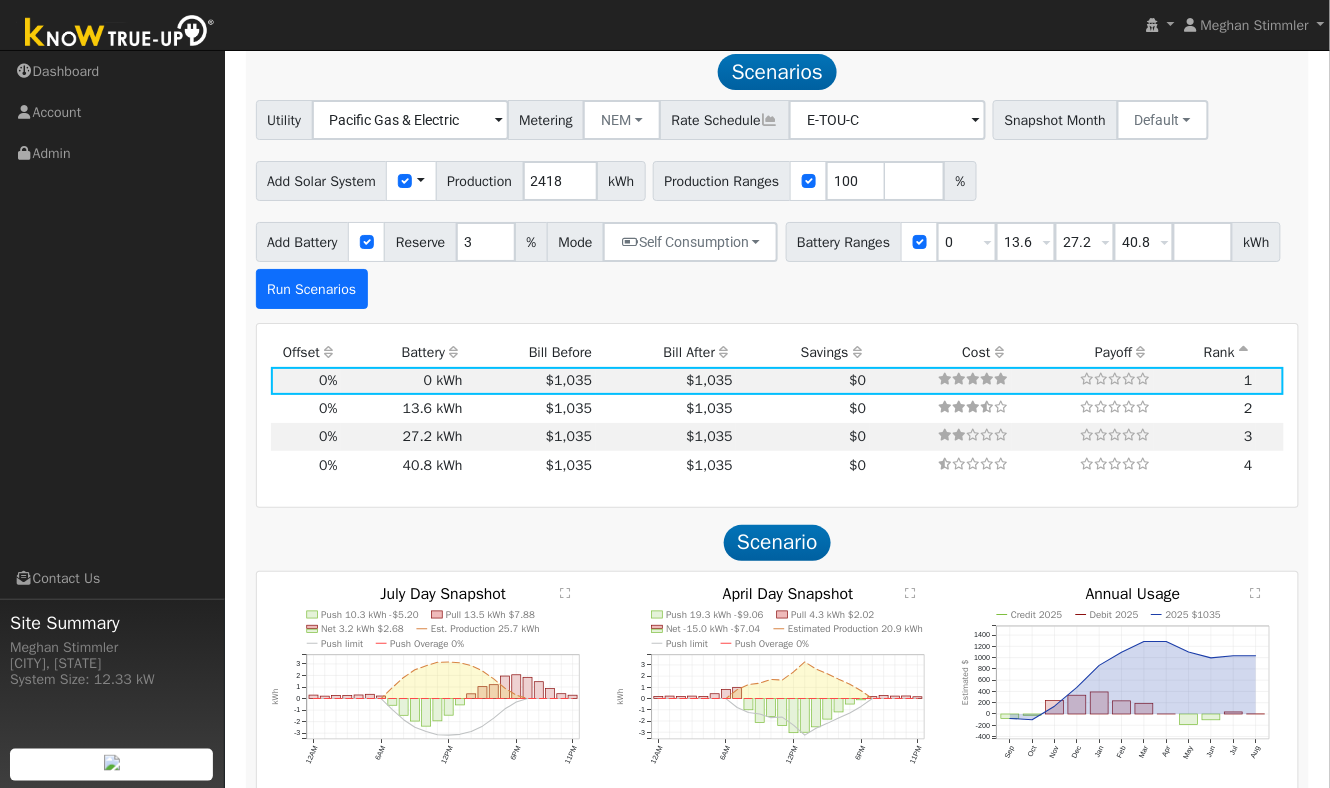type on "405" 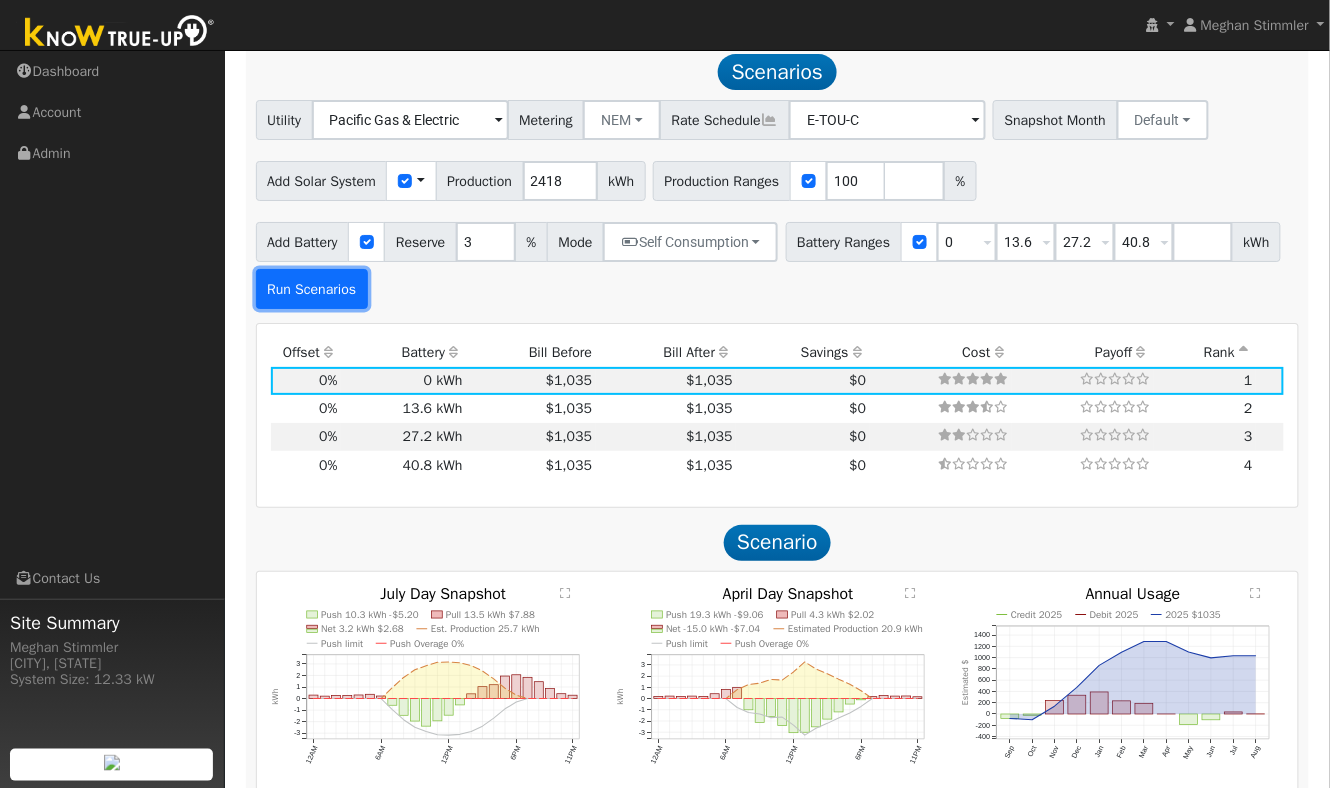 type on "2449" 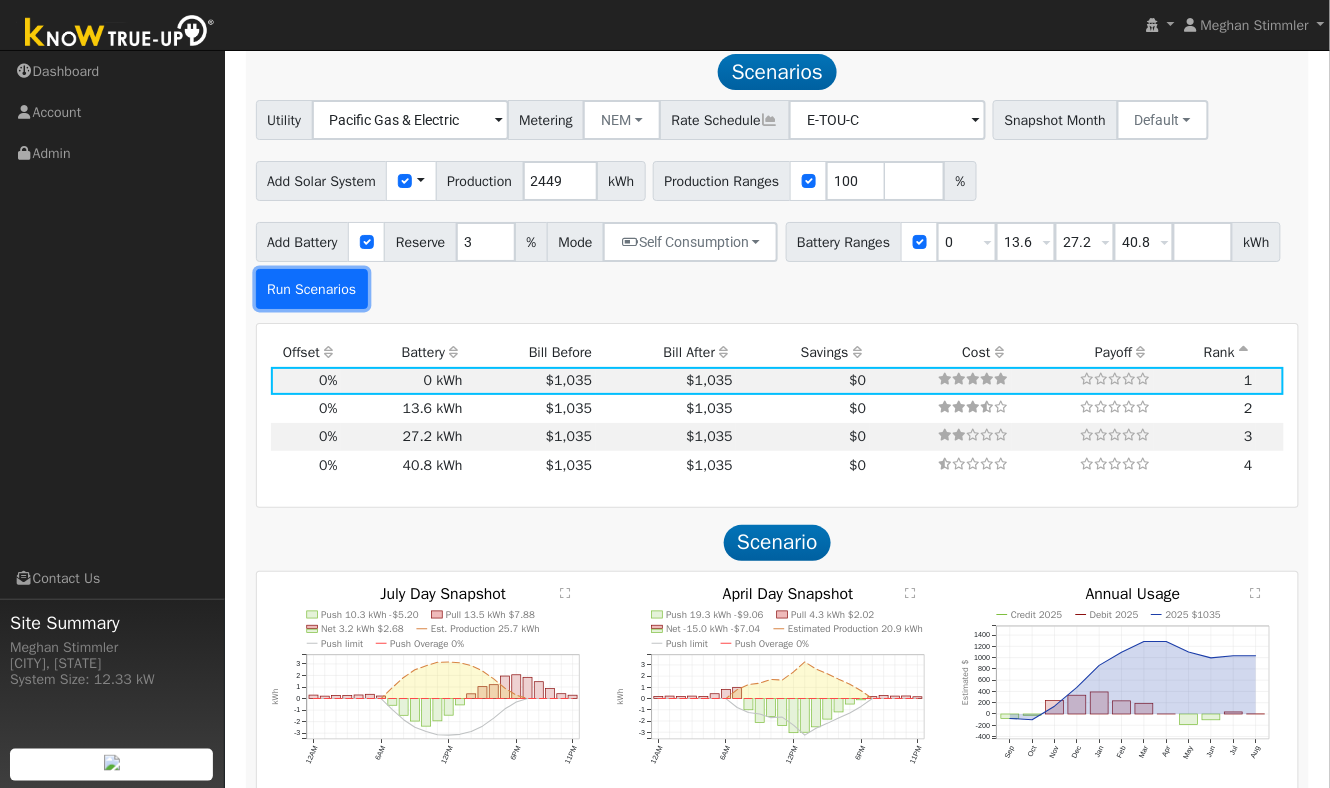 click on "Run Scenarios" at bounding box center (312, 289) 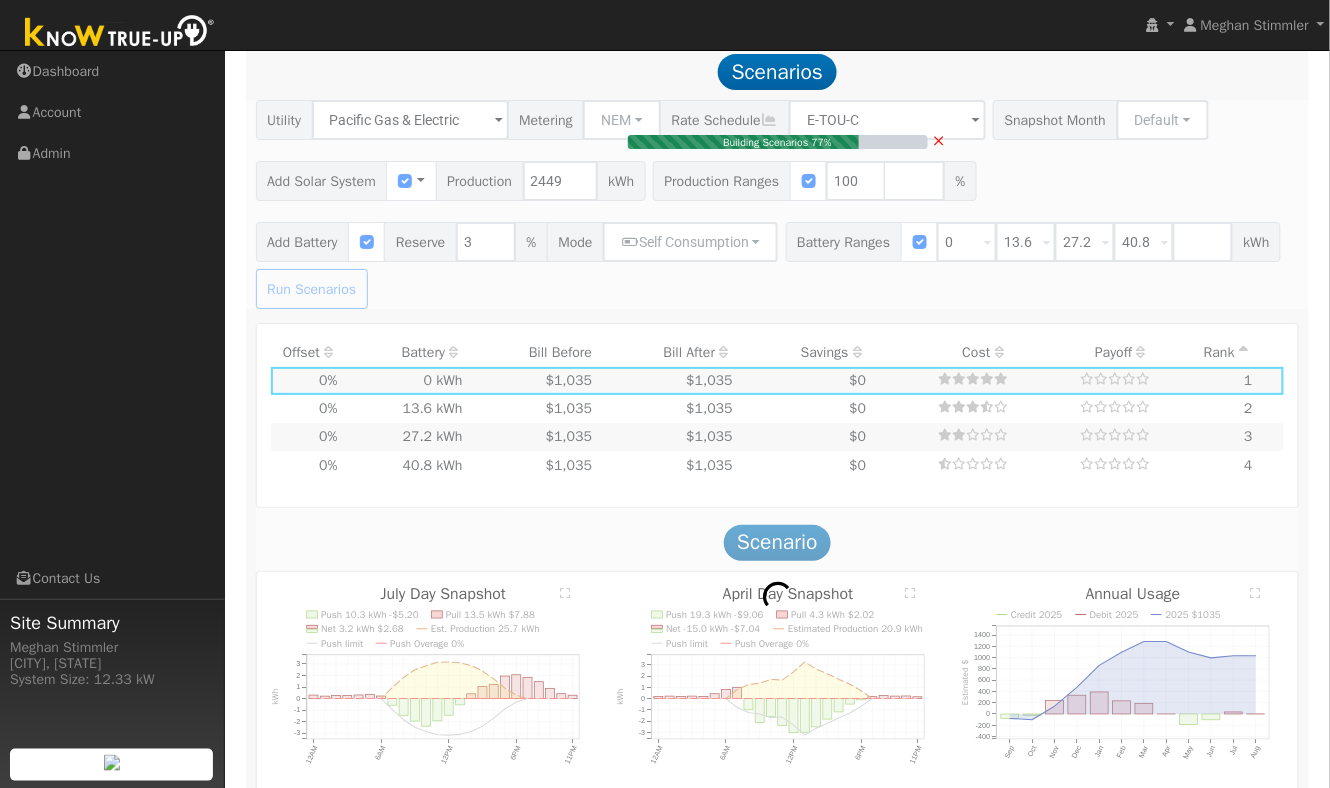 type on "1.6" 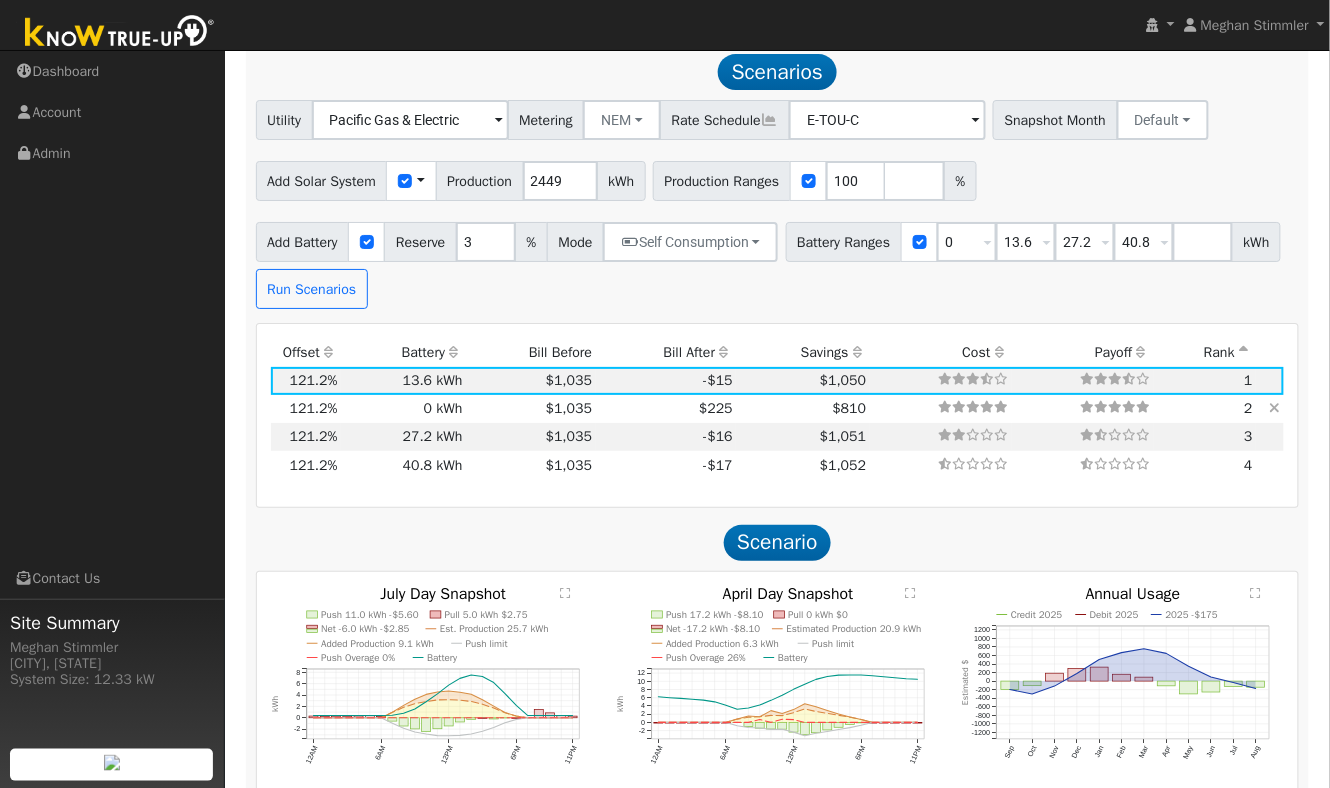 click on "$225" at bounding box center [666, 409] 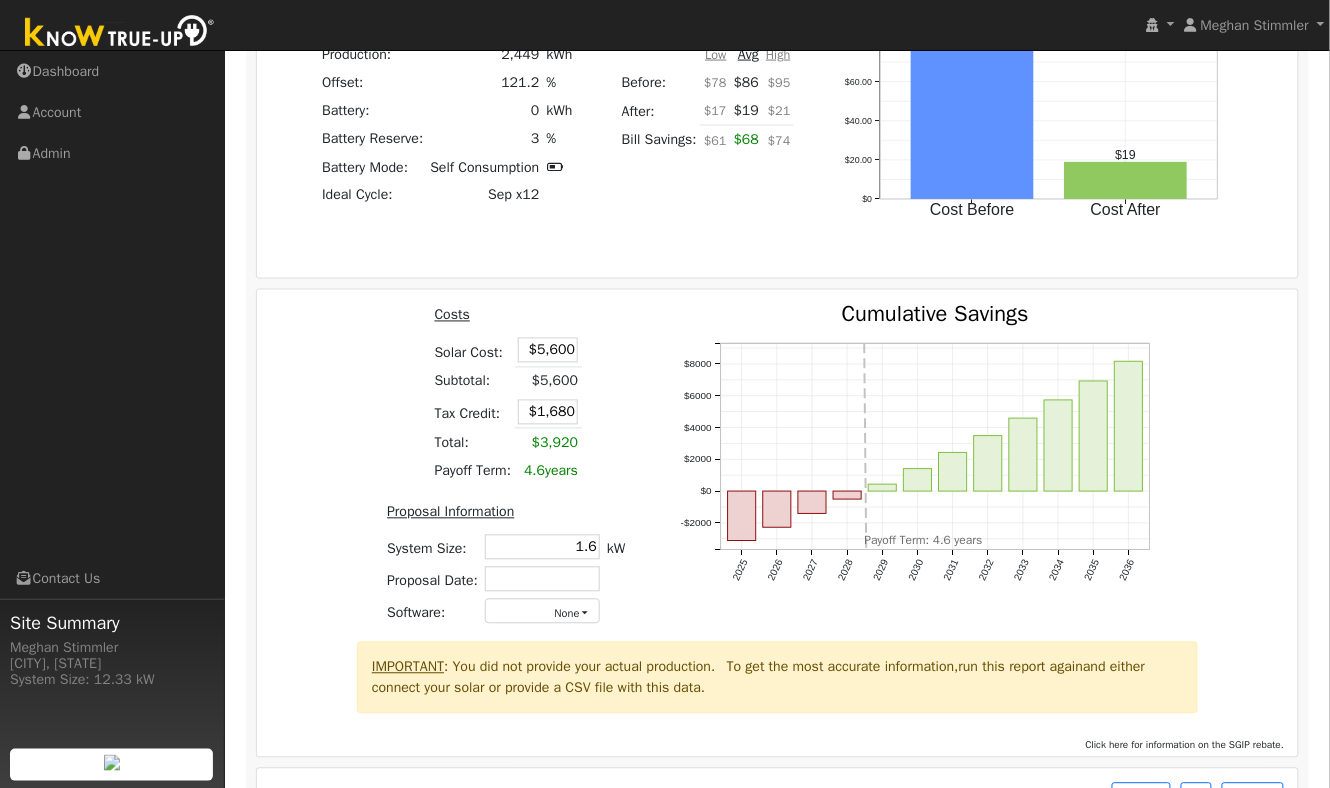 scroll, scrollTop: 2882, scrollLeft: 0, axis: vertical 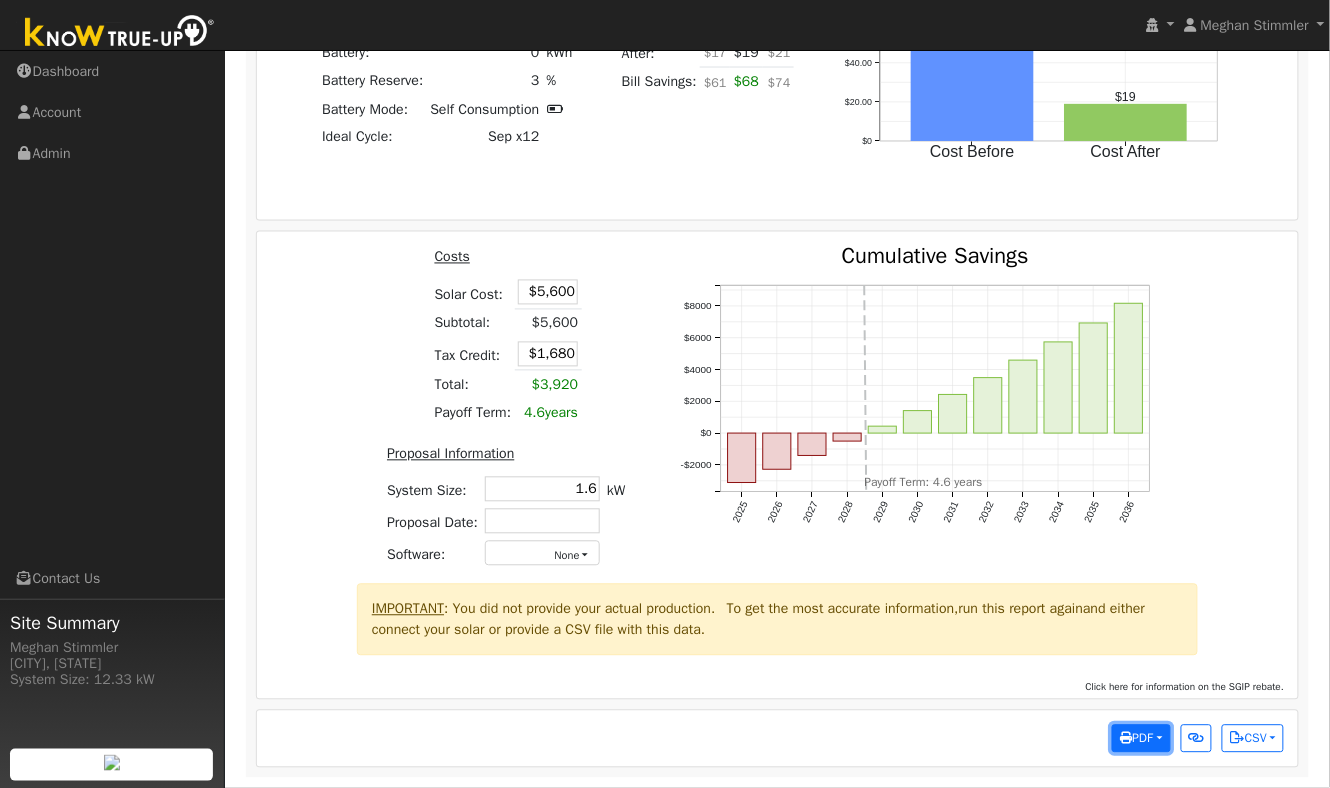click on "PDF" at bounding box center (1136, 739) 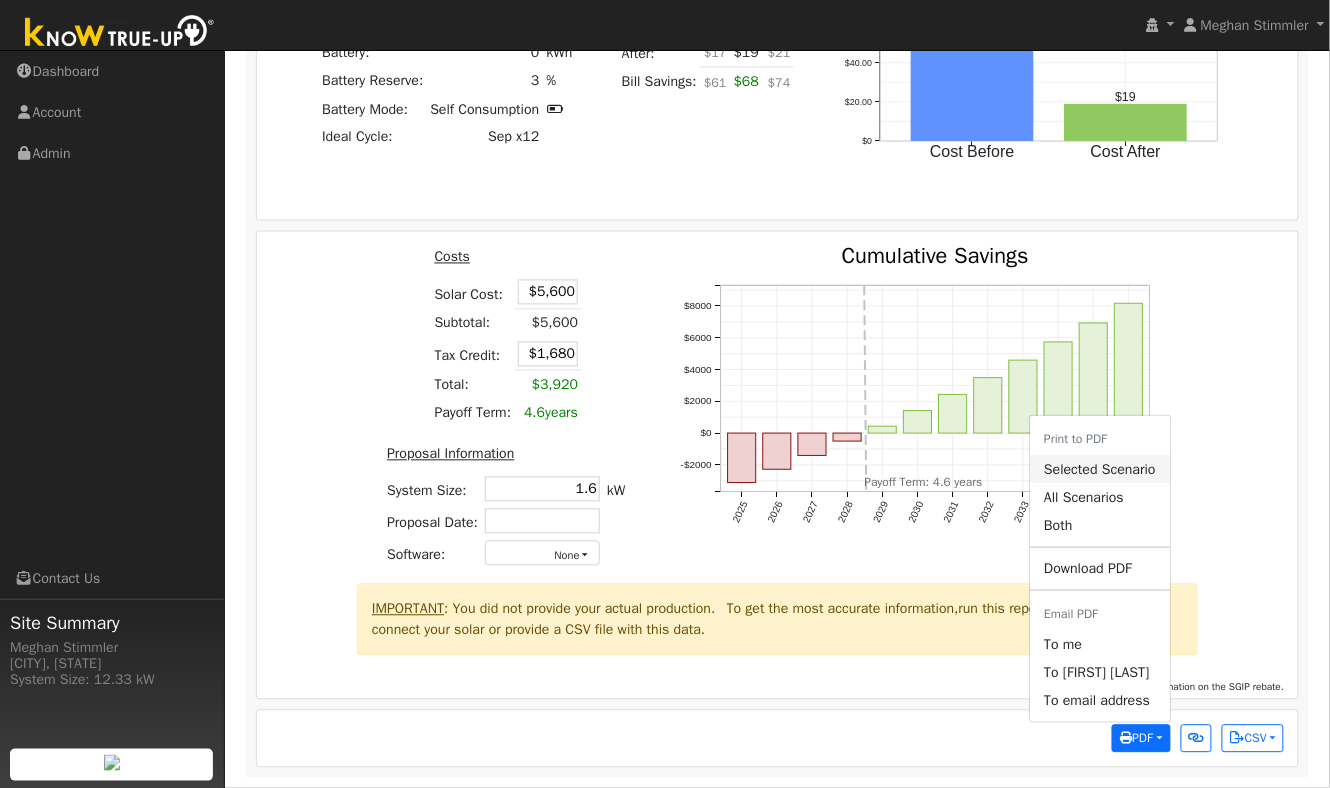 click on "Selected Scenario" at bounding box center (1100, 470) 